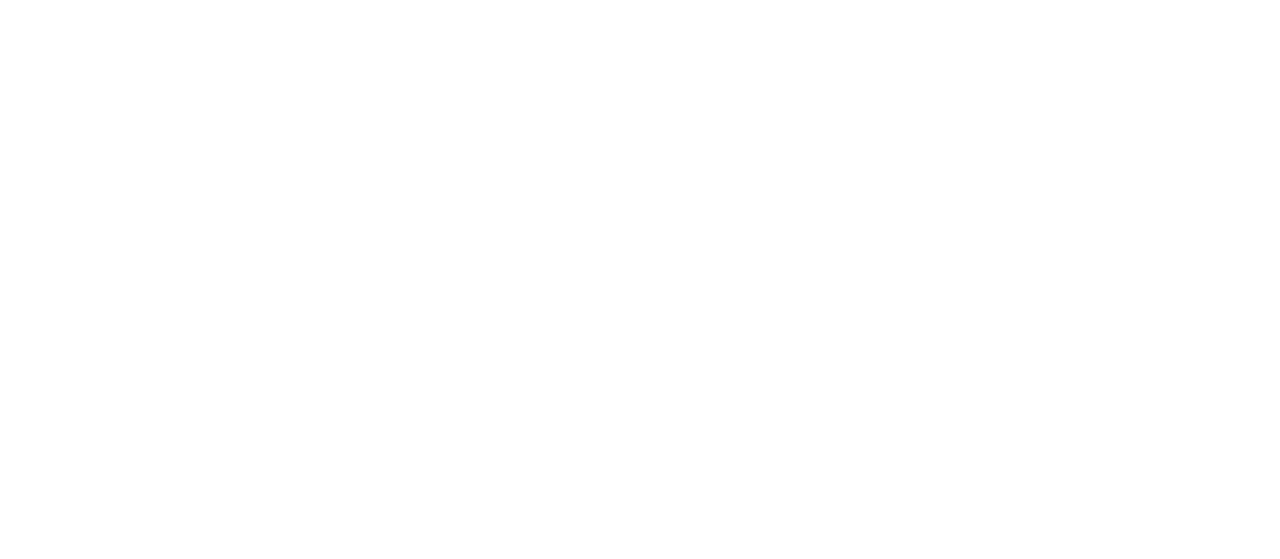 scroll, scrollTop: 0, scrollLeft: 0, axis: both 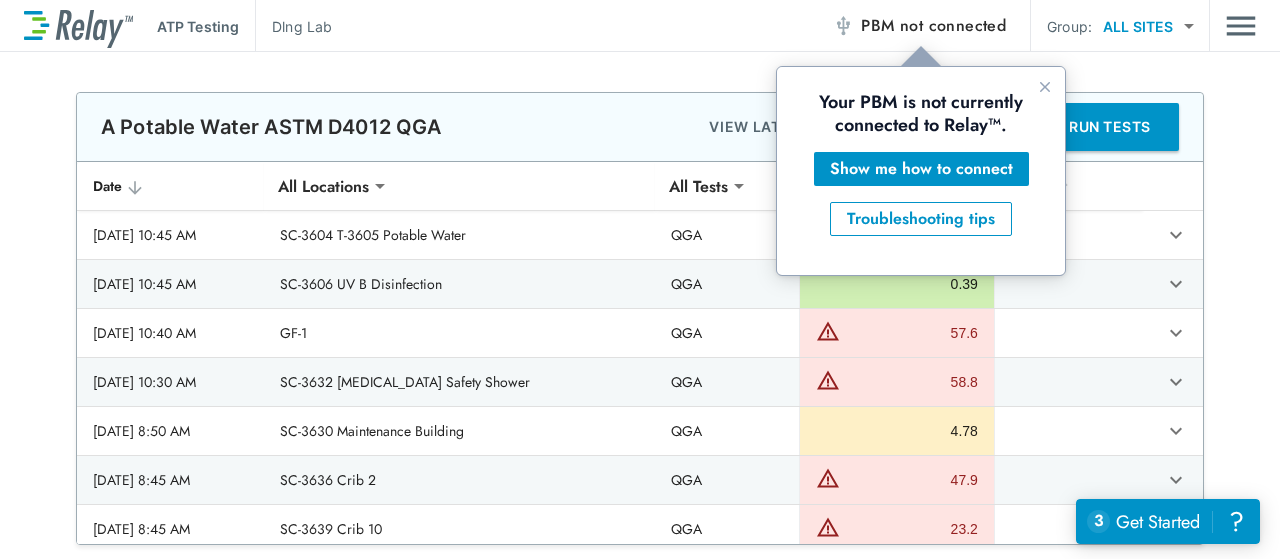 click on "PBM   not connected" at bounding box center (933, 26) 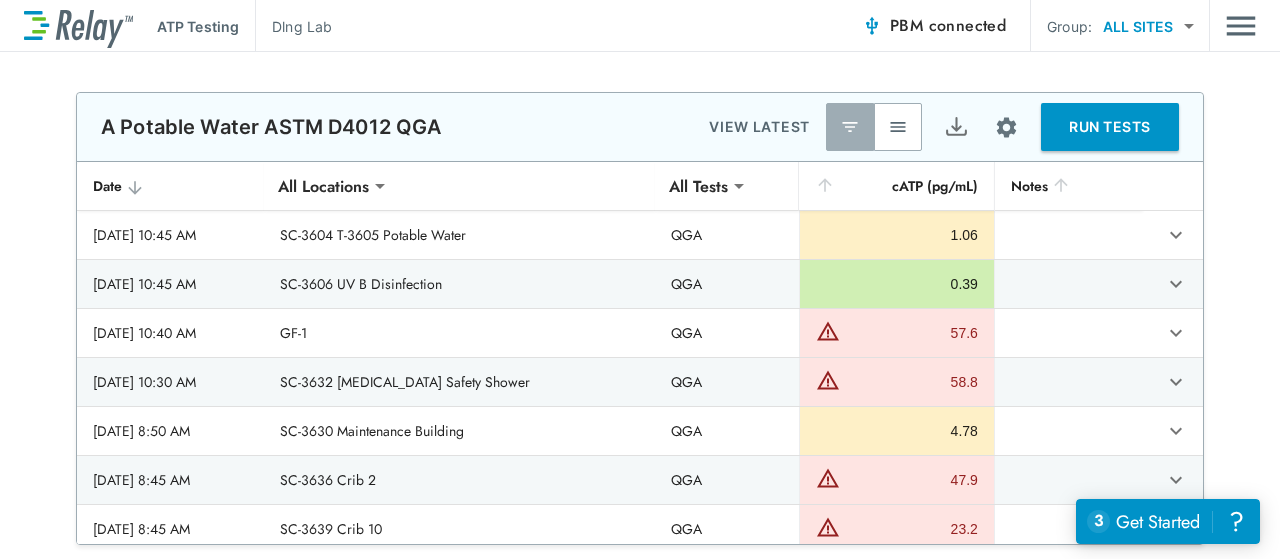 click on "RUN TESTS" at bounding box center [1110, 127] 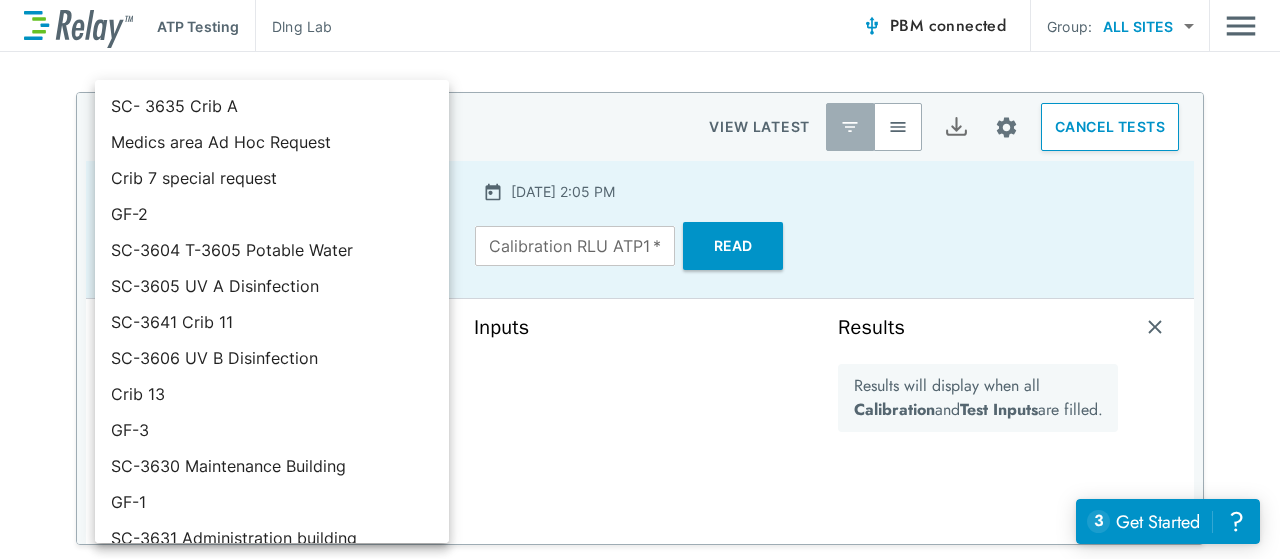 click on "**********" at bounding box center [640, 279] 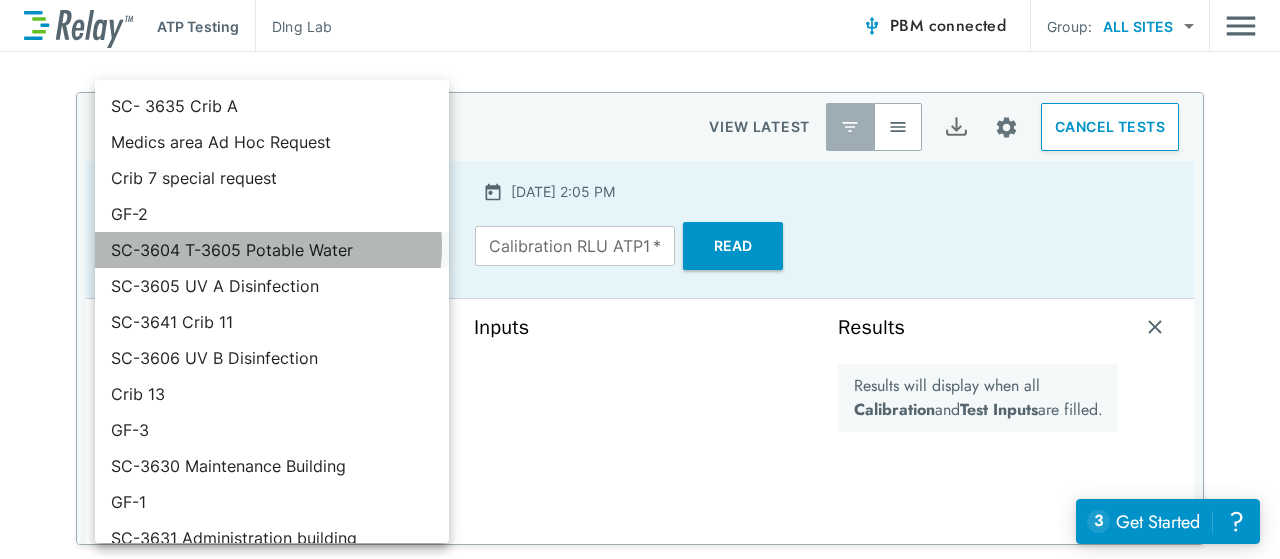 click on "SC-3604 T-3605 Potable Water" at bounding box center (272, 250) 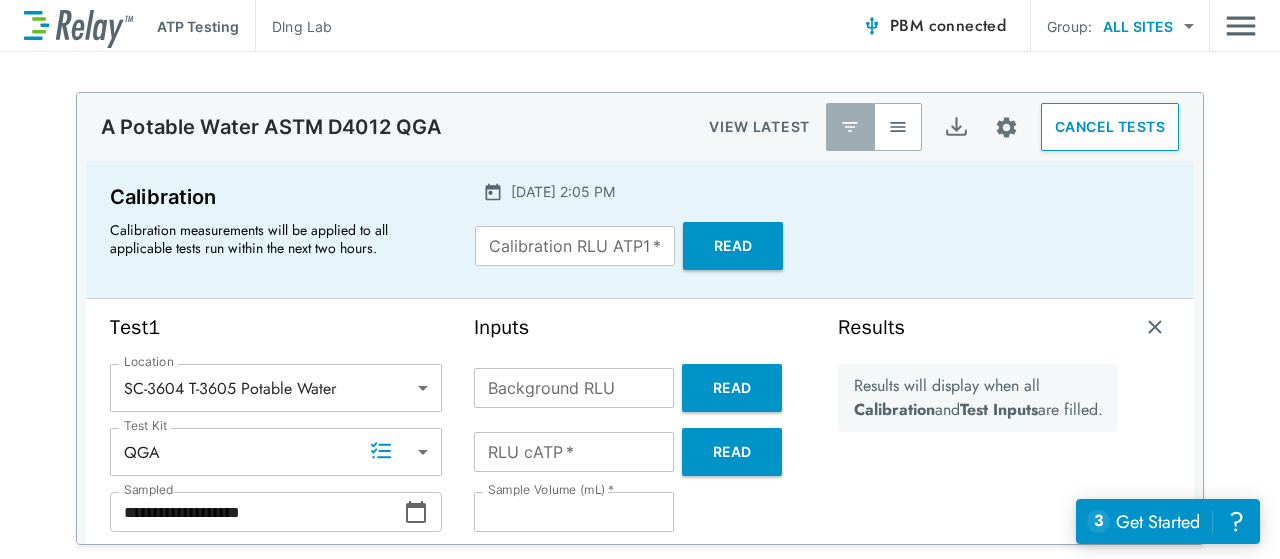 click 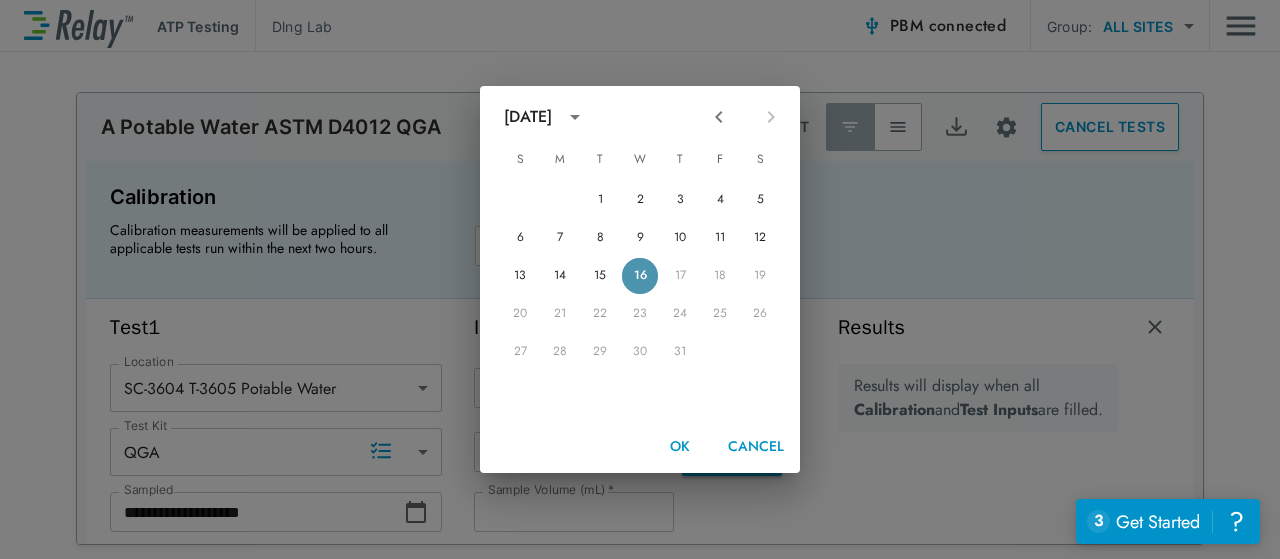click on "16" at bounding box center [640, 276] 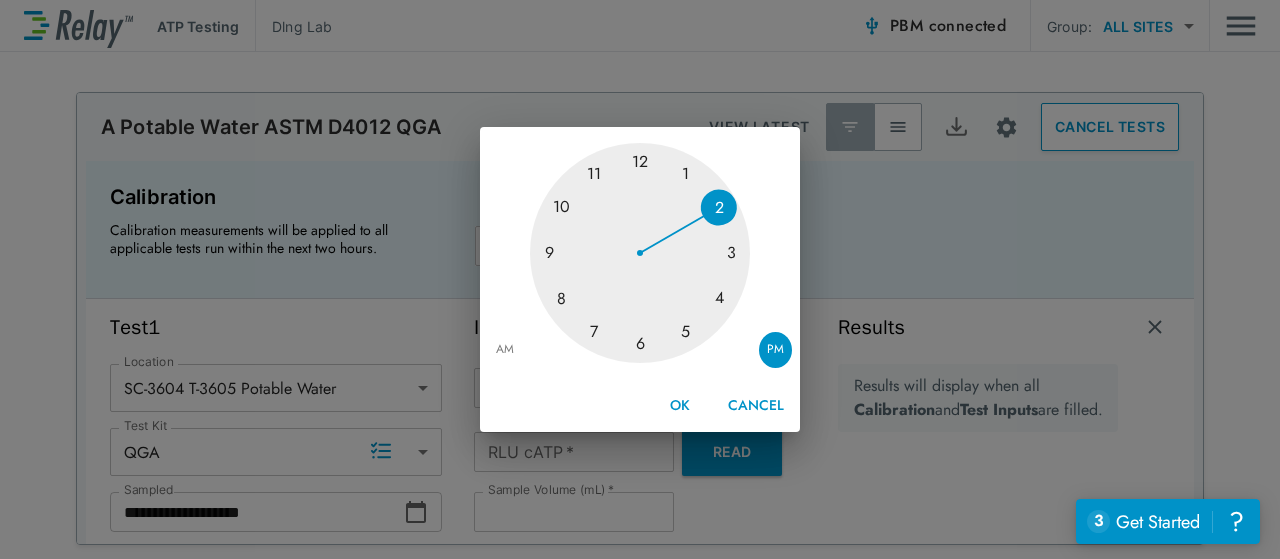 click at bounding box center (640, 253) 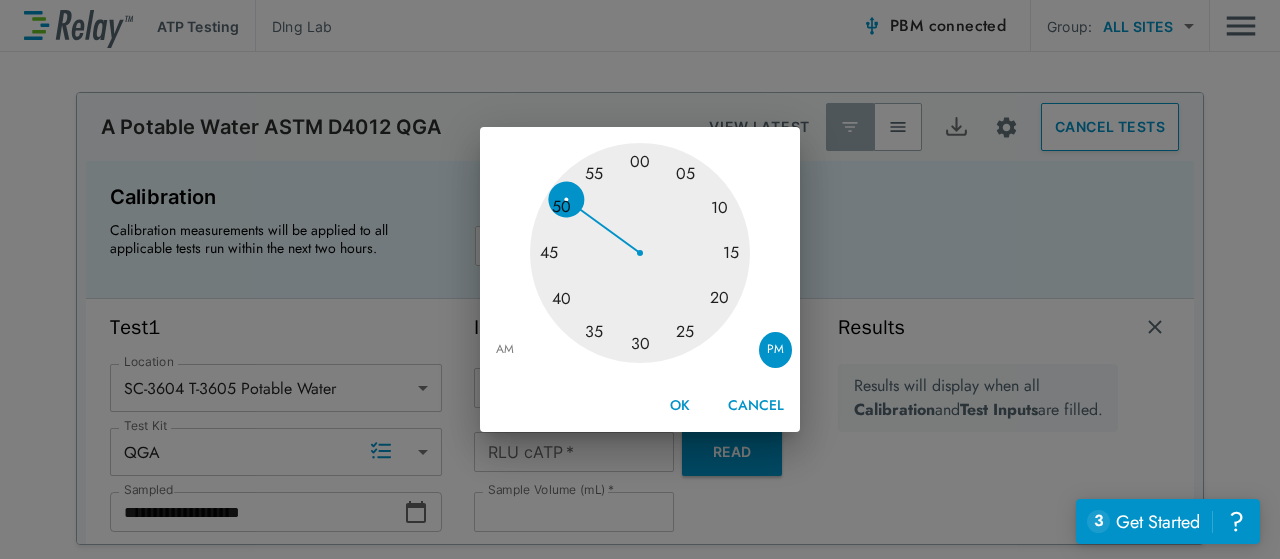 click at bounding box center (640, 253) 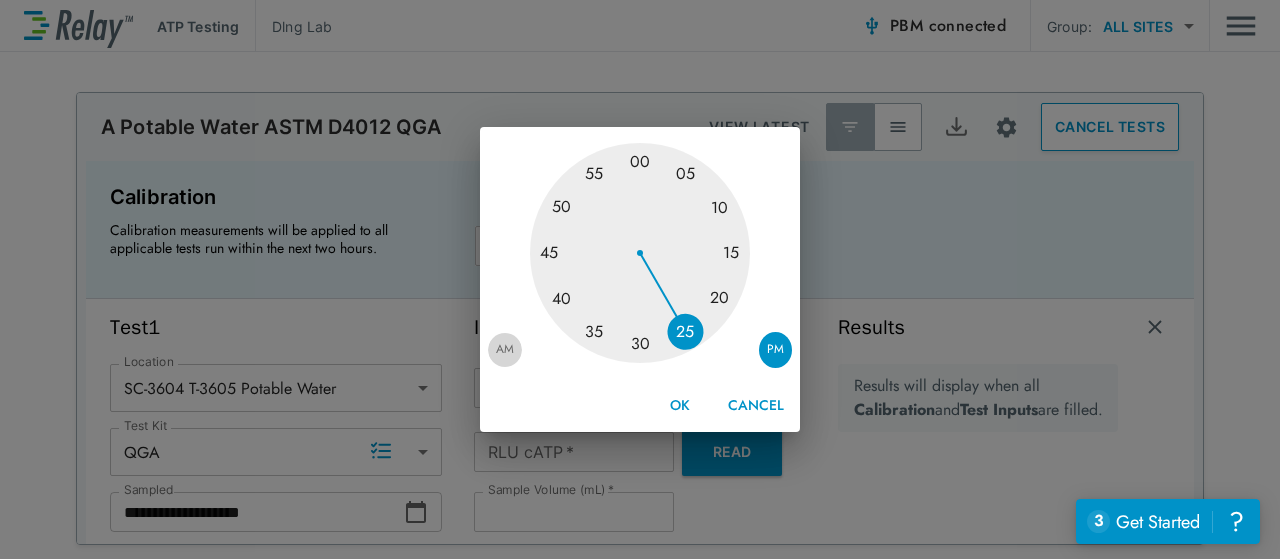 click on "AM" at bounding box center (505, 350) 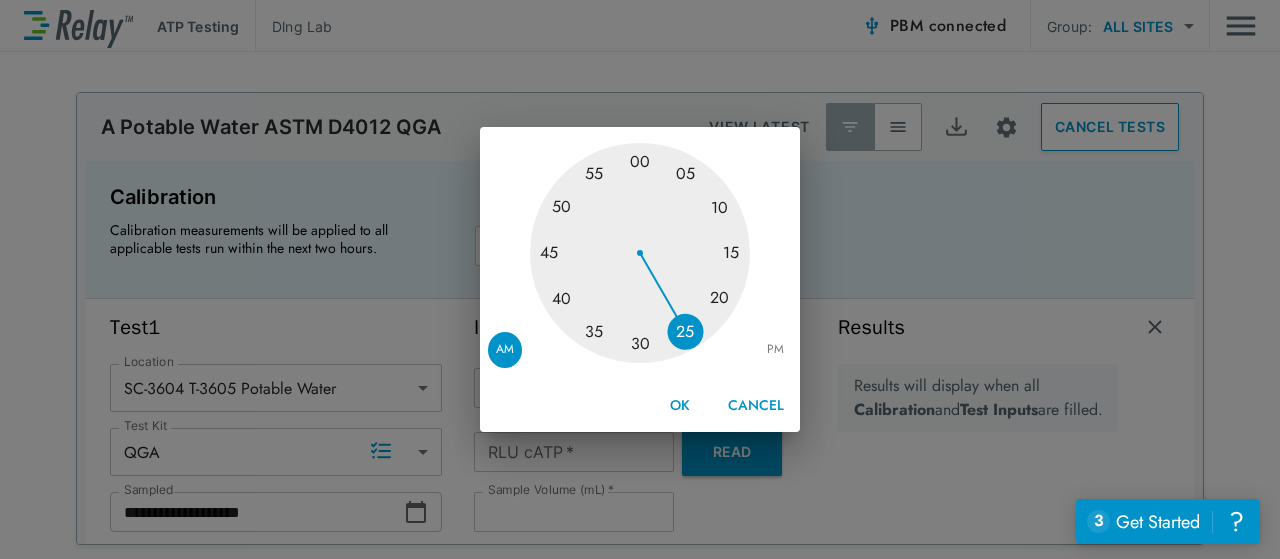click on "OK" at bounding box center [680, 405] 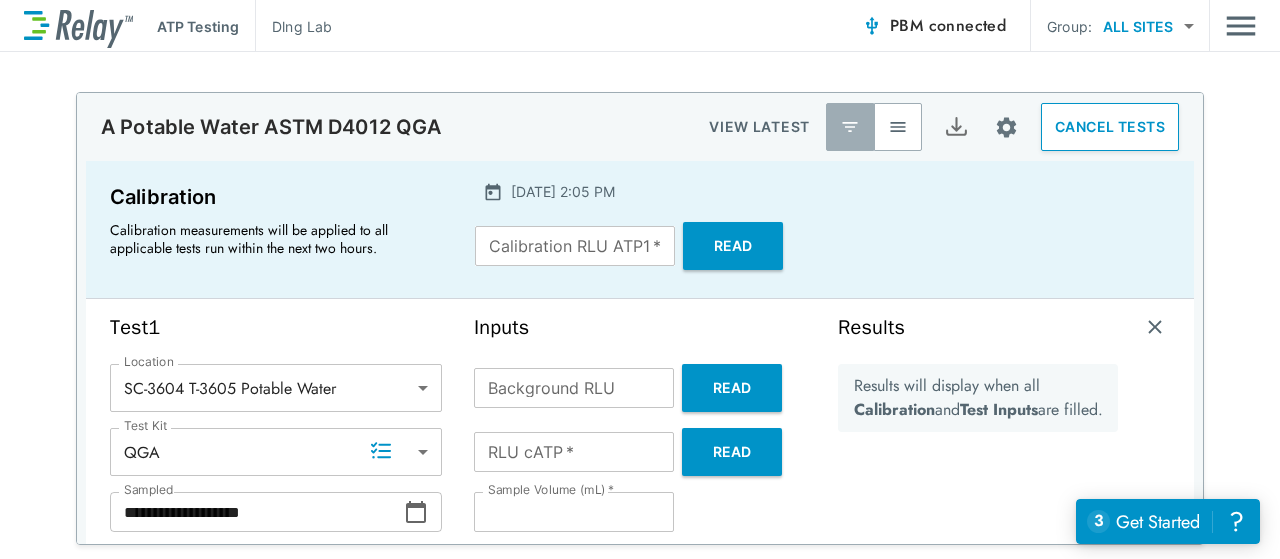 click on "**" at bounding box center (574, 512) 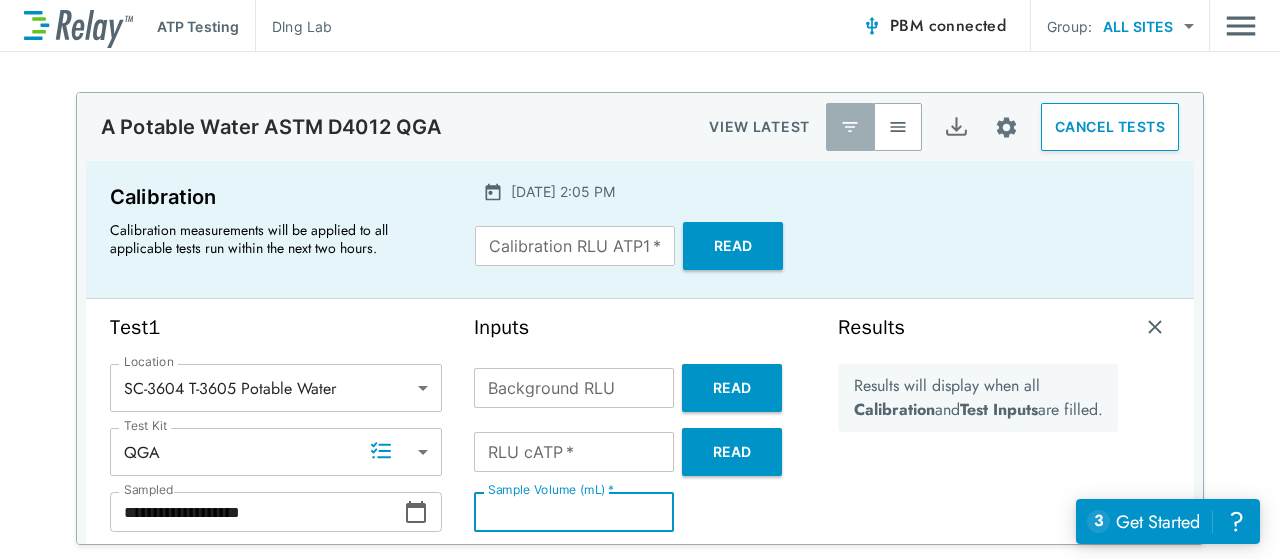 type on "*" 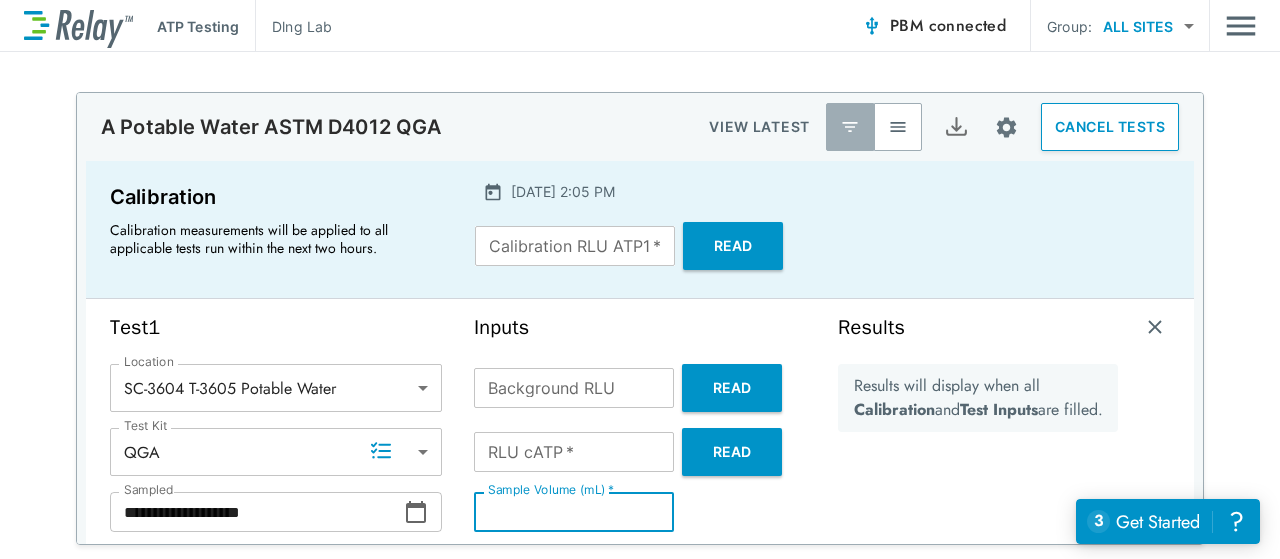 type on "**" 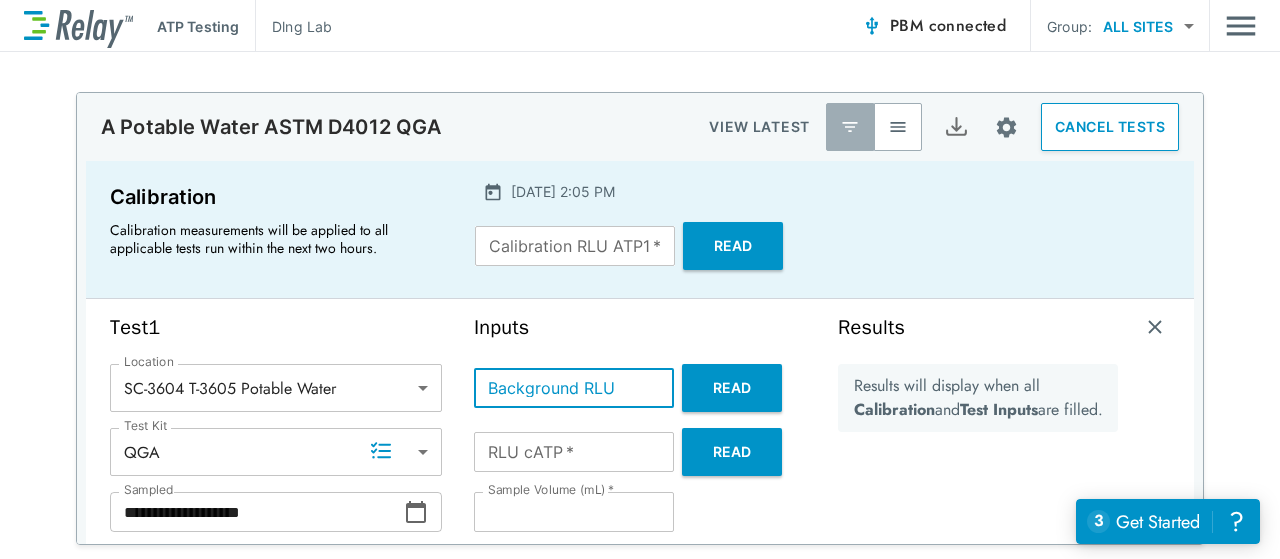 click on "Background RLU" at bounding box center [574, 388] 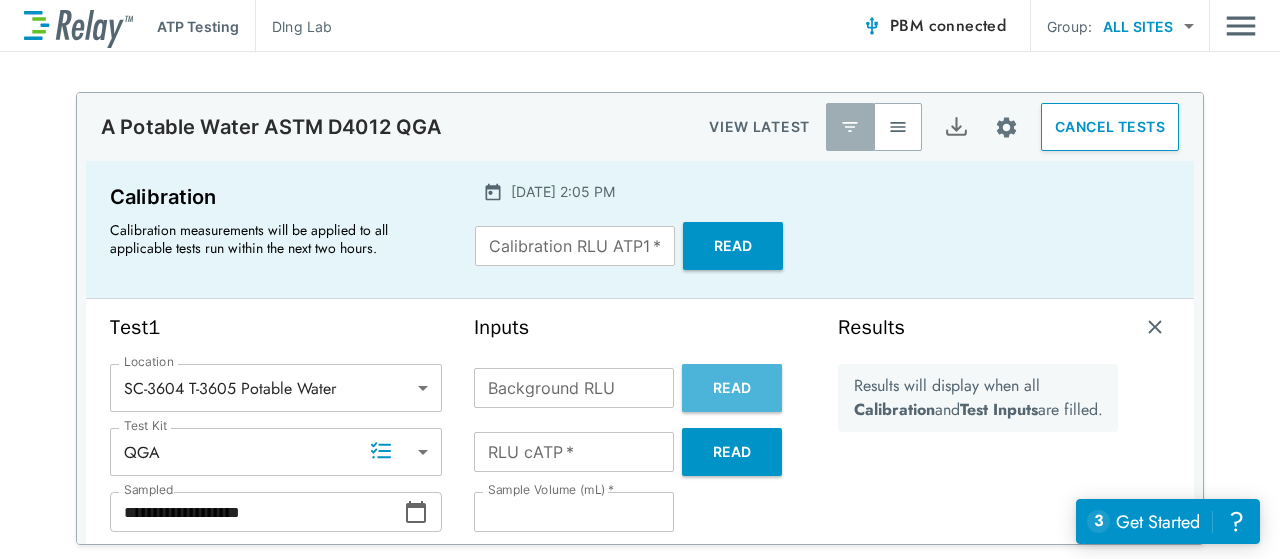 click on "Read" at bounding box center [732, 388] 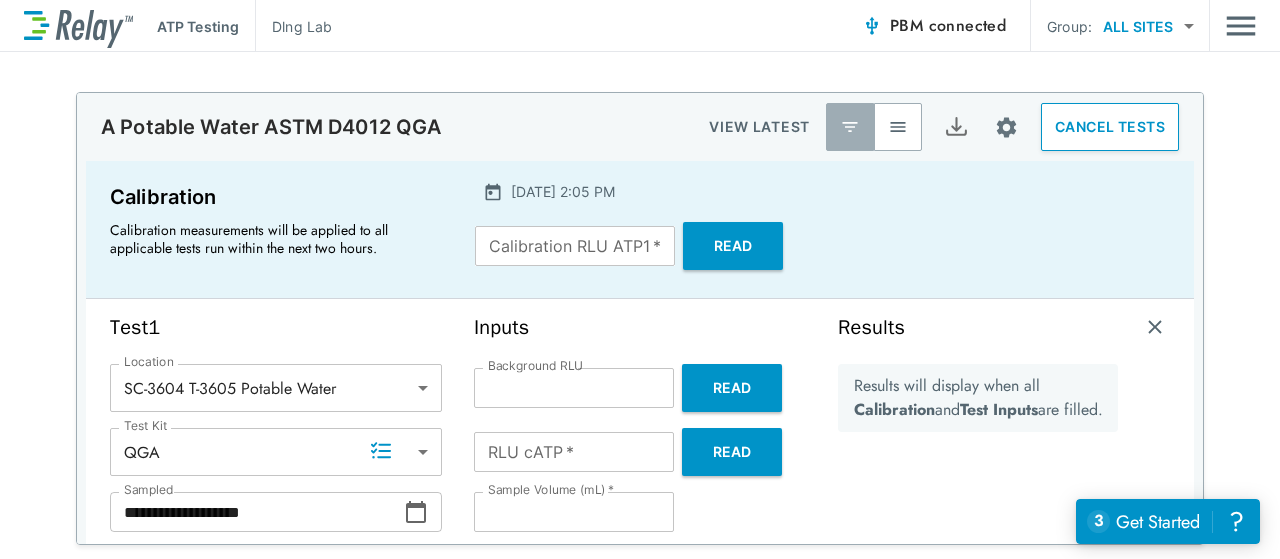 type on "*" 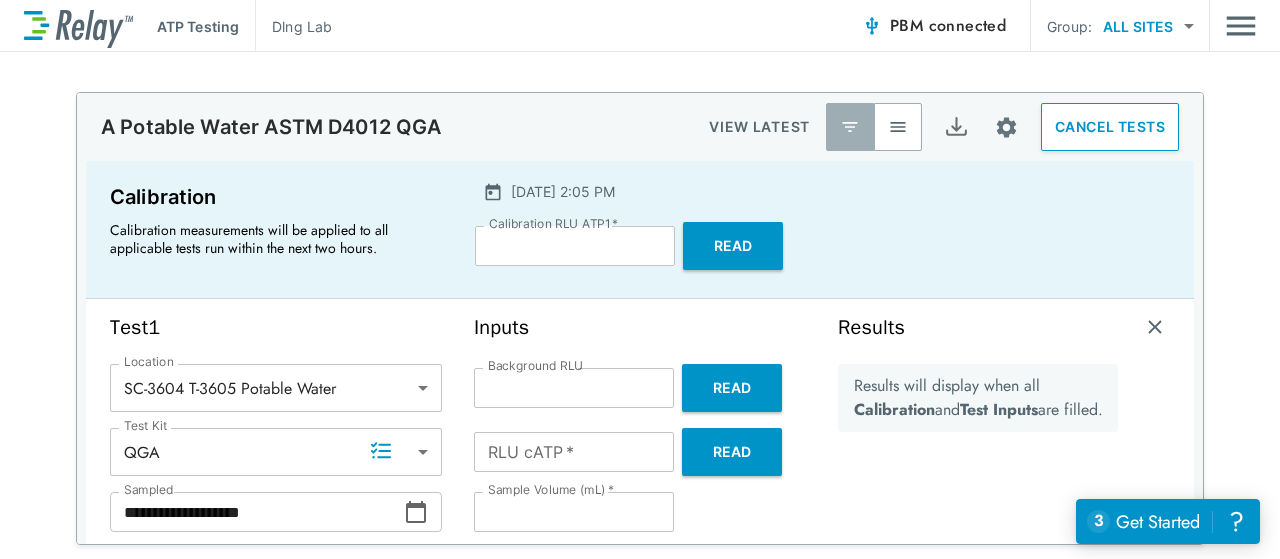 type on "****" 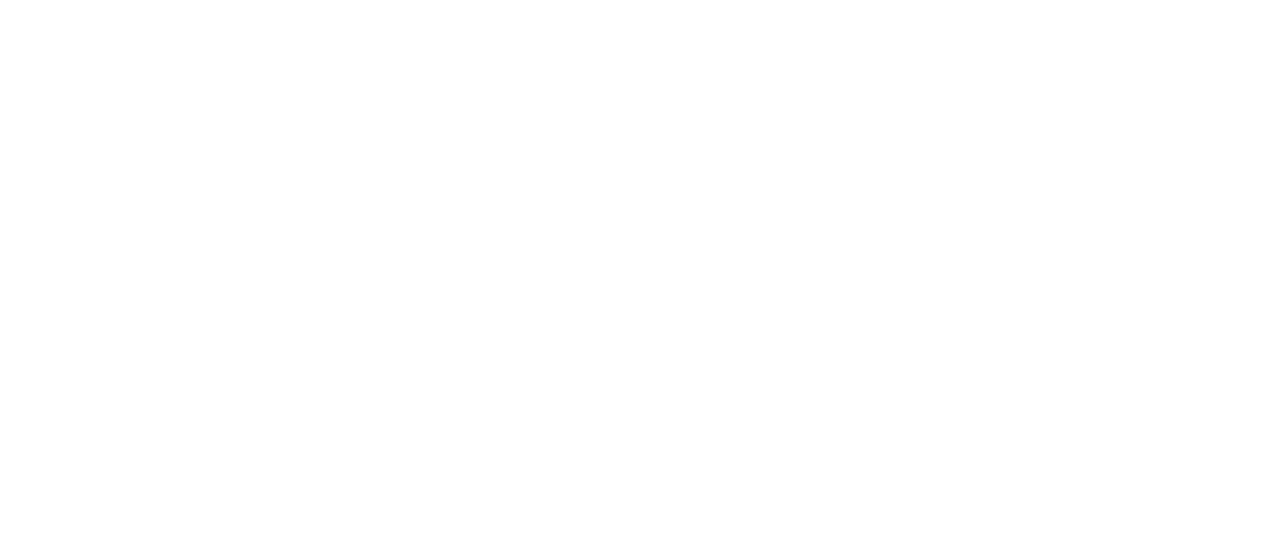 scroll, scrollTop: 0, scrollLeft: 0, axis: both 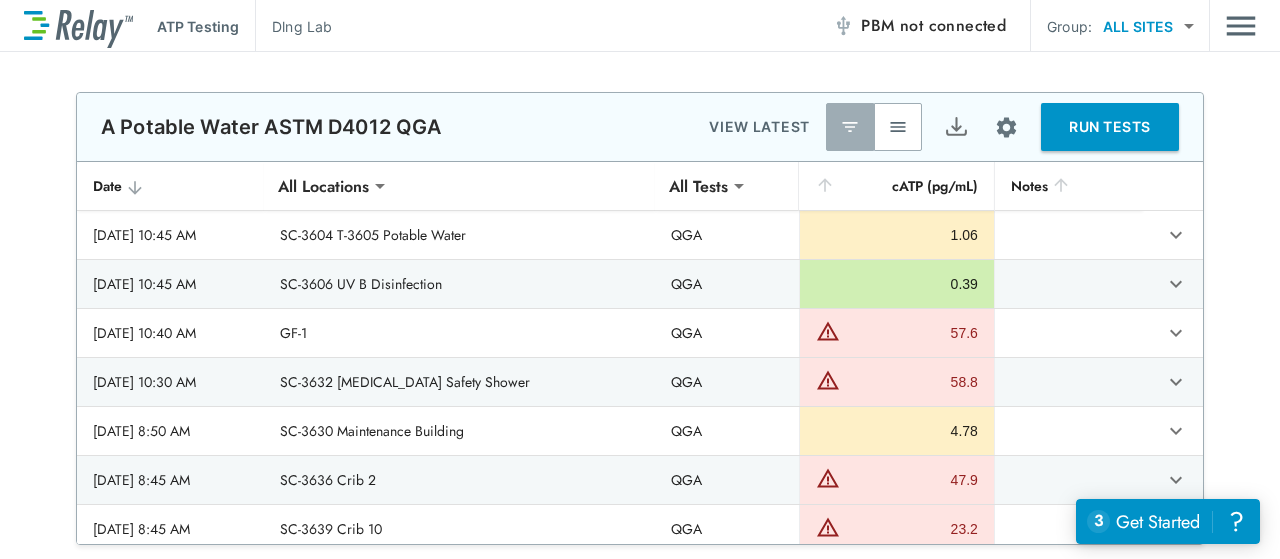 click at bounding box center (78, 26) 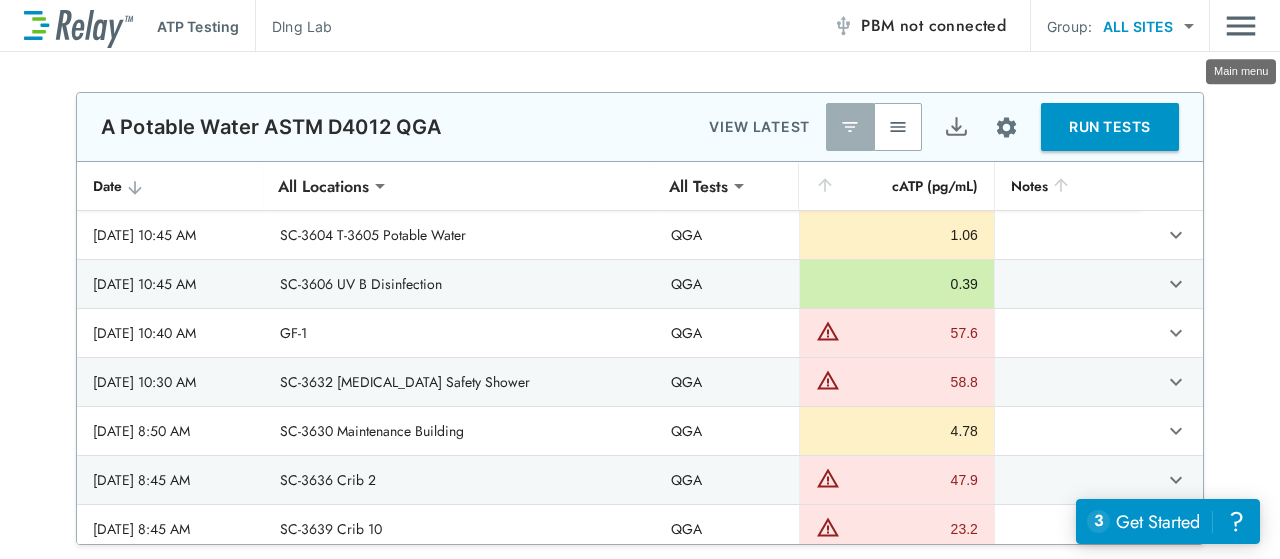click at bounding box center (1241, 26) 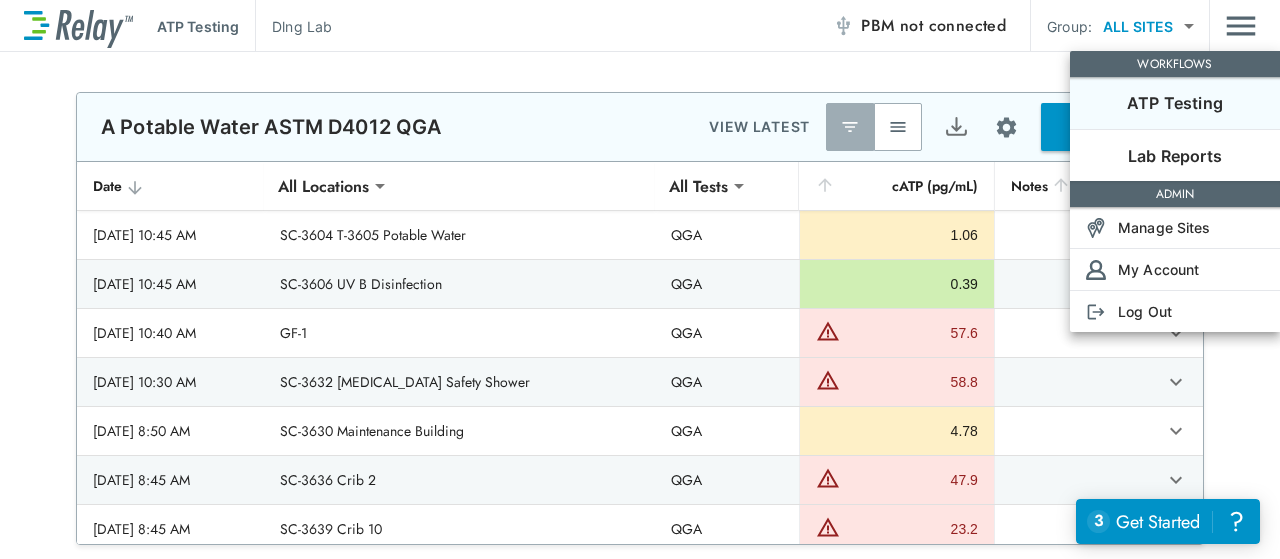 click at bounding box center [640, 279] 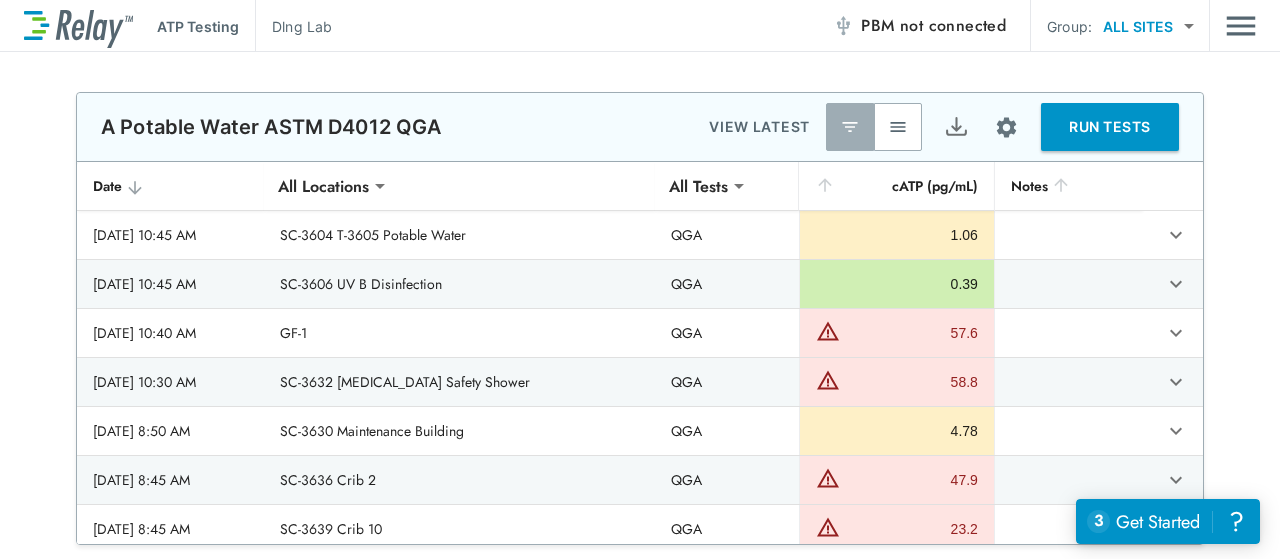drag, startPoint x: 0, startPoint y: 1, endPoint x: 224, endPoint y: 3, distance: 224.00893 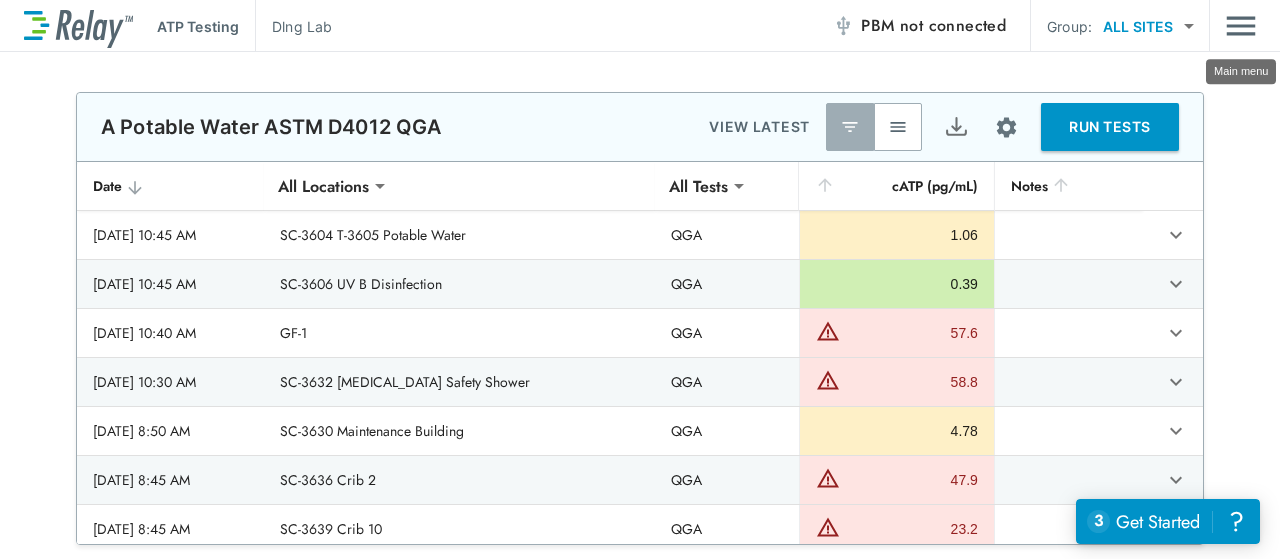 click at bounding box center (1241, 26) 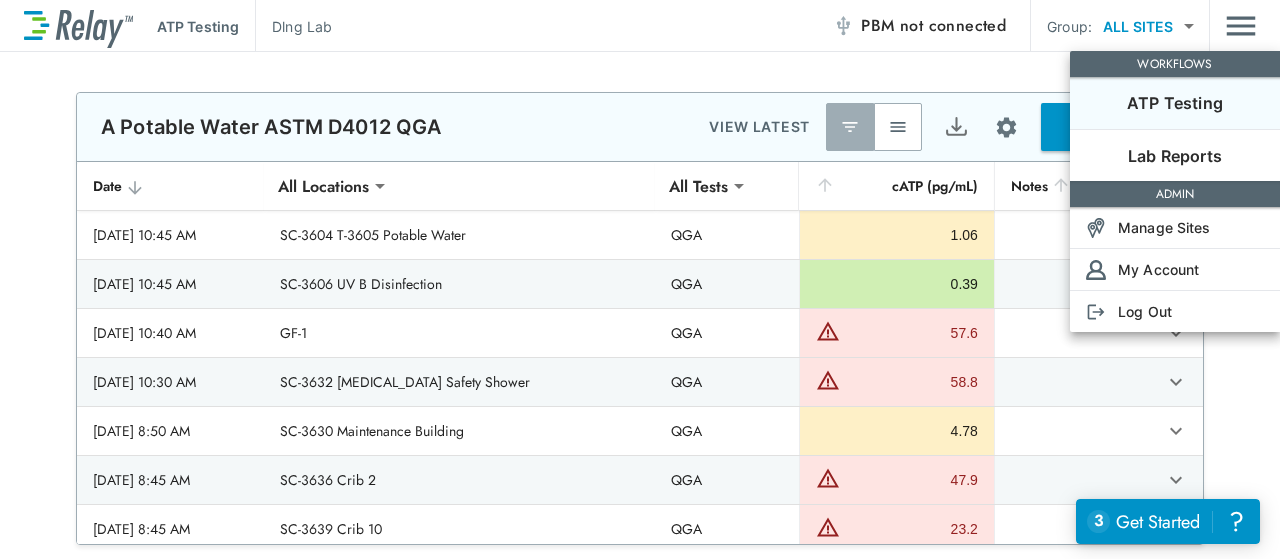 click on "ATP Testing" at bounding box center [1175, 103] 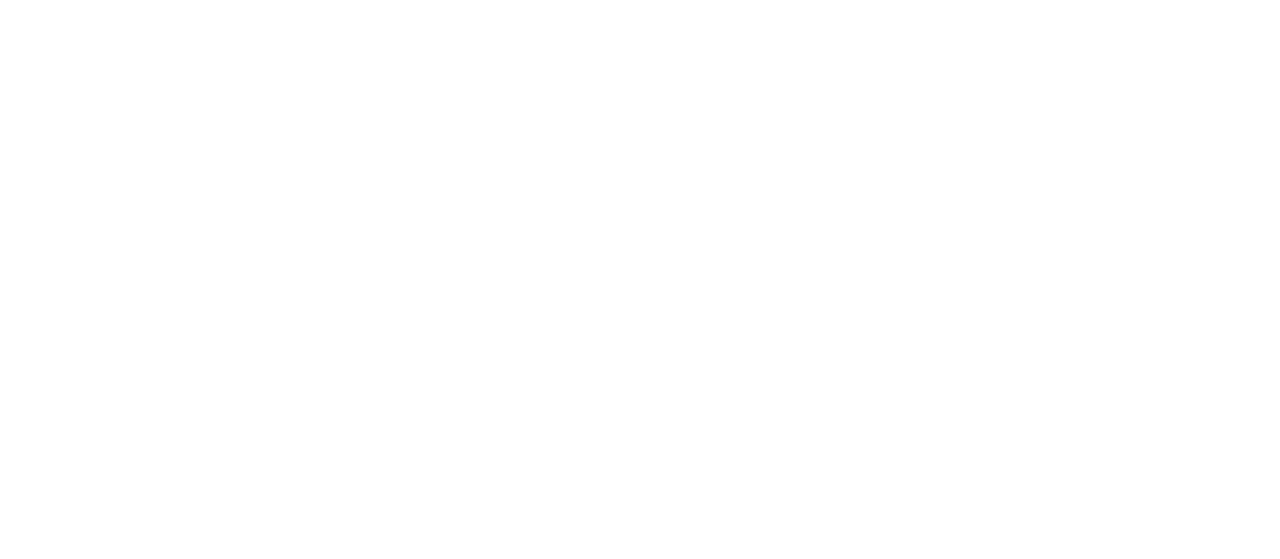 scroll, scrollTop: 0, scrollLeft: 0, axis: both 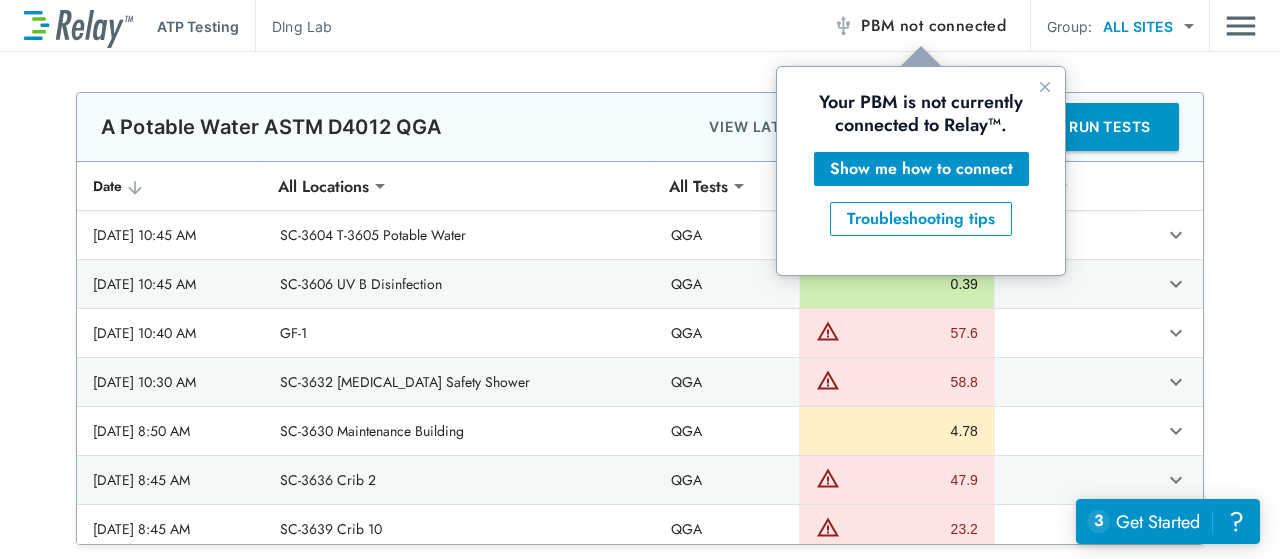click on "PBM   not connected" at bounding box center (919, 26) 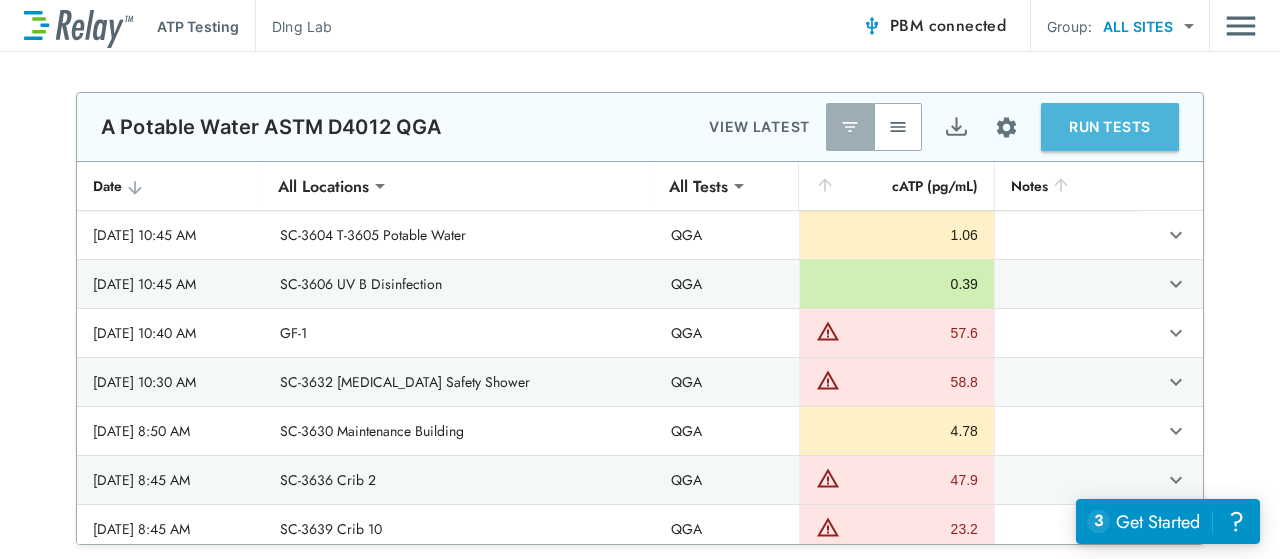 click on "RUN TESTS" at bounding box center [1110, 127] 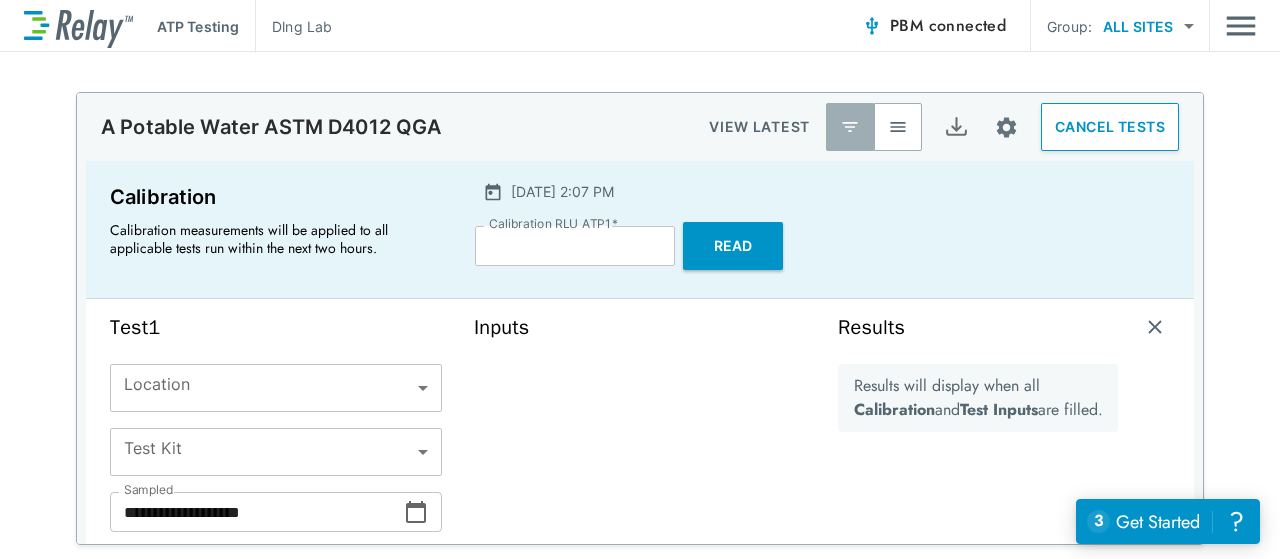 click on "Read" at bounding box center (733, 246) 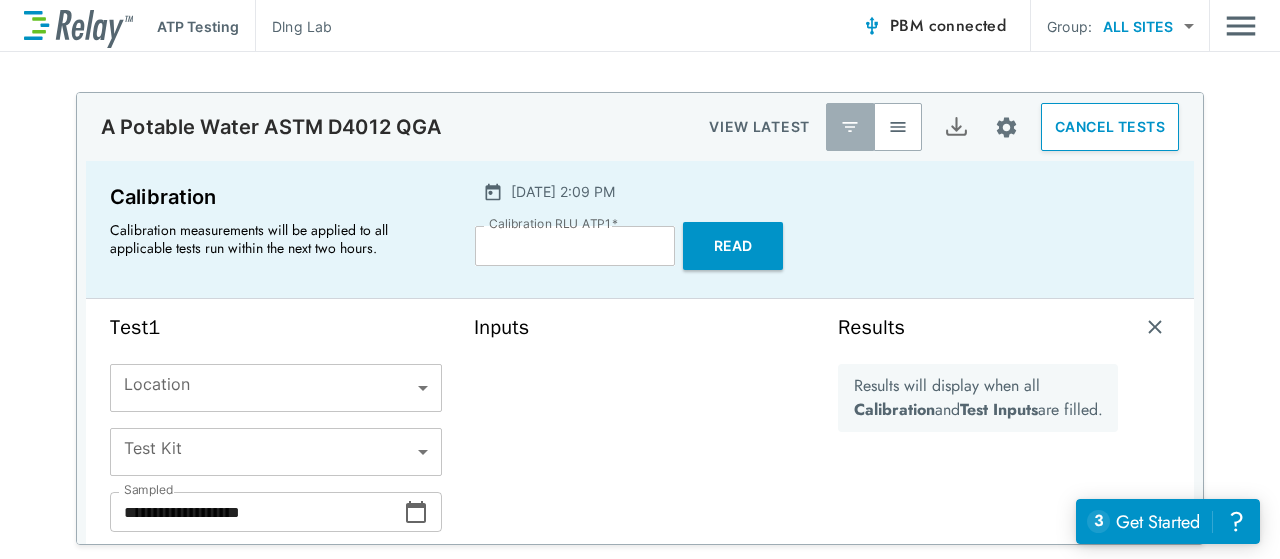 click on "Read" at bounding box center (733, 246) 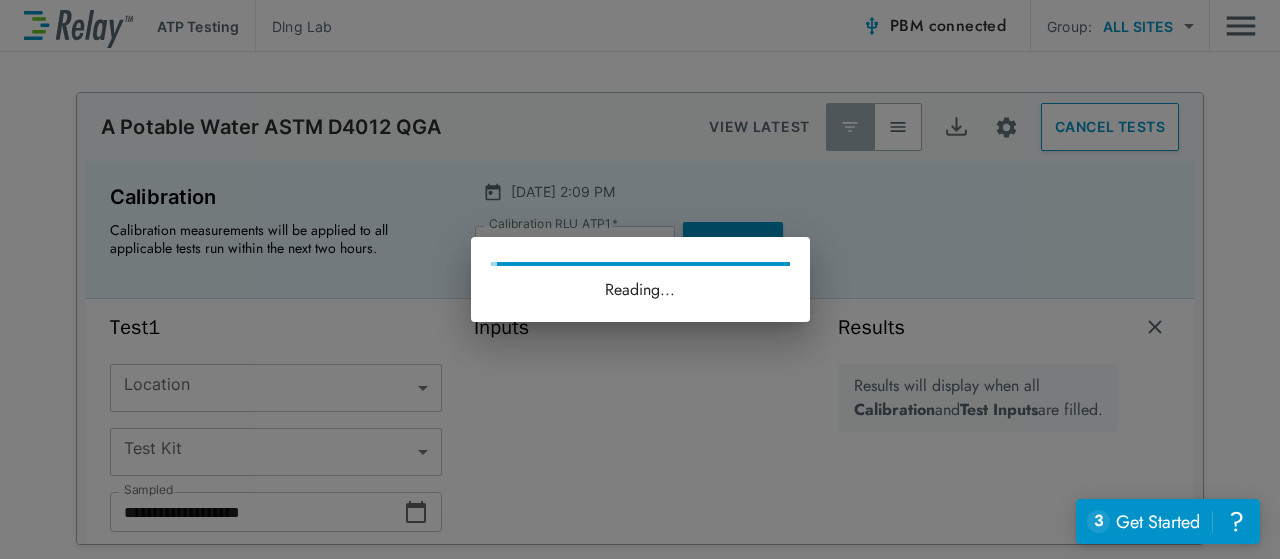 type on "****" 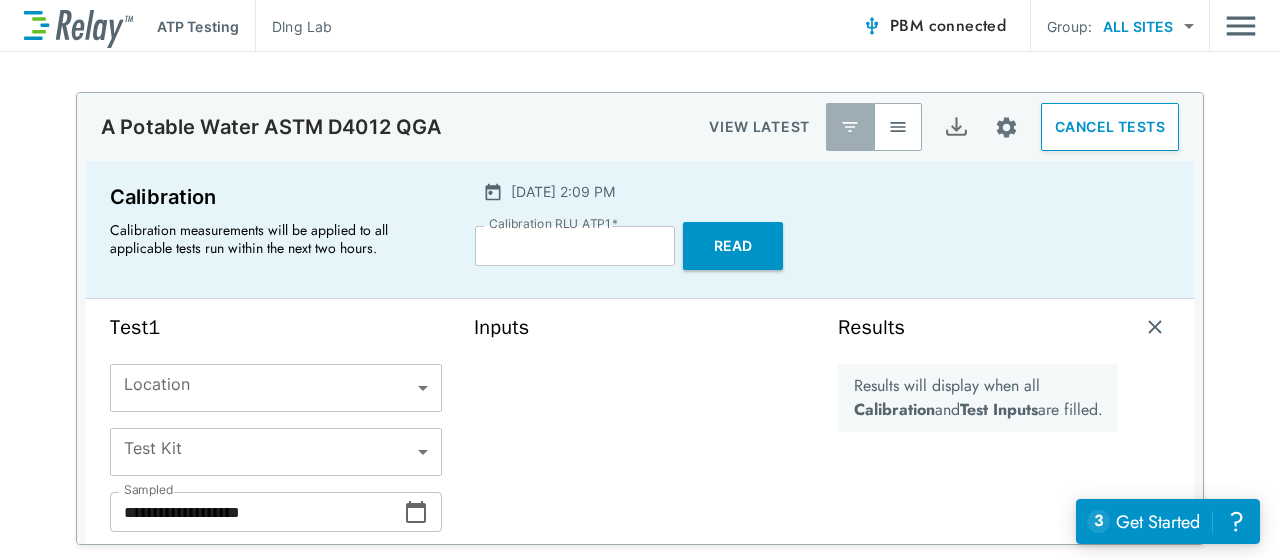 click on "**********" at bounding box center [640, 279] 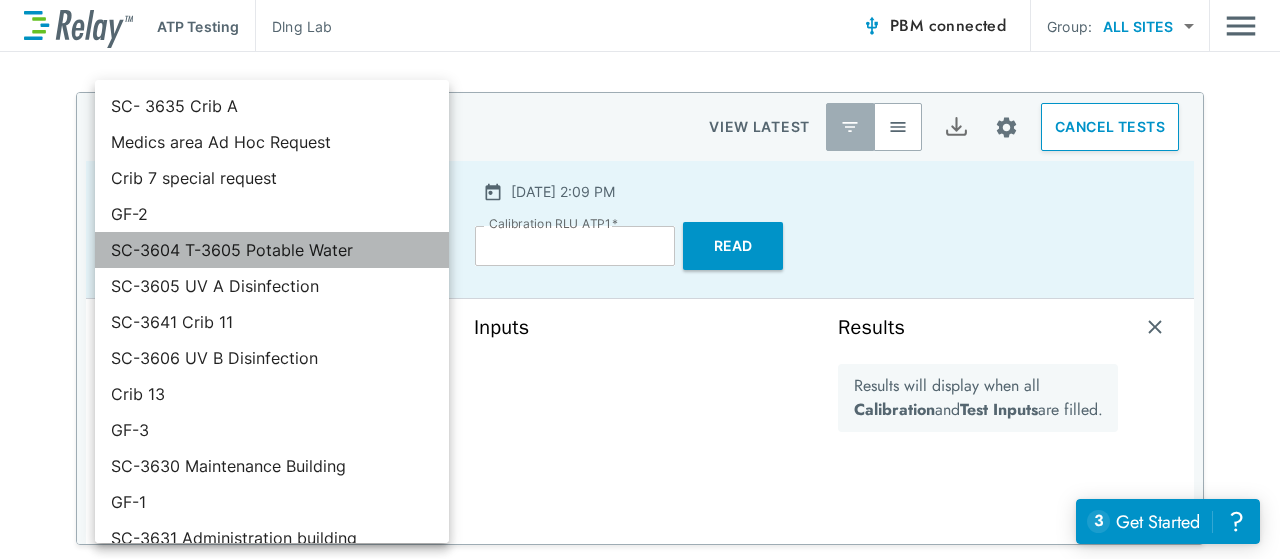 click on "SC-3604 T-3605 Potable Water" at bounding box center (272, 250) 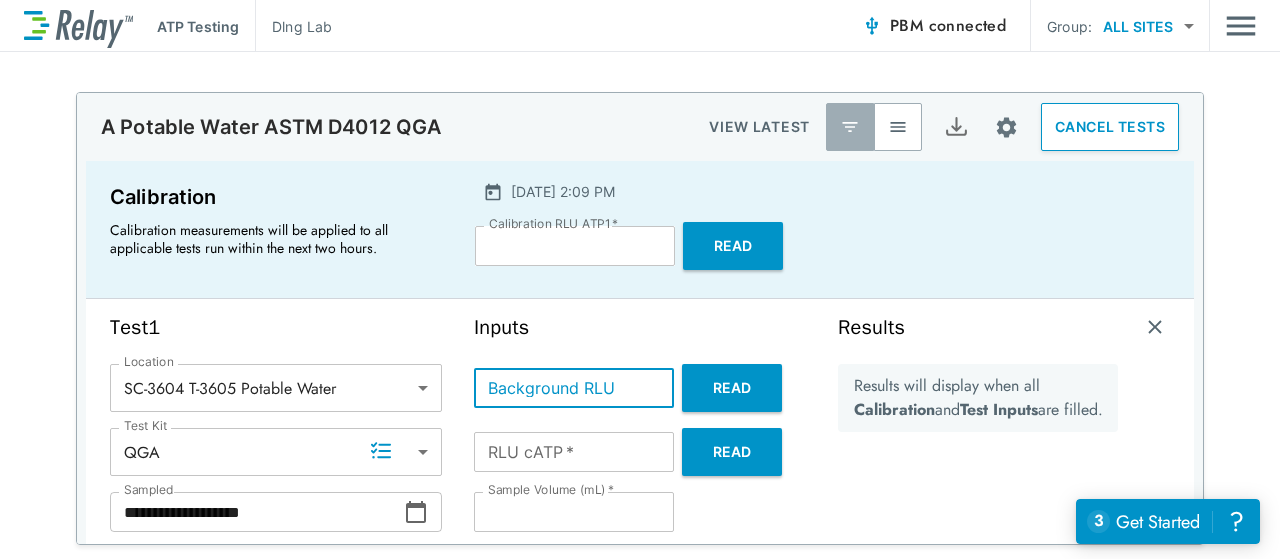 click on "Background RLU" at bounding box center (574, 388) 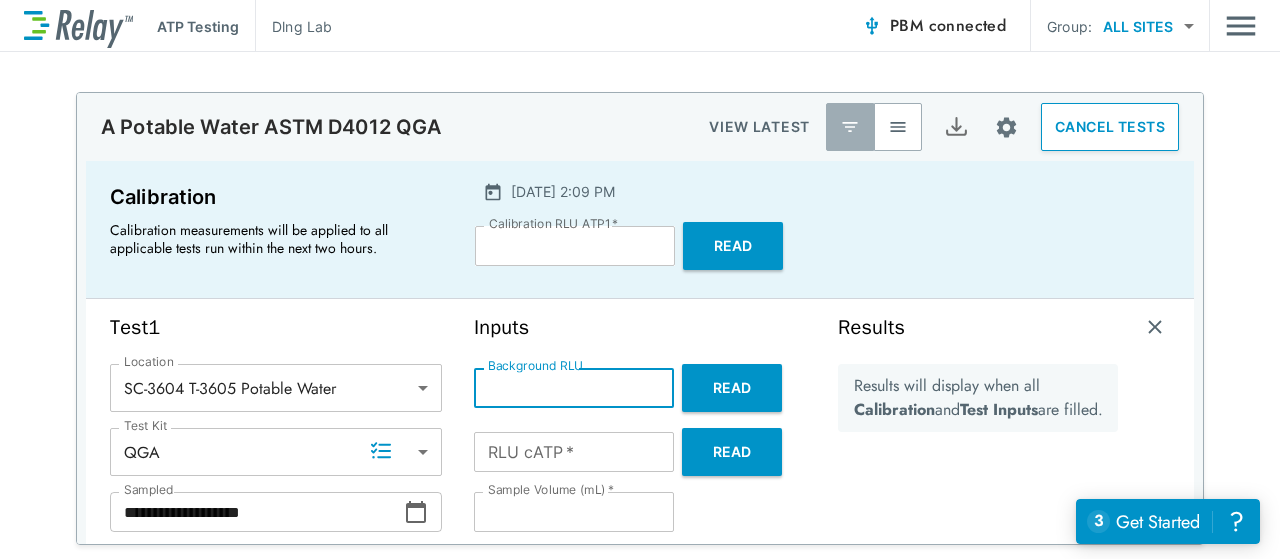 type on "*" 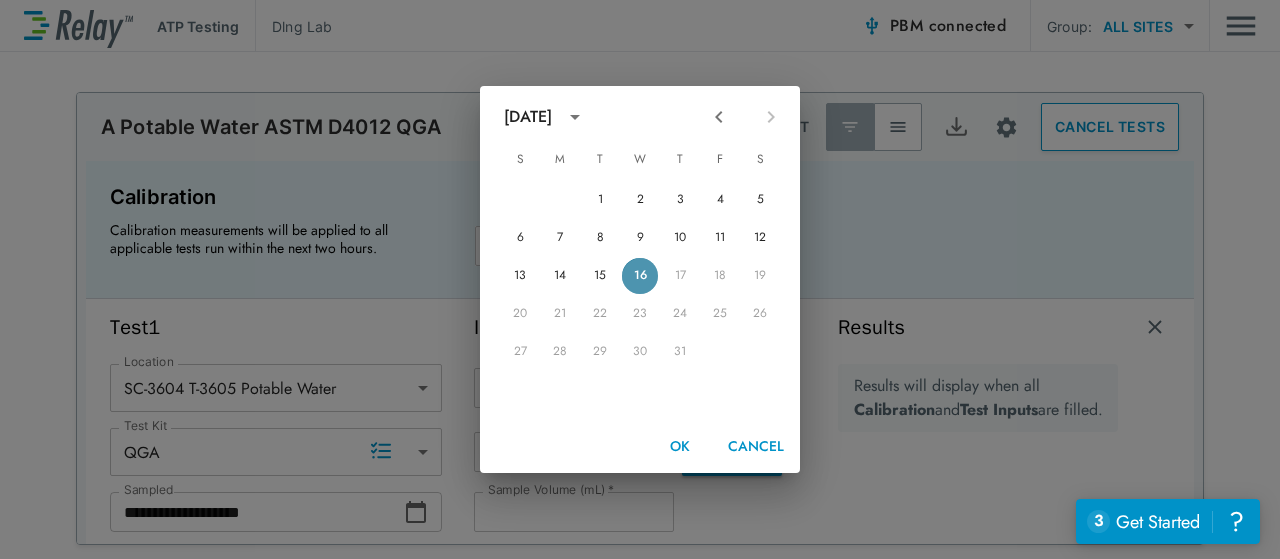 click on "16" at bounding box center (640, 276) 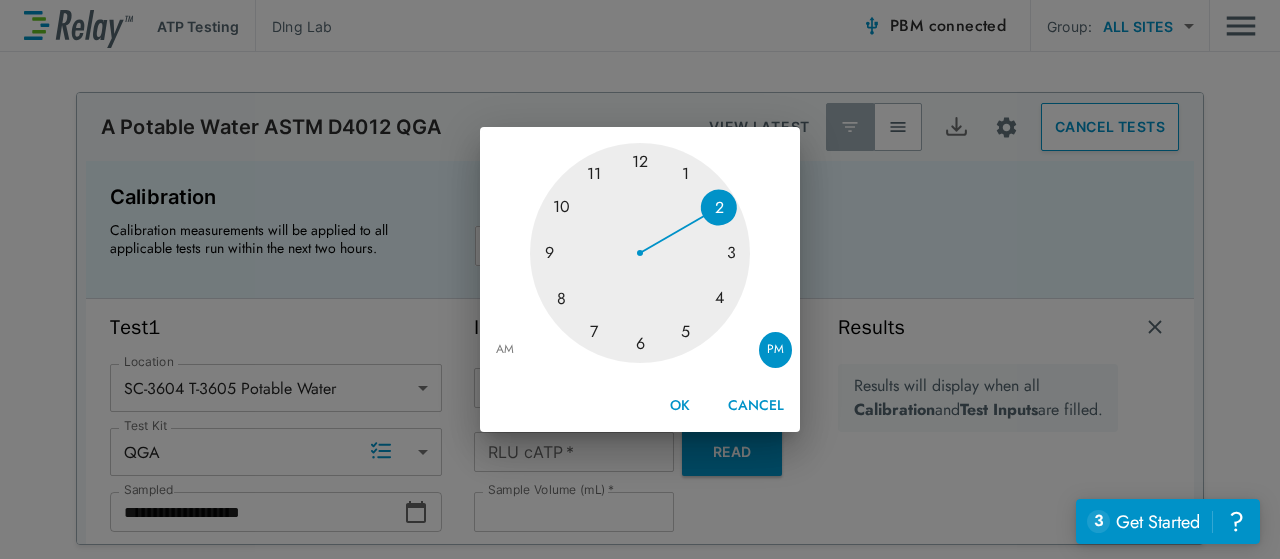 click at bounding box center [640, 253] 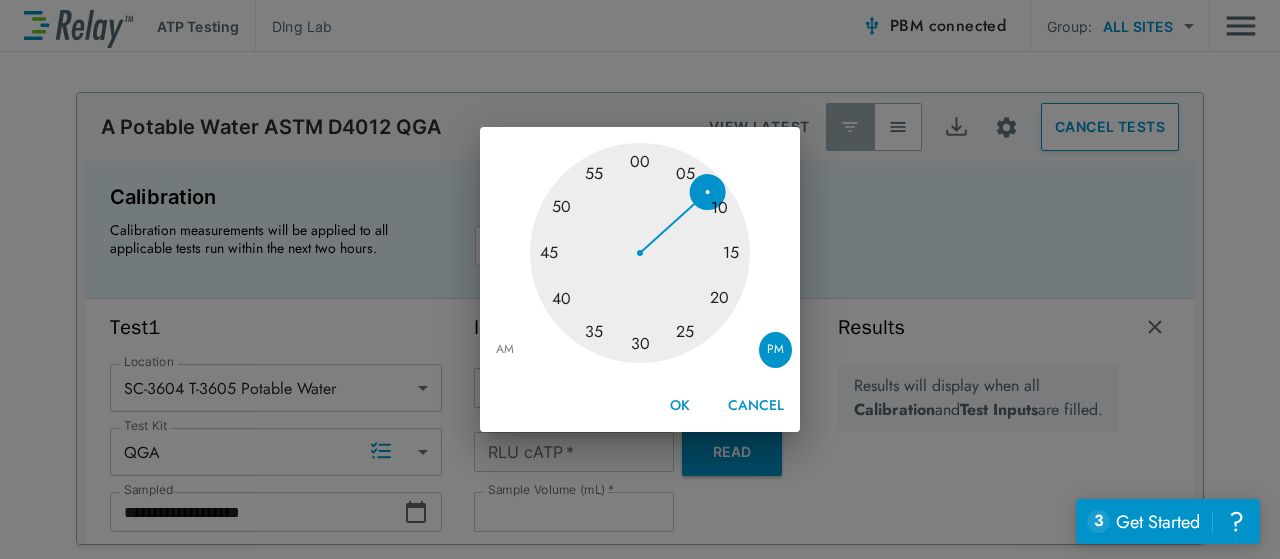 click at bounding box center (640, 253) 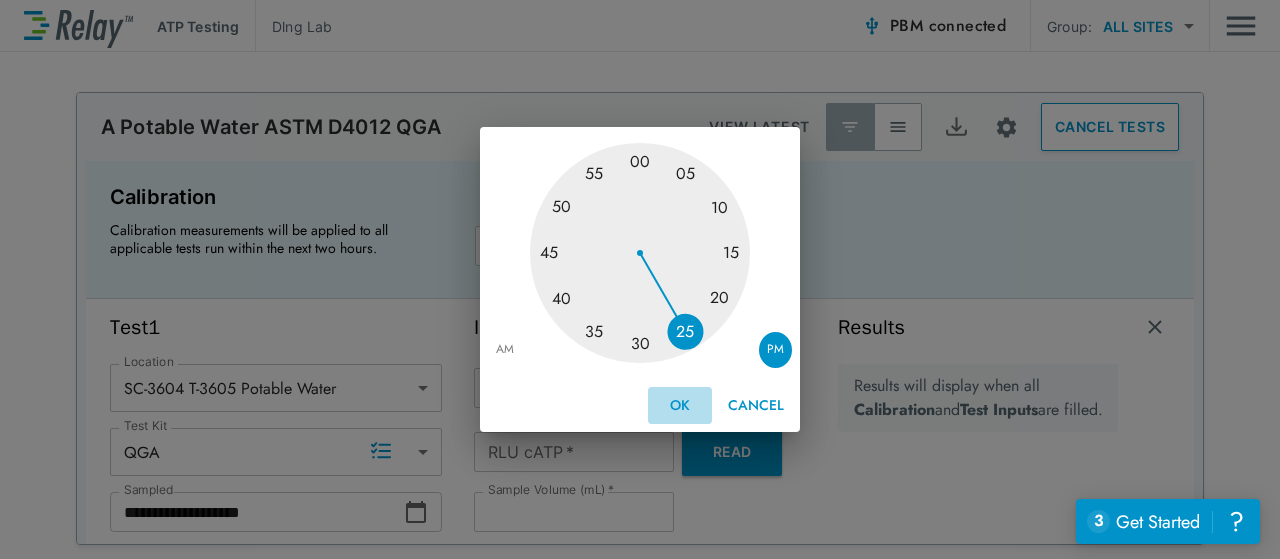 click on "OK" at bounding box center (680, 405) 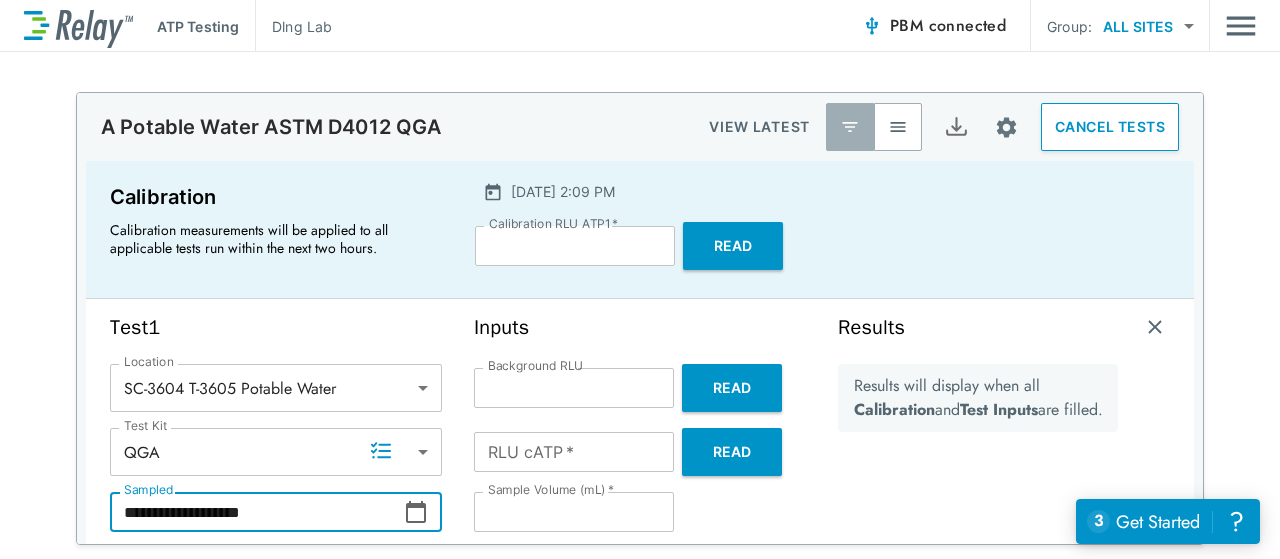 click on "**********" at bounding box center [257, 512] 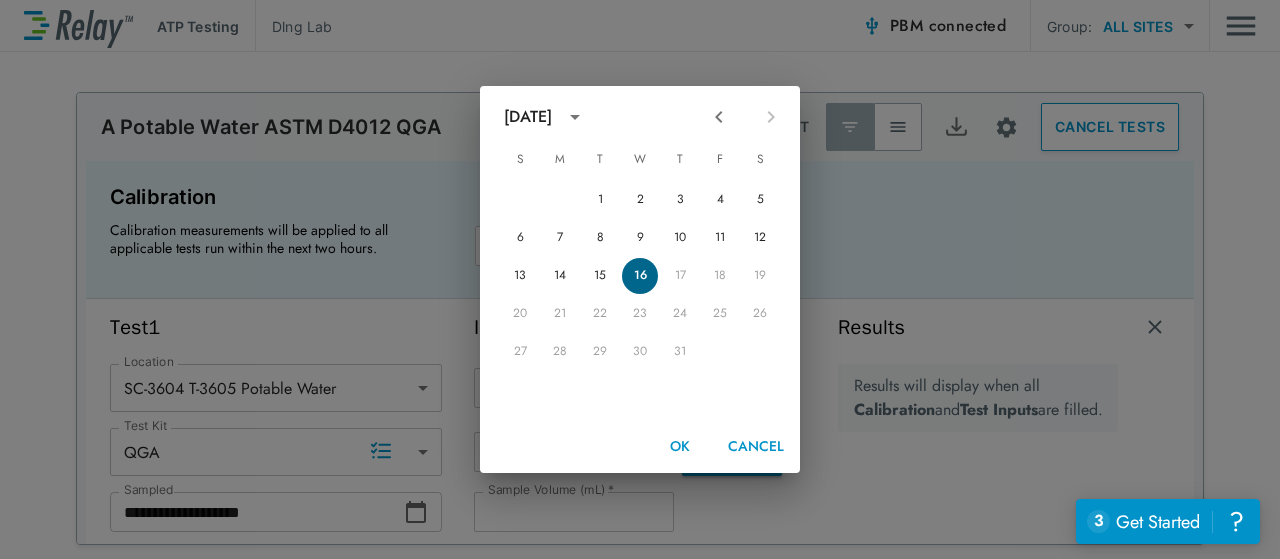 click on "16" at bounding box center [640, 276] 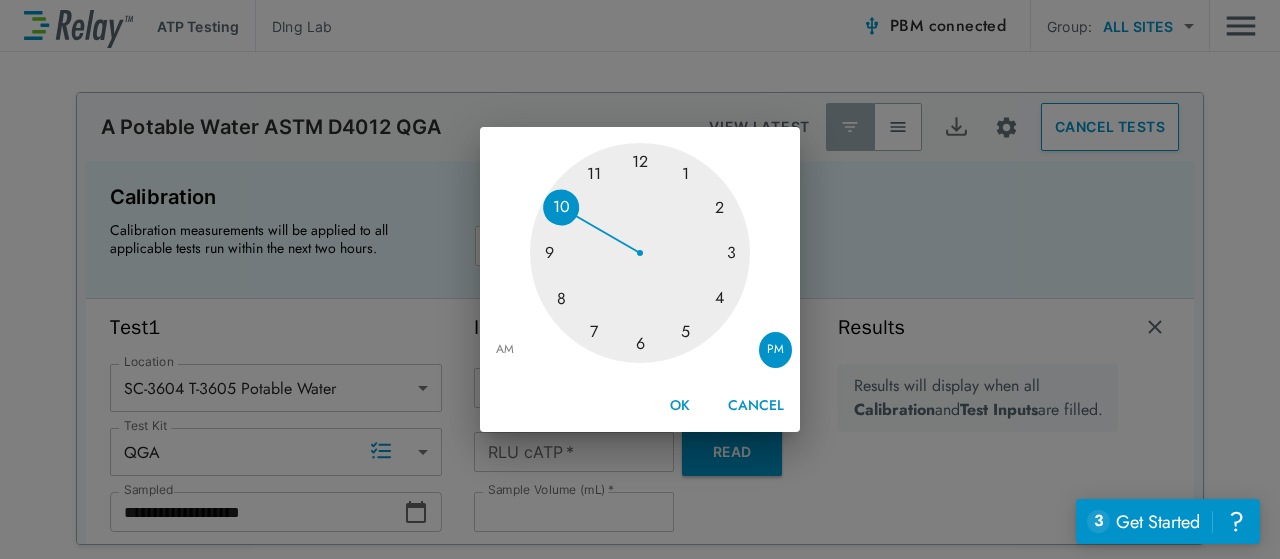 click on "AM" at bounding box center (505, 350) 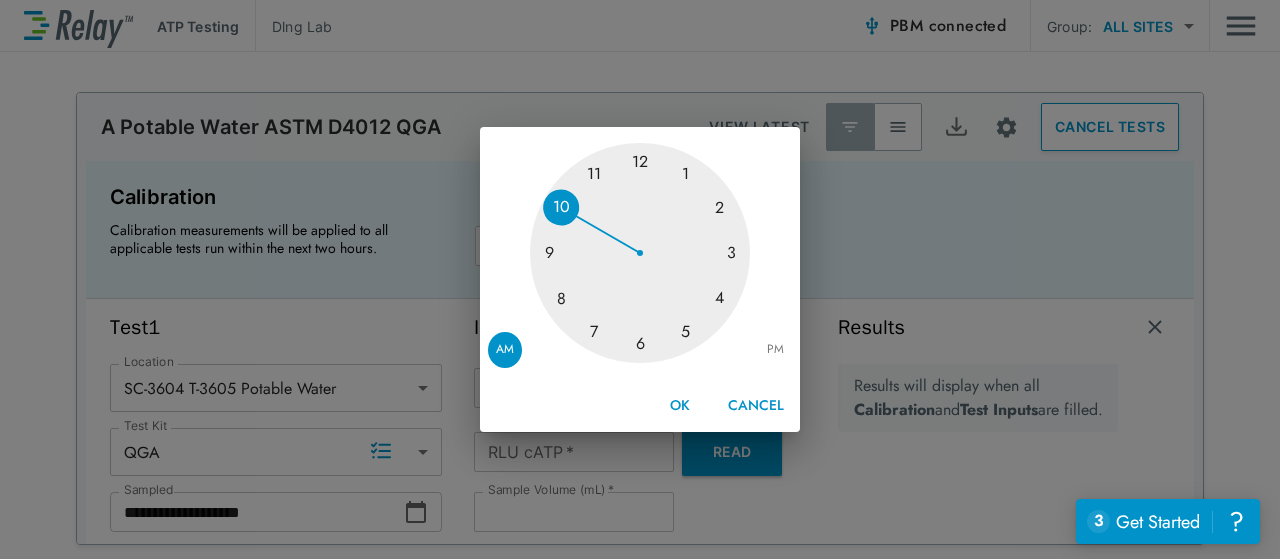 click at bounding box center (640, 253) 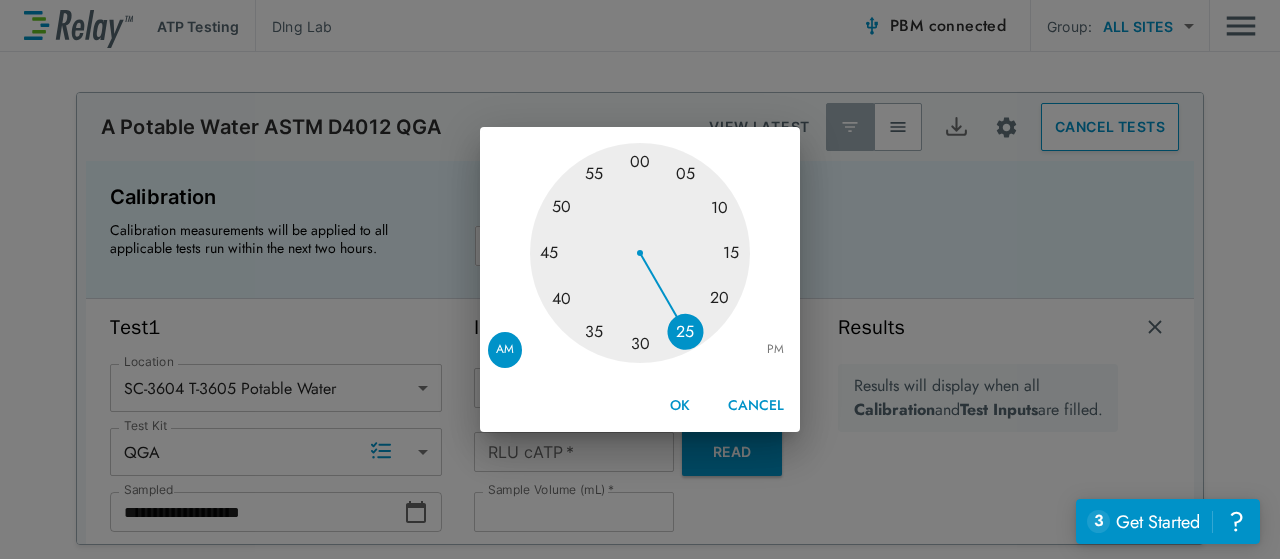click at bounding box center (640, 253) 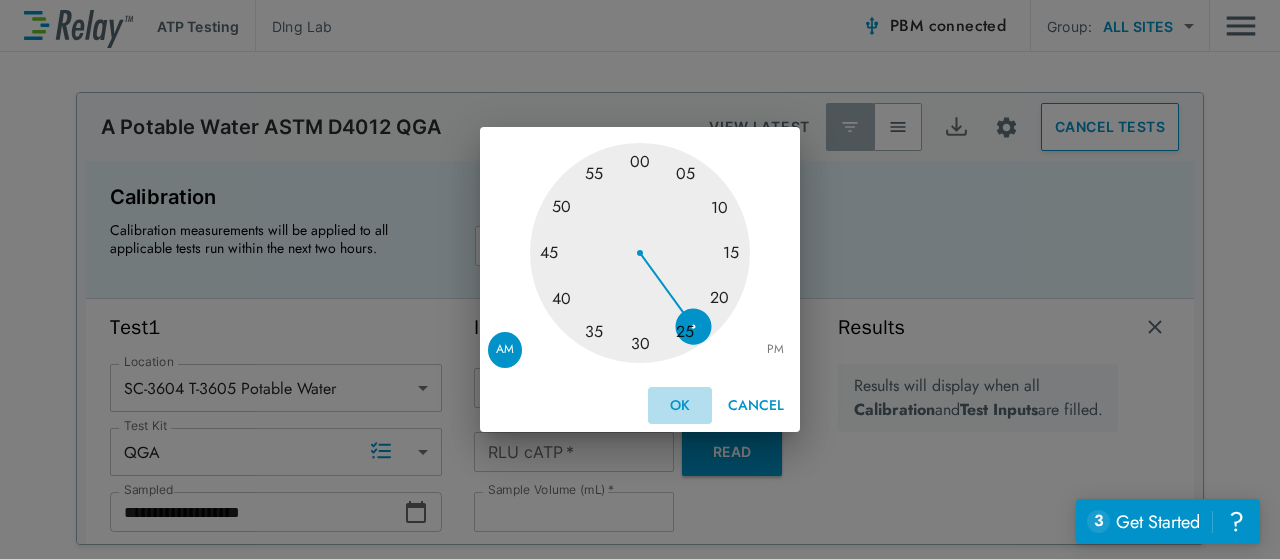 click on "OK" at bounding box center (680, 405) 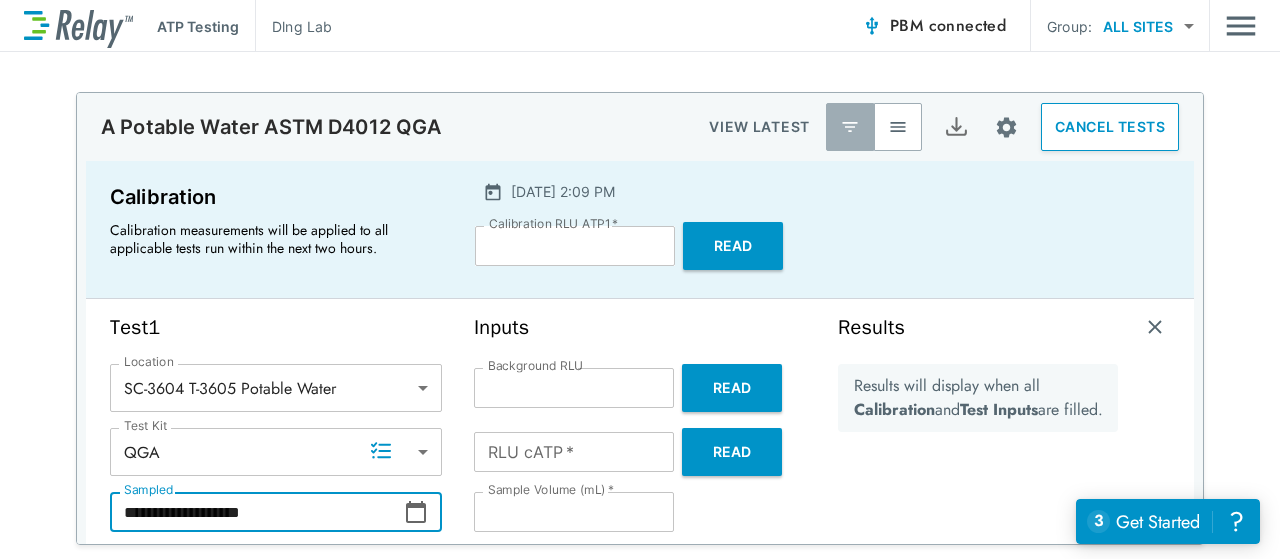click on "**" at bounding box center (574, 512) 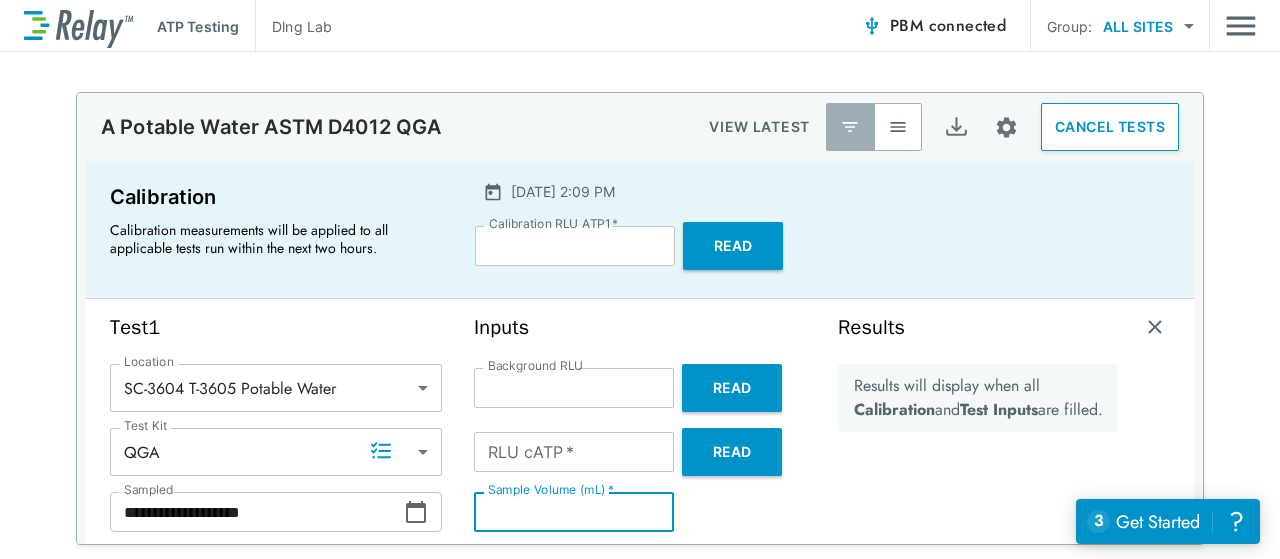 type on "*" 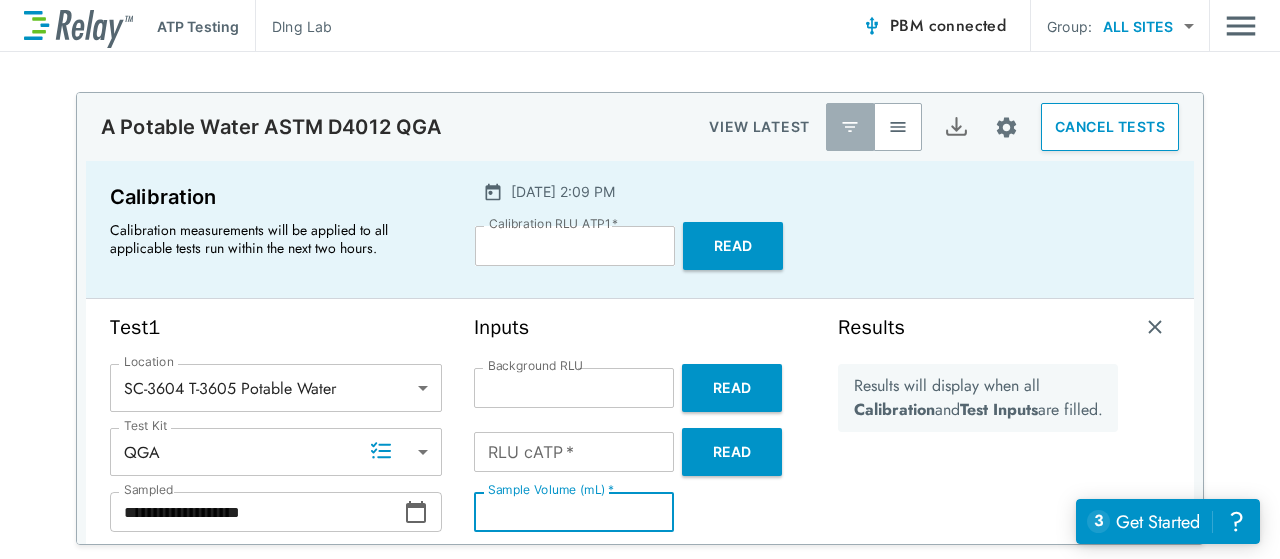 type on "**" 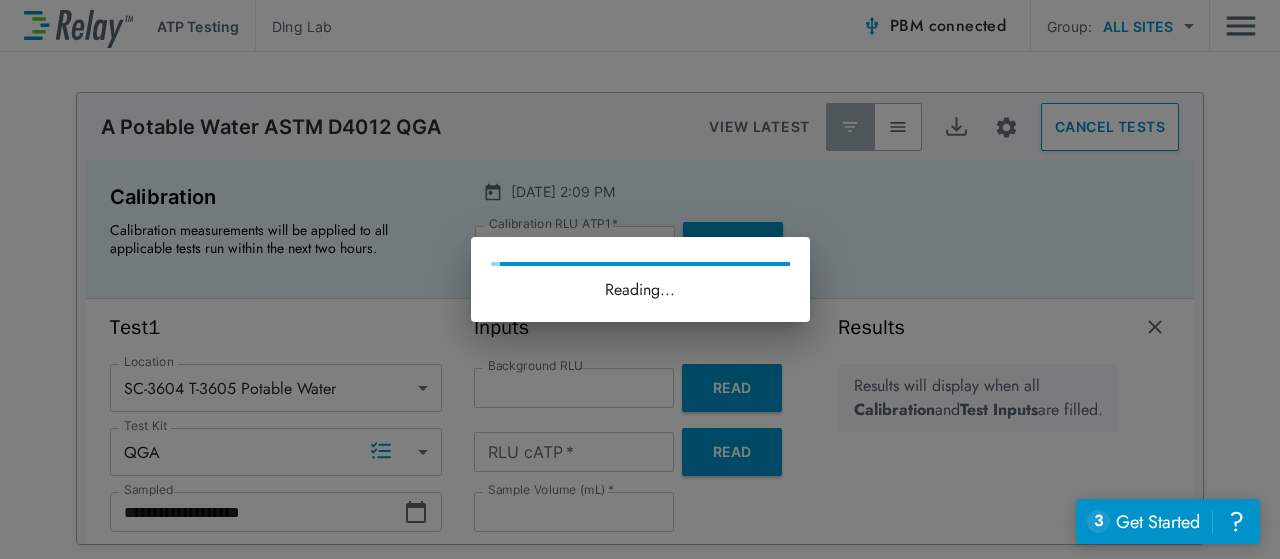 type on "****" 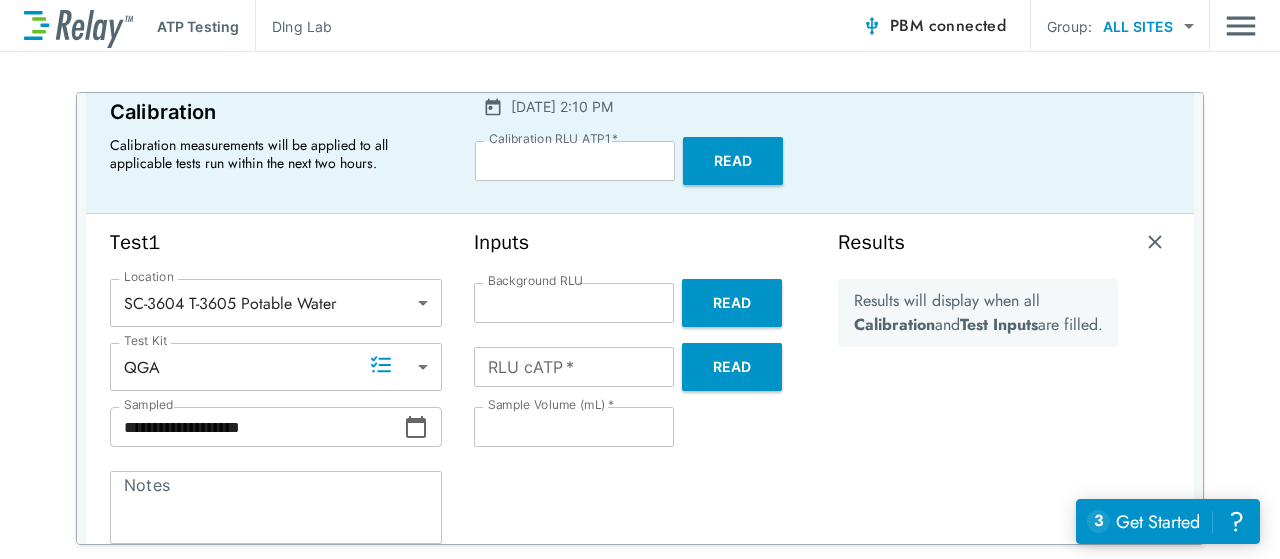 scroll, scrollTop: 86, scrollLeft: 0, axis: vertical 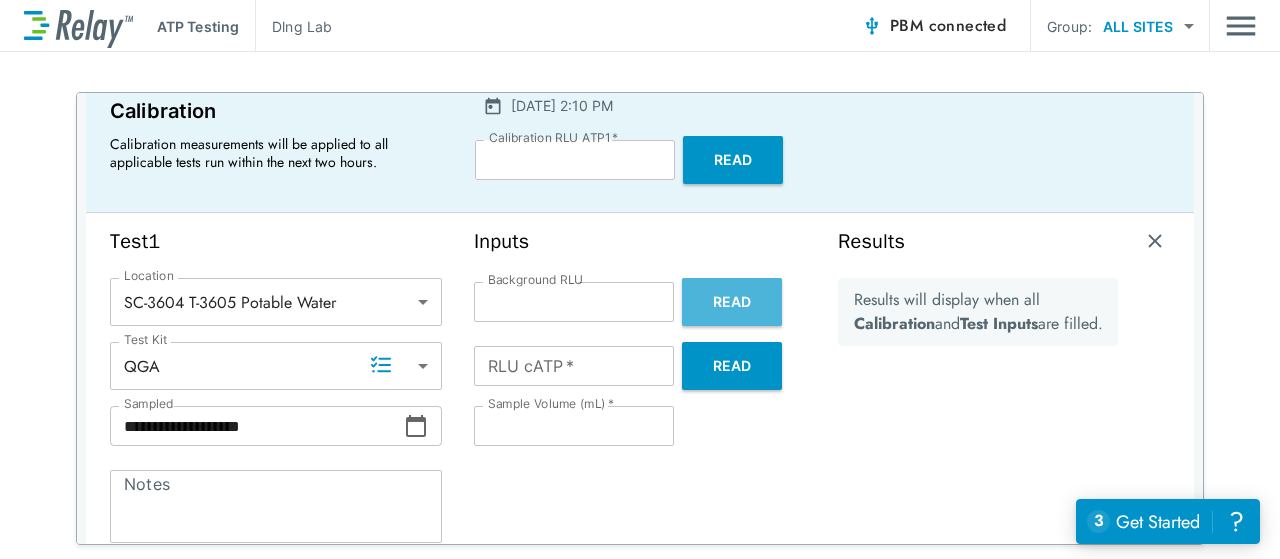 click on "Read" at bounding box center [732, 302] 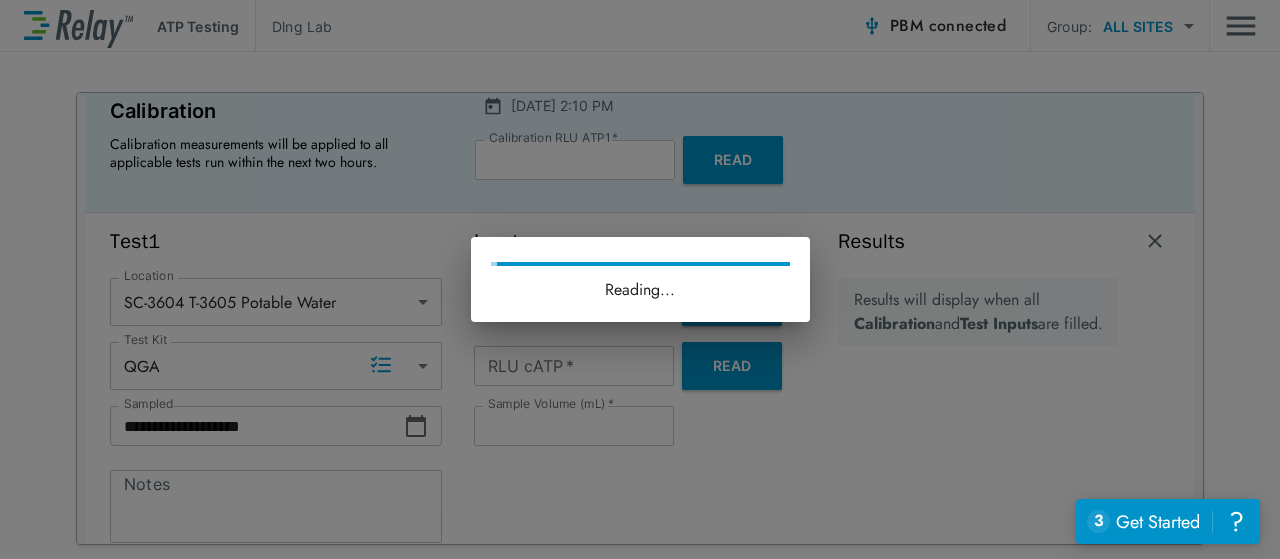 type on "*" 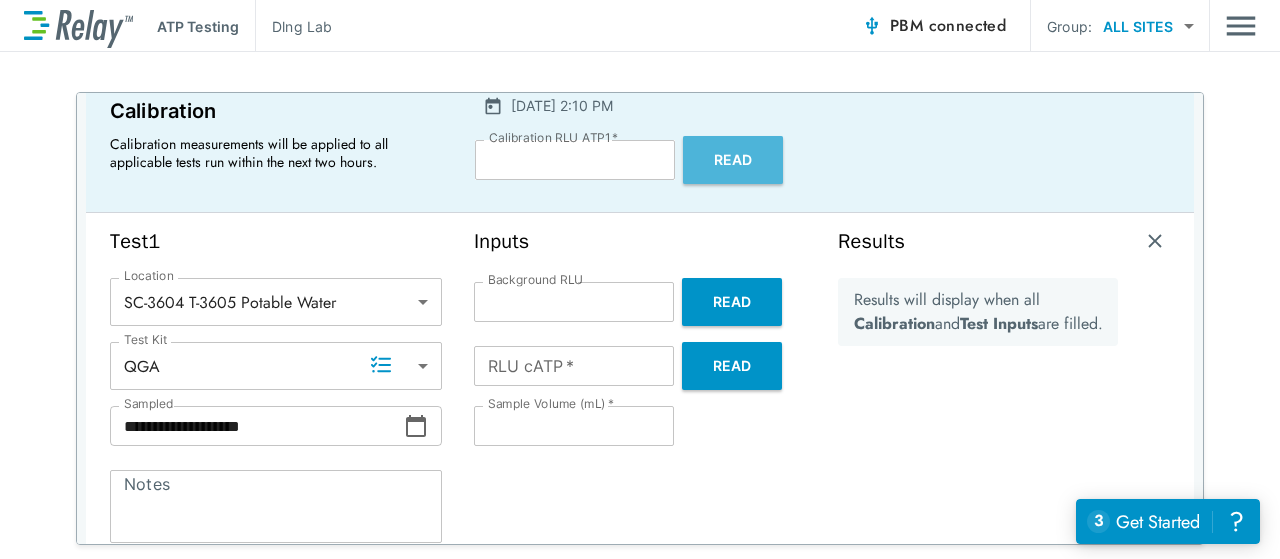 click on "Read" at bounding box center [733, 160] 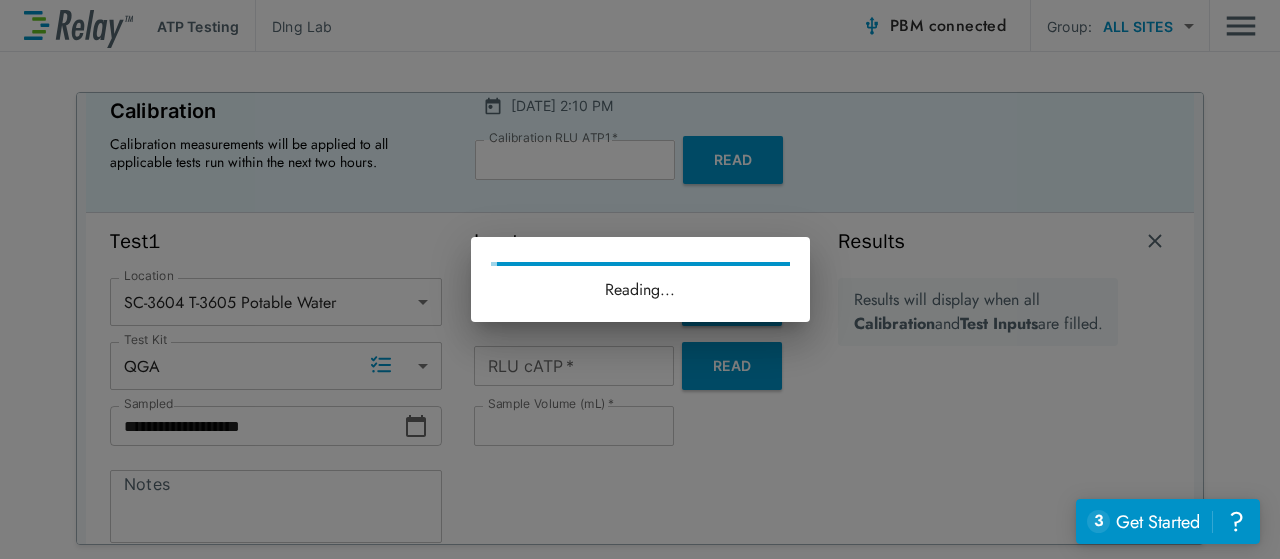type on "*****" 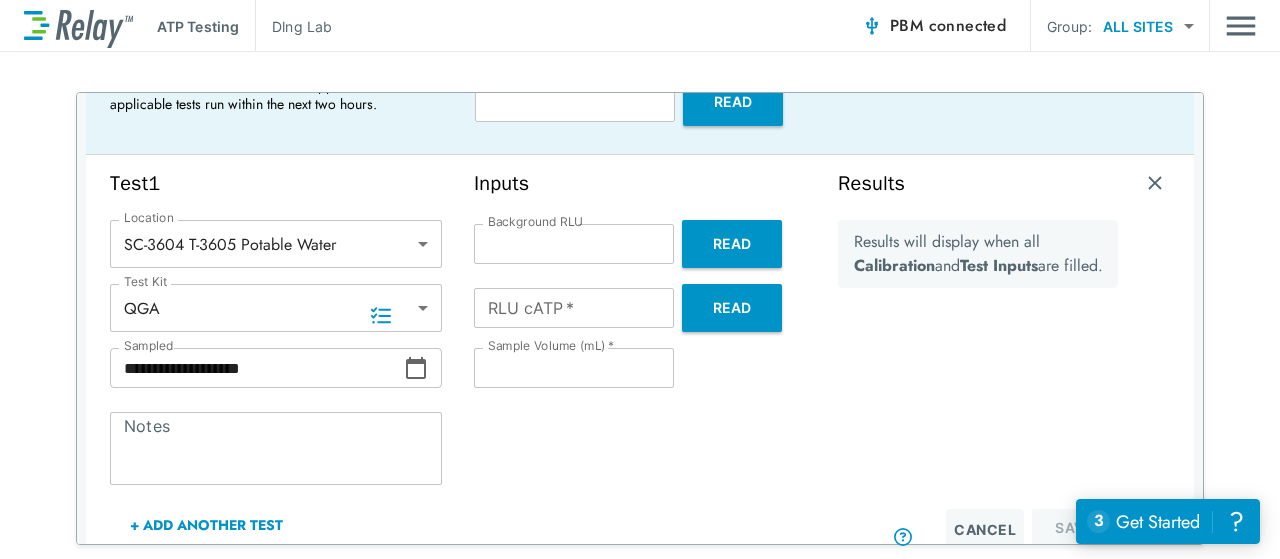 scroll, scrollTop: 125, scrollLeft: 0, axis: vertical 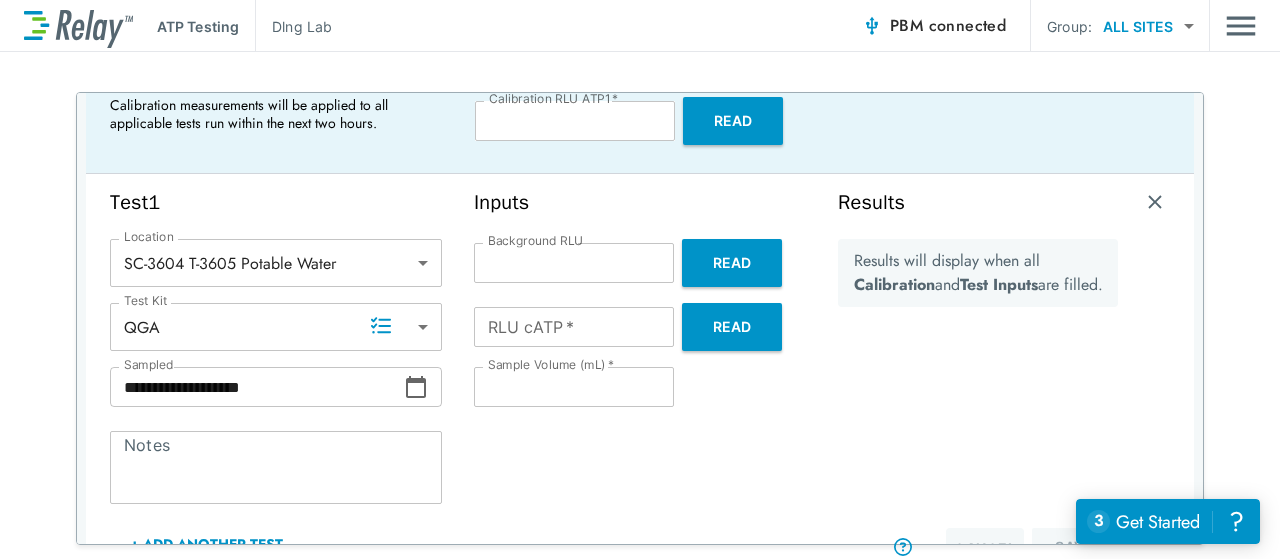 click on "Read" at bounding box center (732, 327) 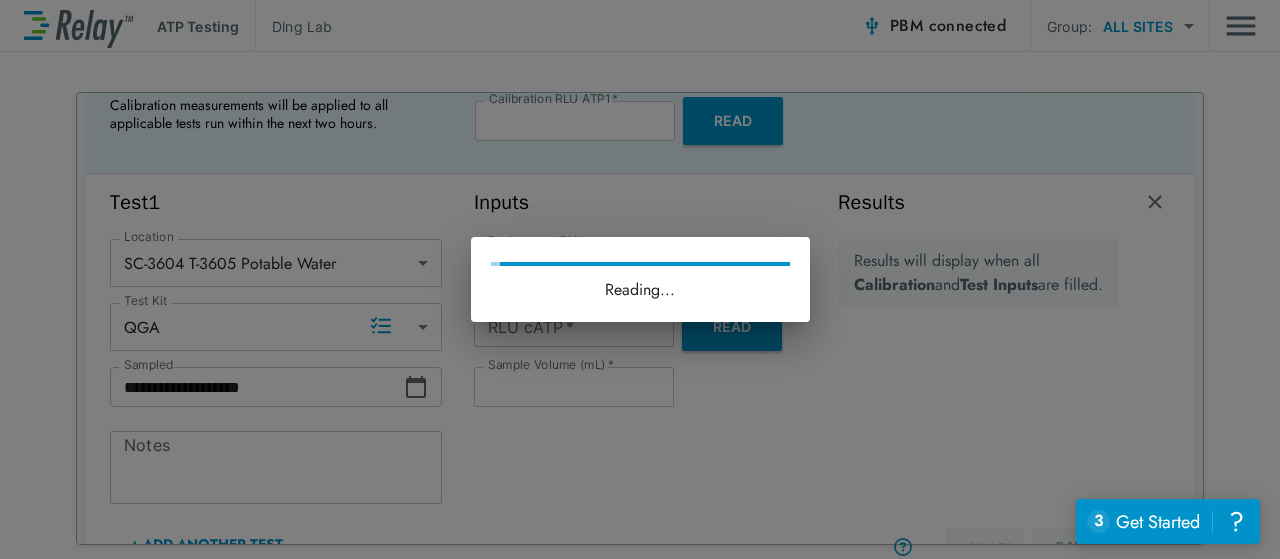 type on "**" 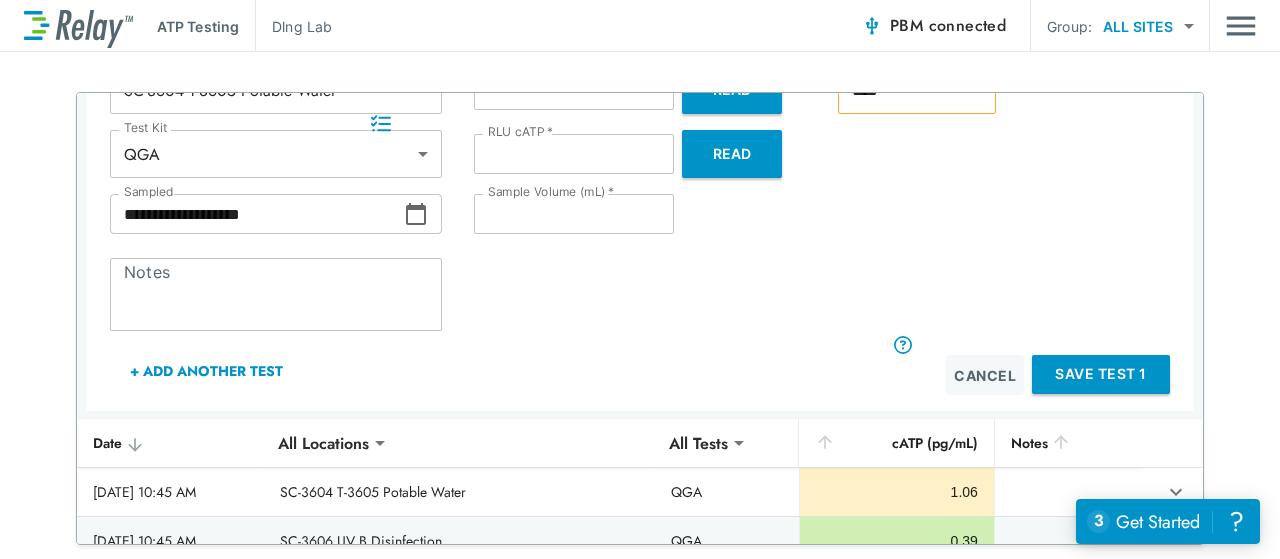 scroll, scrollTop: 327, scrollLeft: 0, axis: vertical 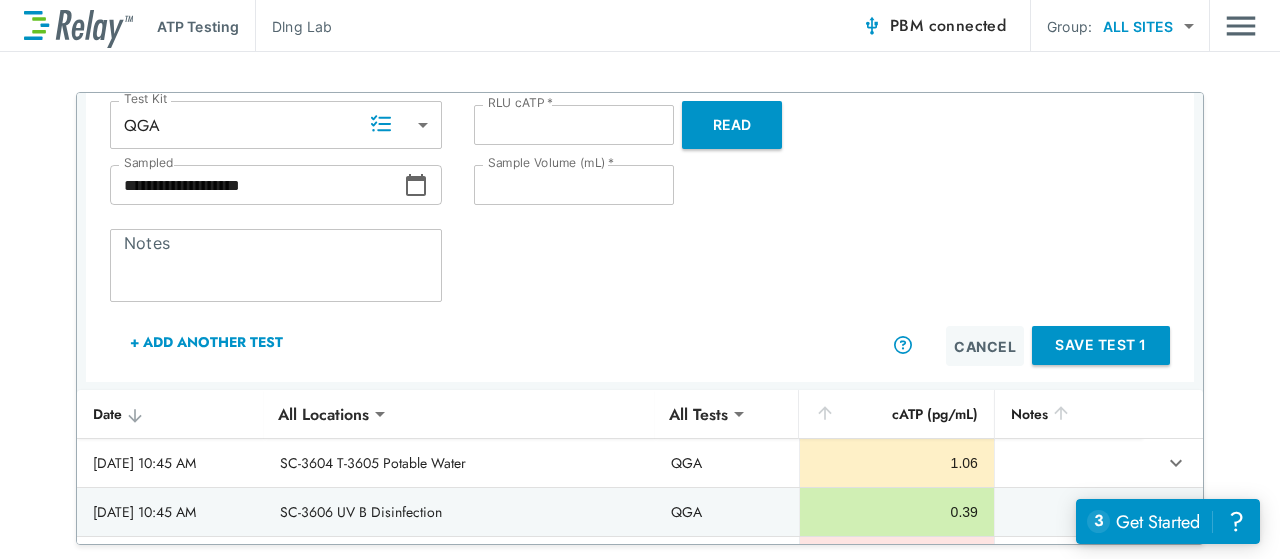 click on "+ Add Another Test" at bounding box center [206, 342] 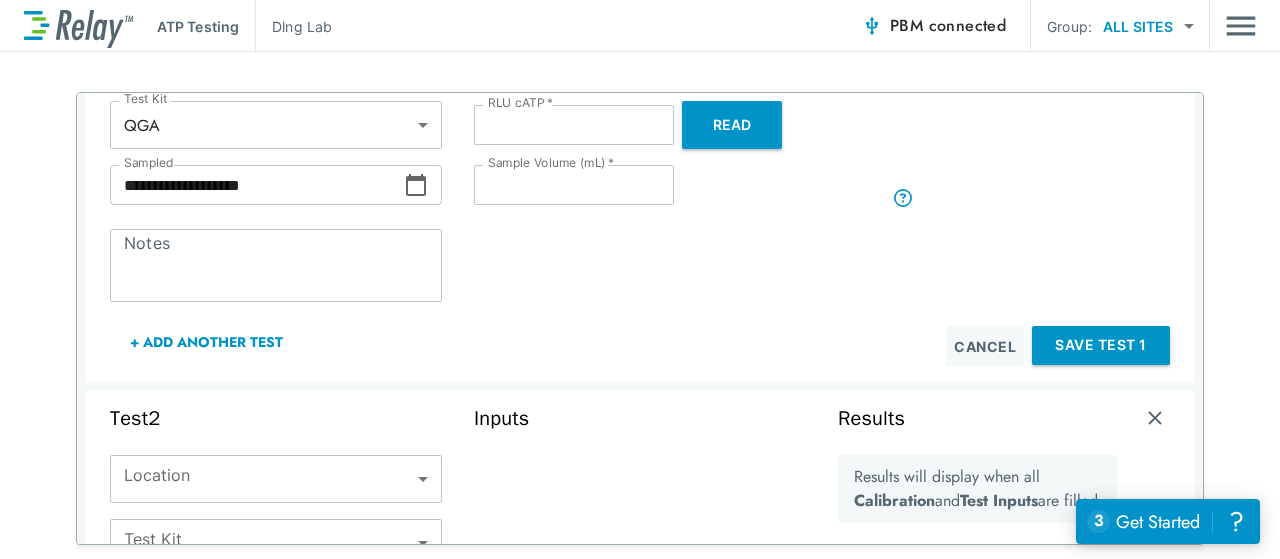 scroll, scrollTop: 522, scrollLeft: 0, axis: vertical 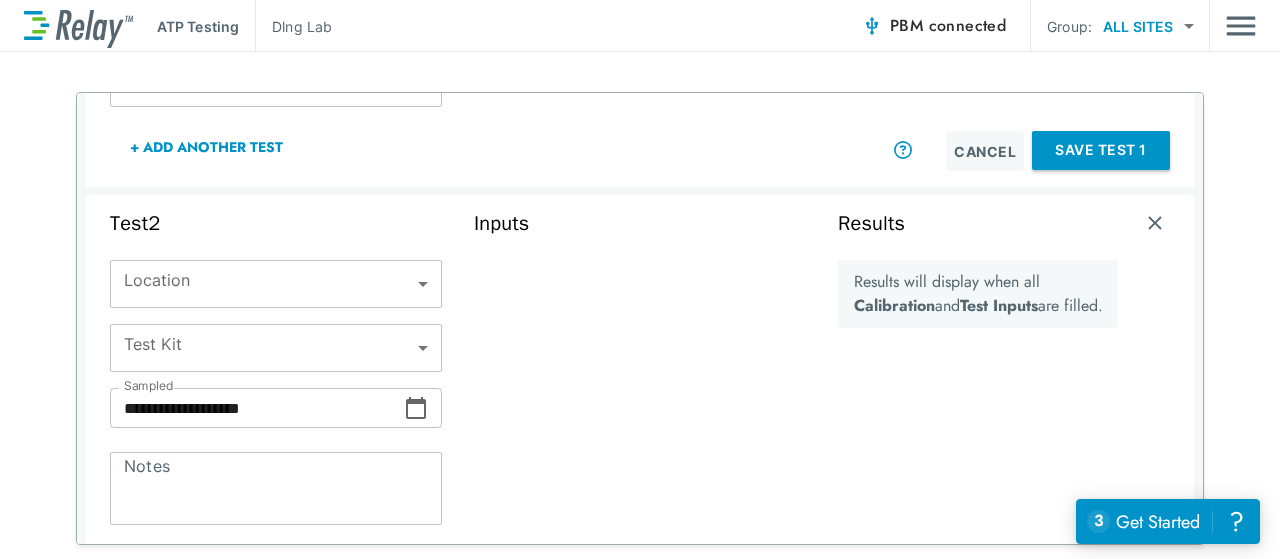 click on "**********" at bounding box center (640, 279) 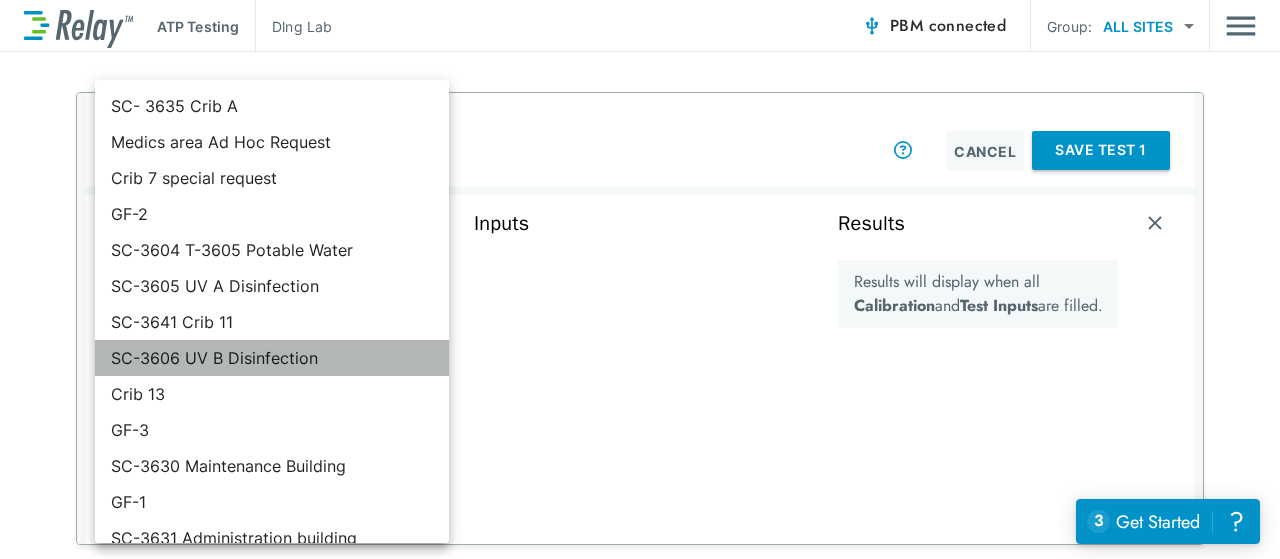 click on "SC-3606 UV B Disinfection" at bounding box center (272, 358) 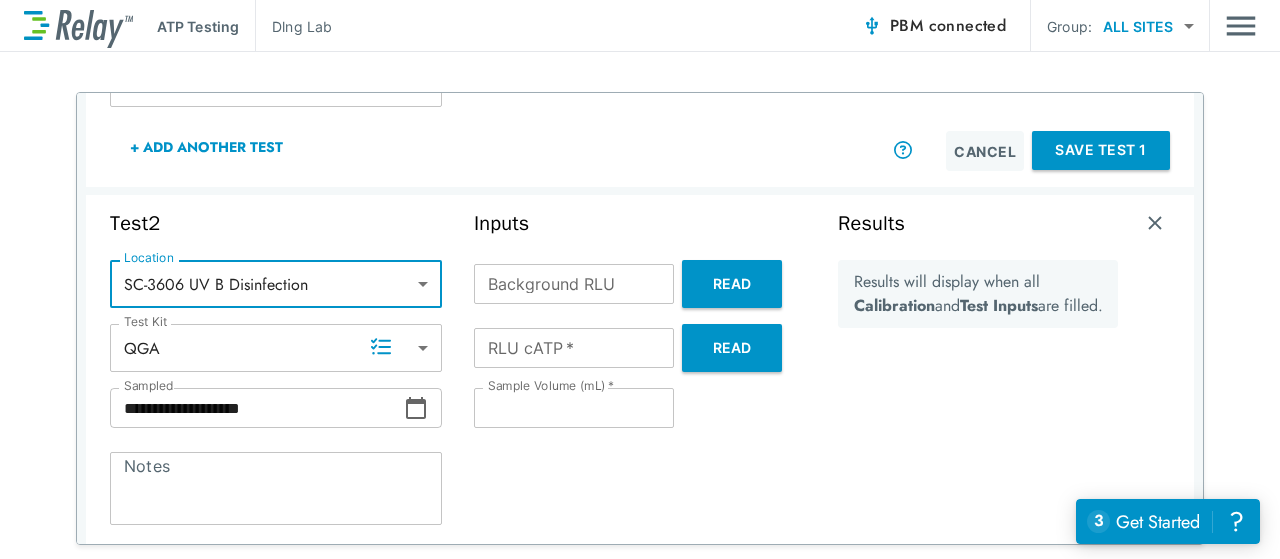 click on "**********" at bounding box center (257, 408) 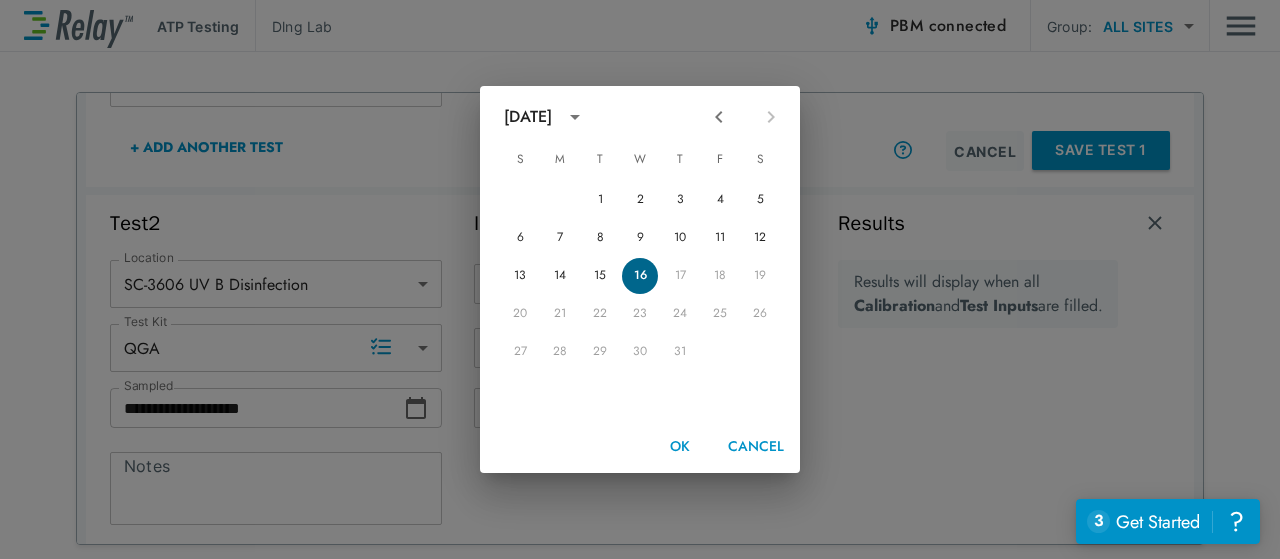 click on "16" at bounding box center [640, 276] 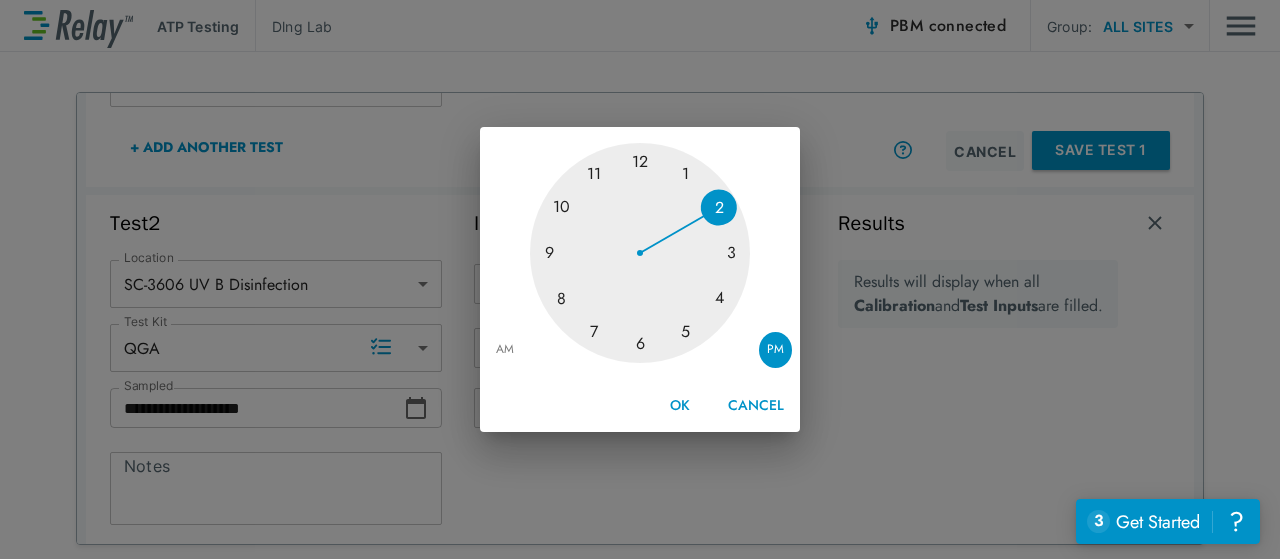 click at bounding box center (640, 253) 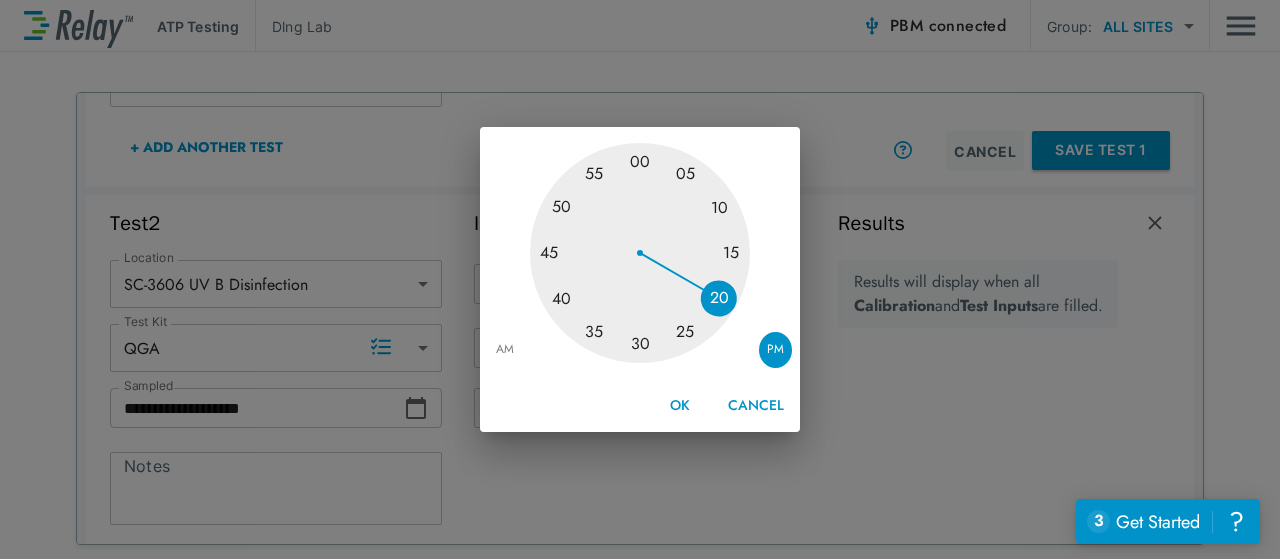 click on "AM" at bounding box center [505, 350] 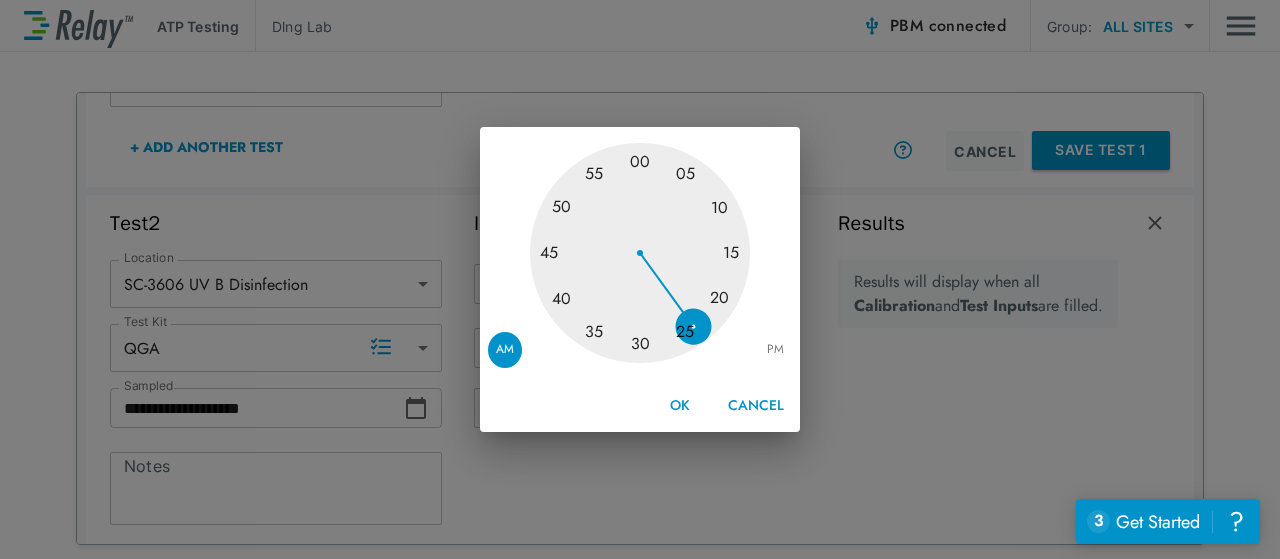 click at bounding box center [640, 253] 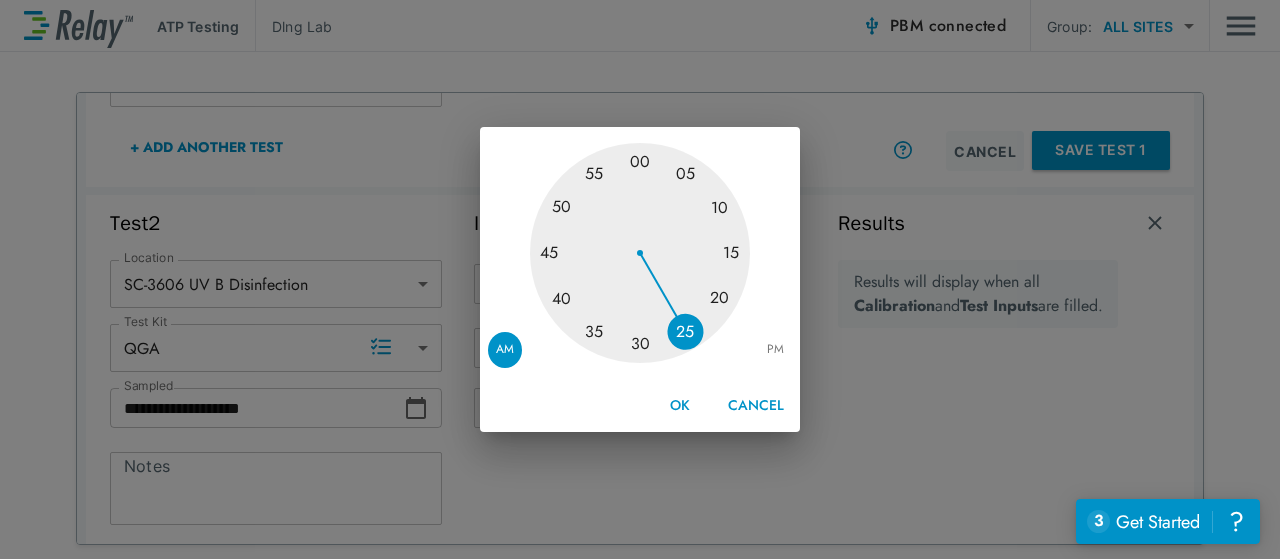 type on "**********" 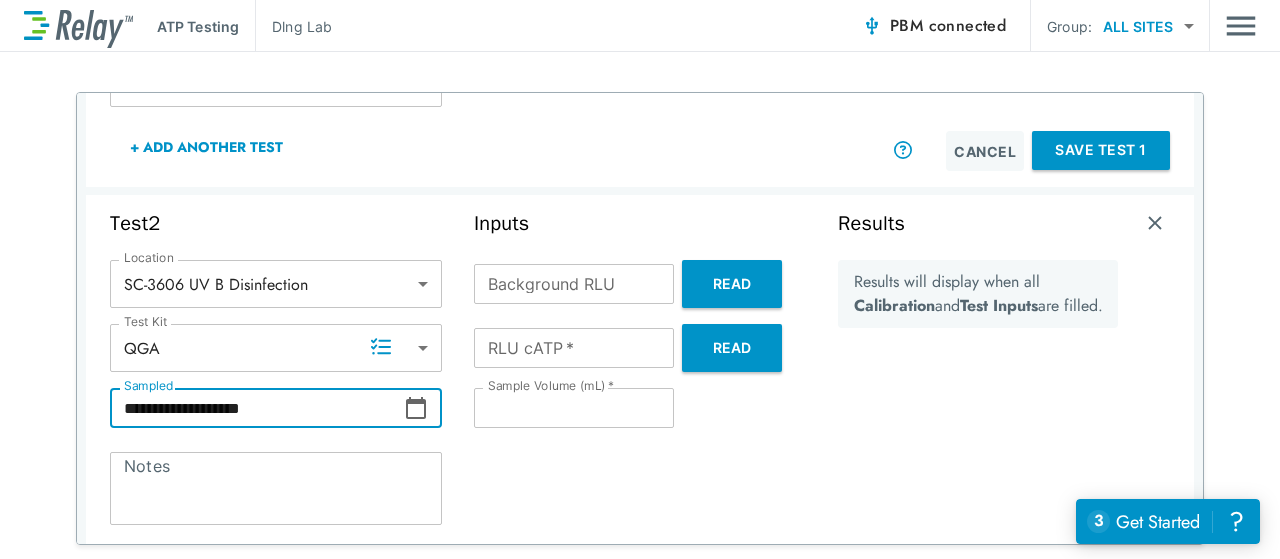 click on "Background RLU" at bounding box center [574, 284] 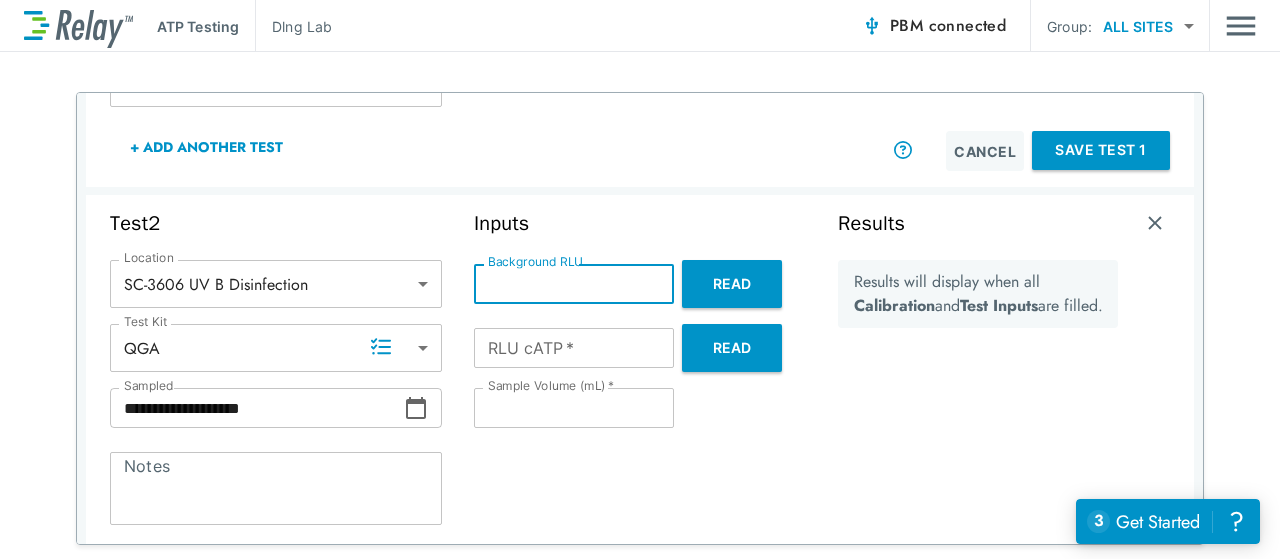 type on "*" 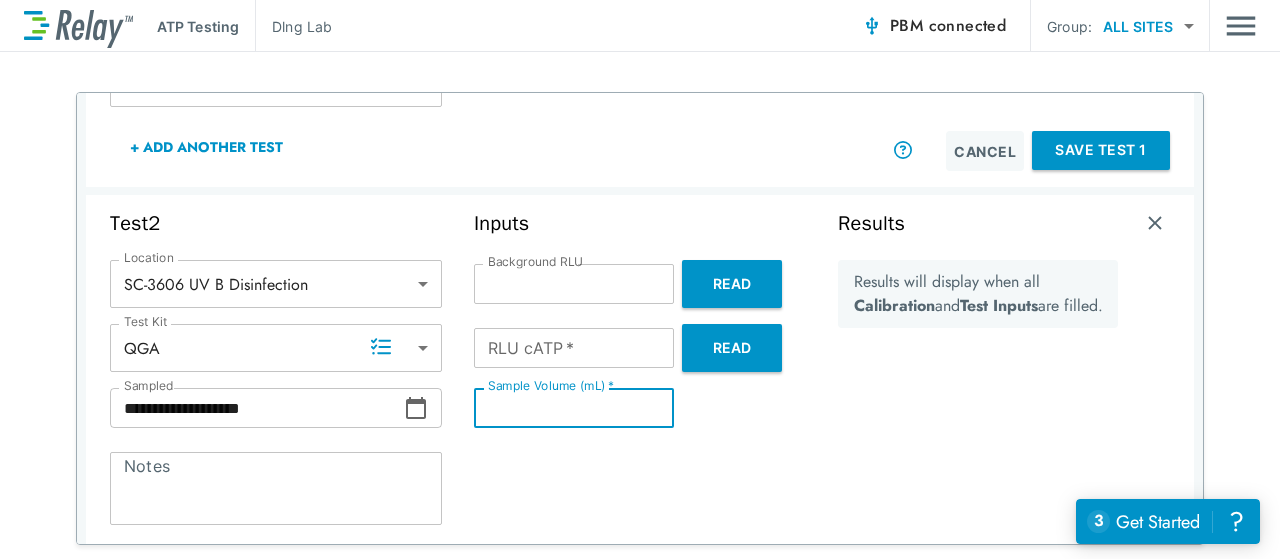 type on "*" 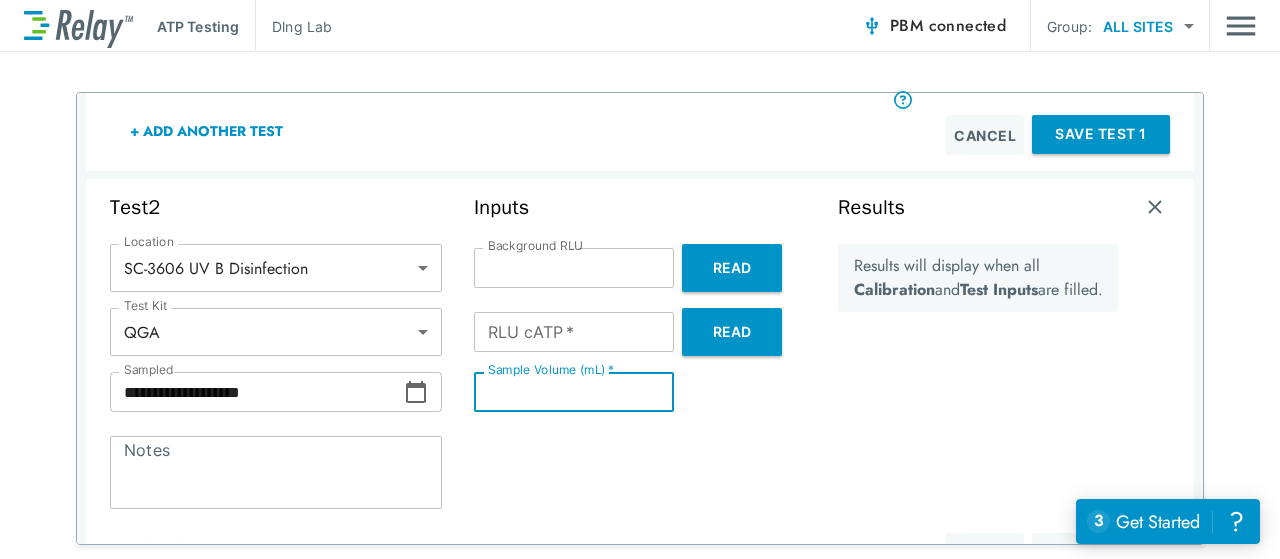 scroll, scrollTop: 572, scrollLeft: 0, axis: vertical 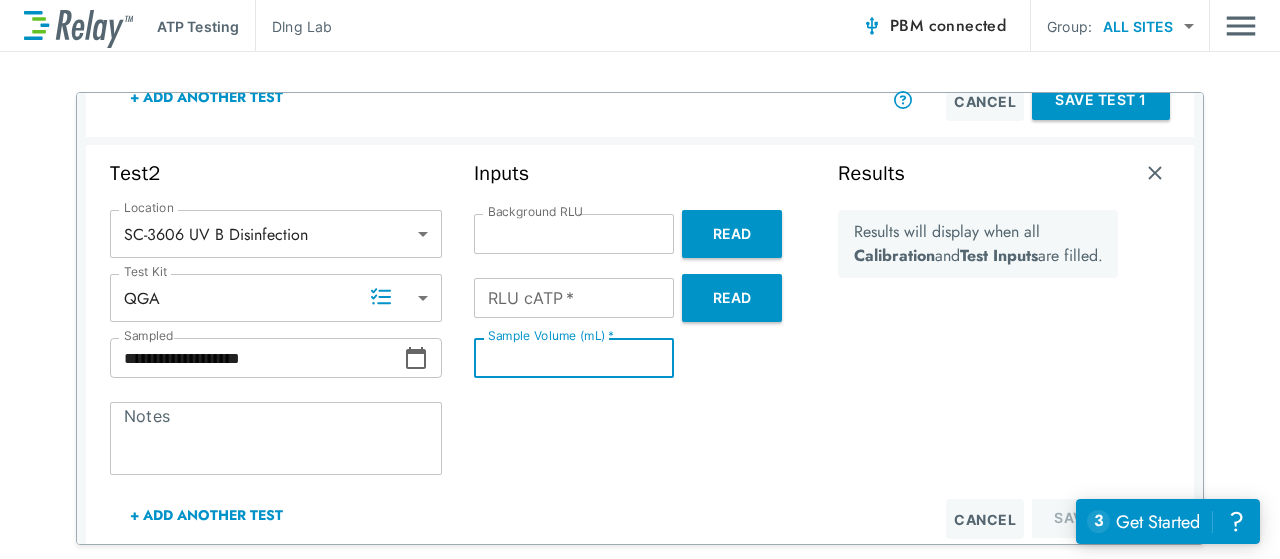 type on "**" 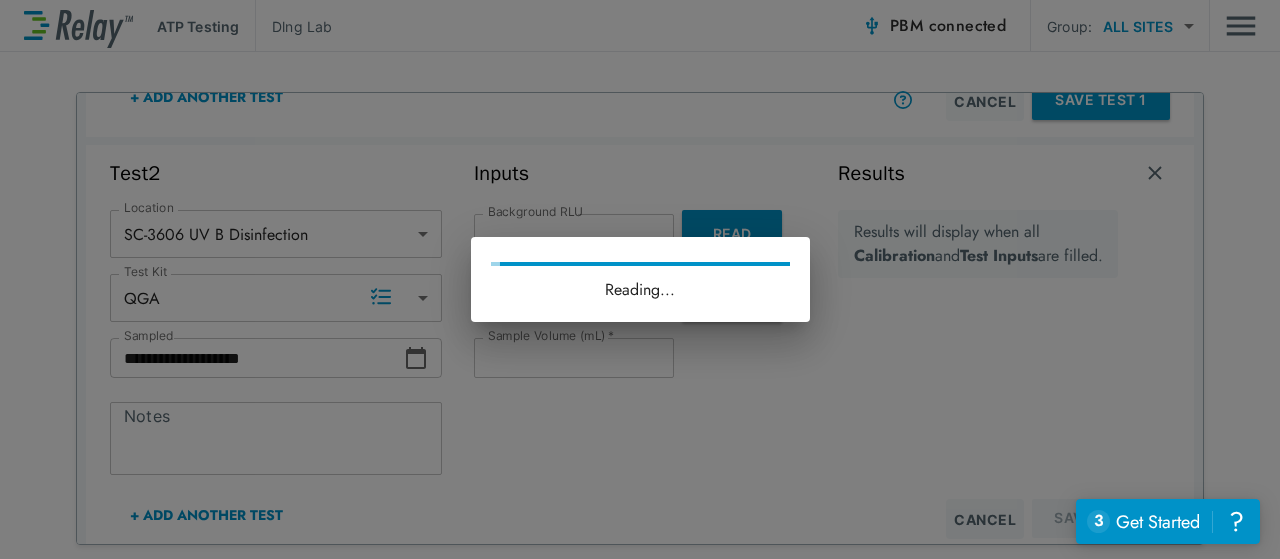 type on "**" 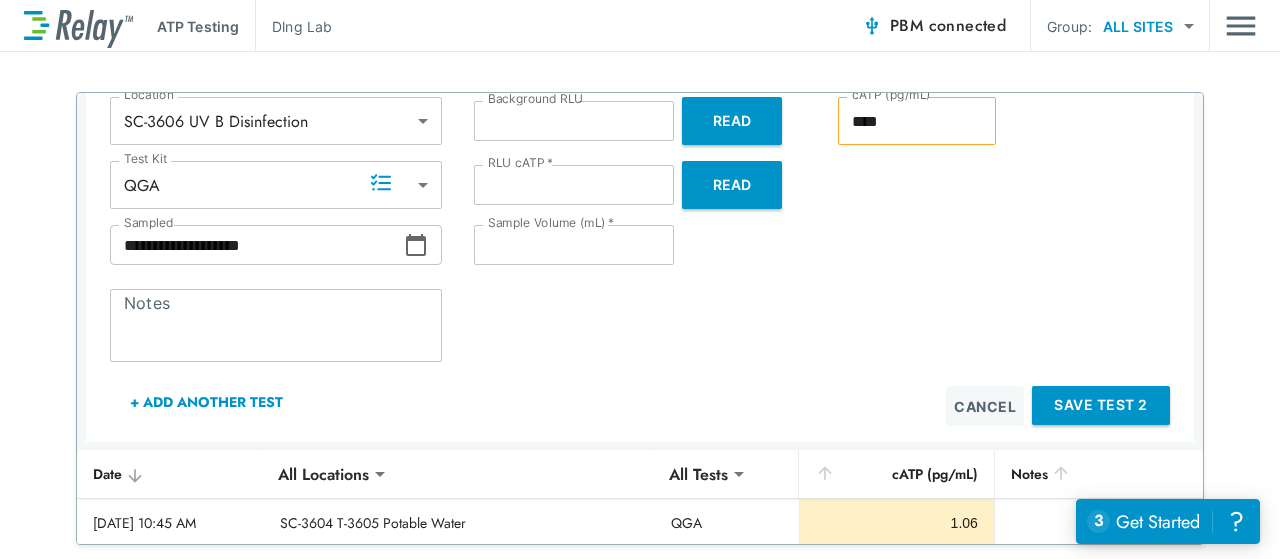 scroll, scrollTop: 736, scrollLeft: 0, axis: vertical 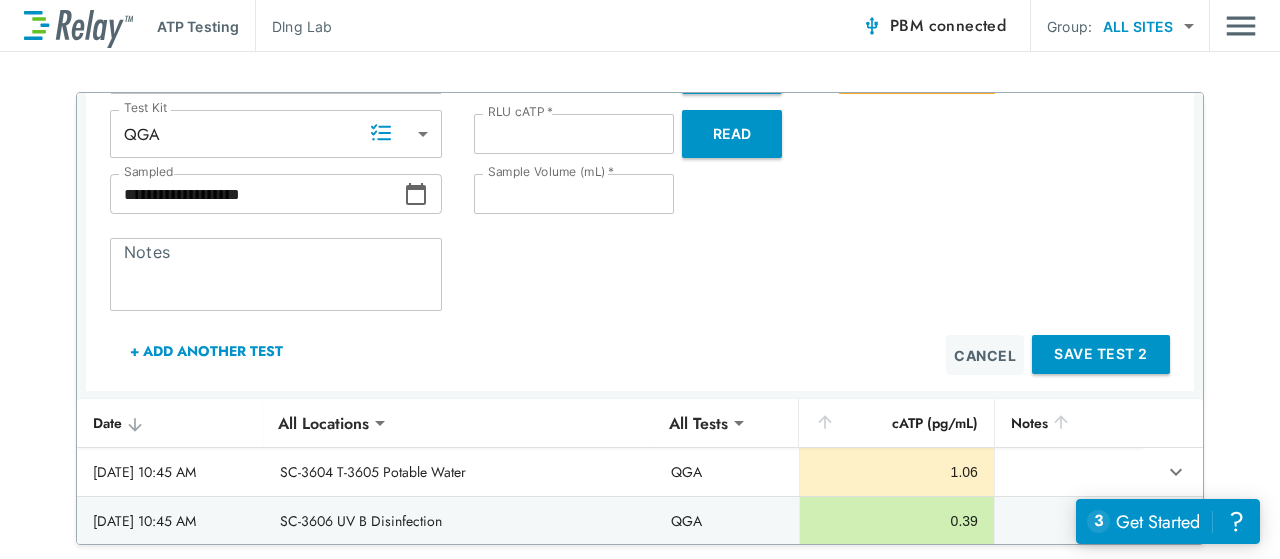 click on "+ Add Another Test" at bounding box center (206, 351) 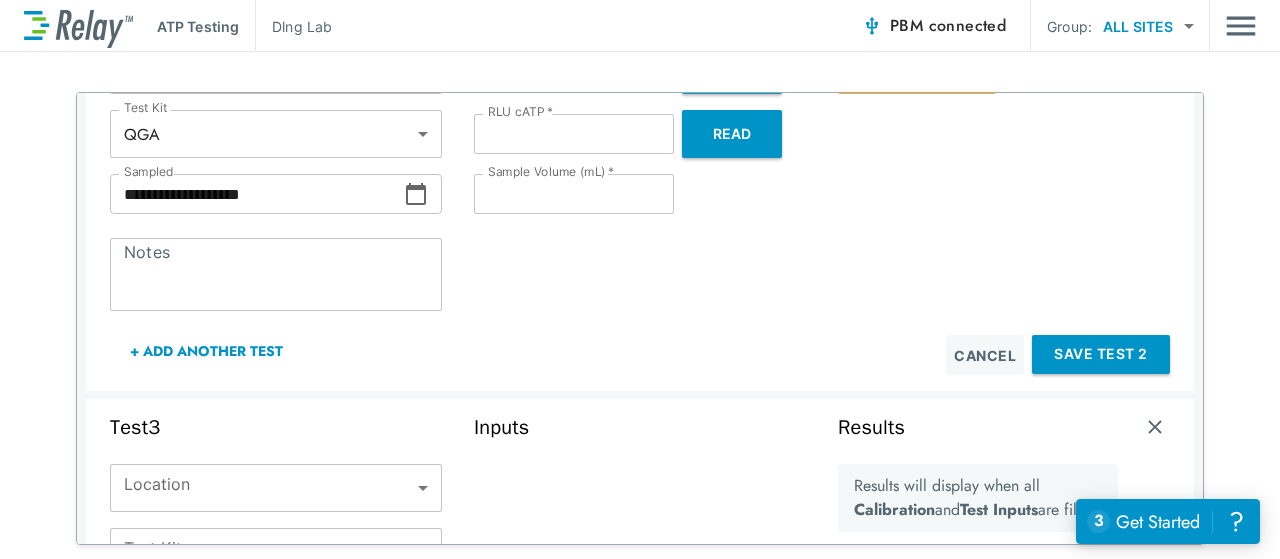 scroll, scrollTop: 929, scrollLeft: 0, axis: vertical 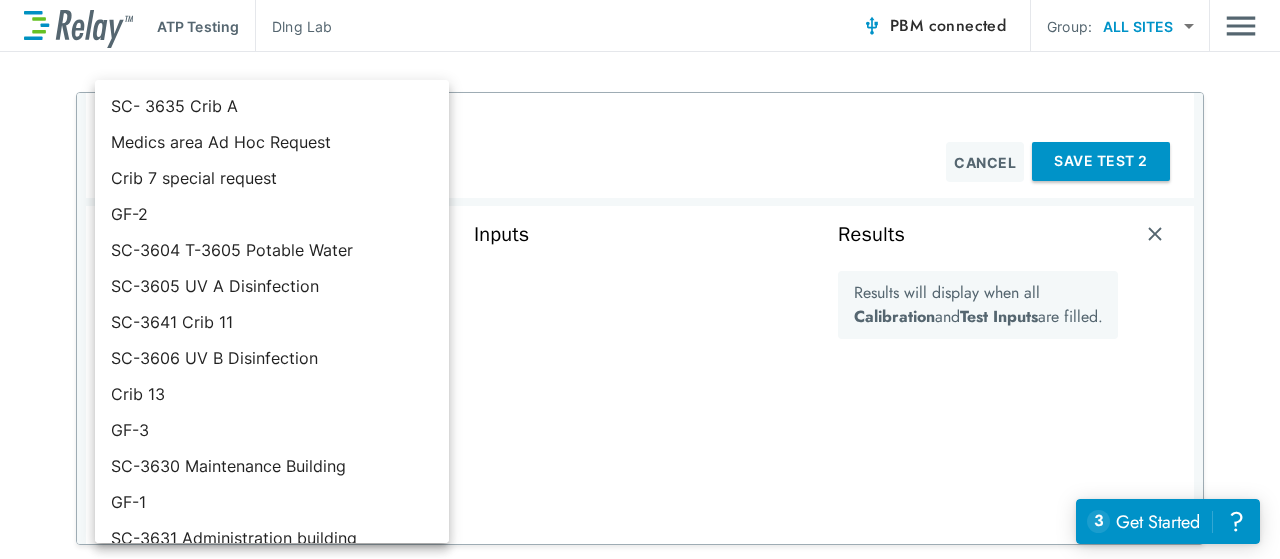 click on "**********" at bounding box center (640, 279) 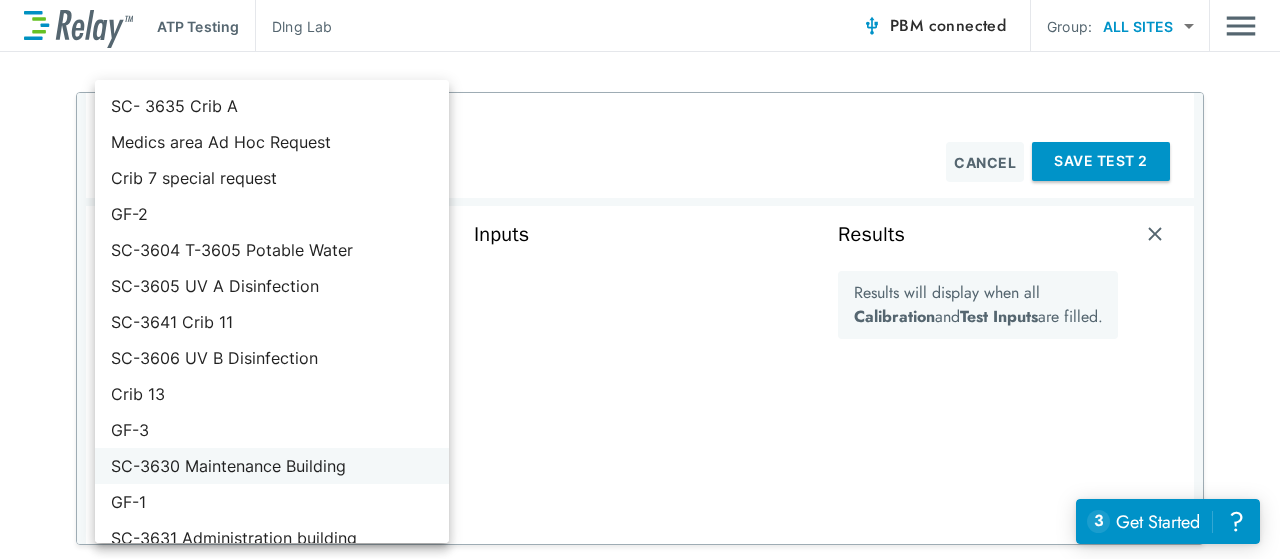 click on "SC-3630 Maintenance Building" at bounding box center [272, 466] 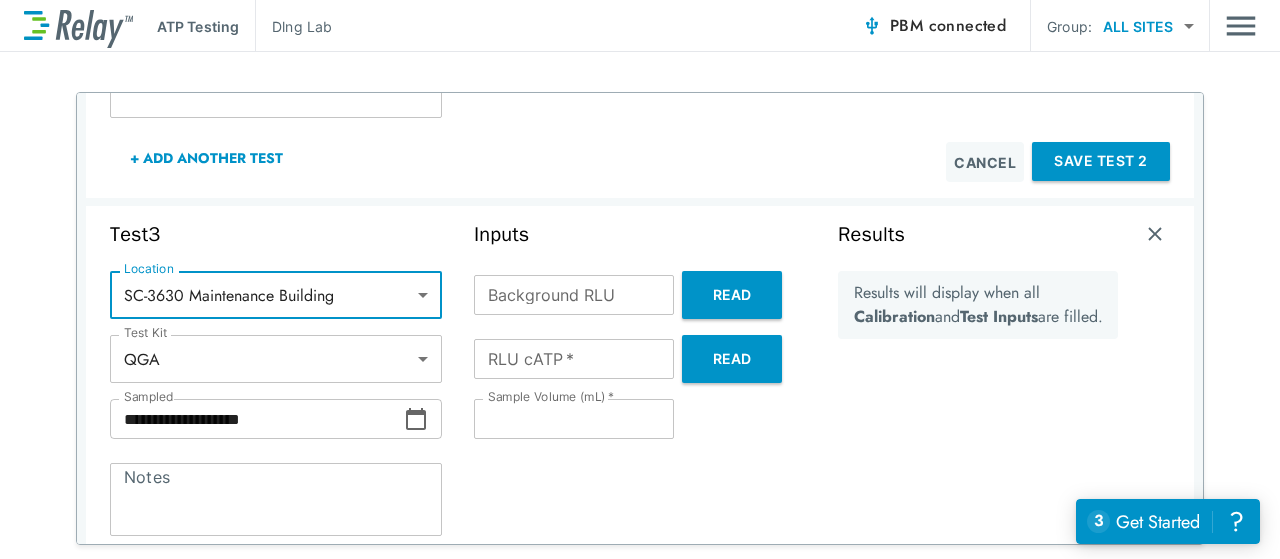 scroll, scrollTop: 989, scrollLeft: 0, axis: vertical 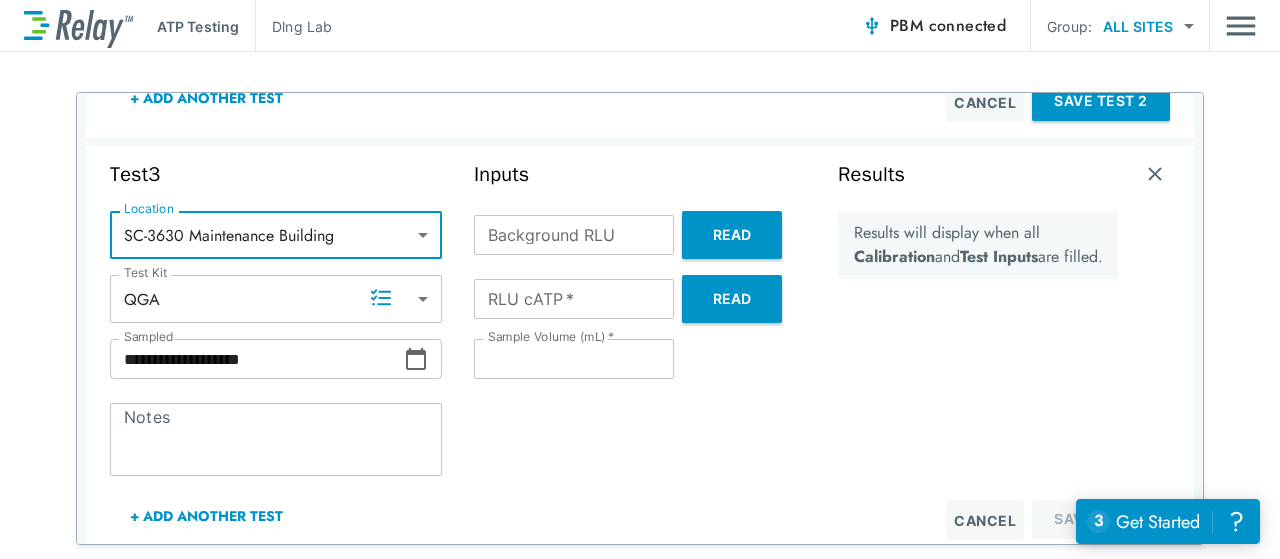 click on "**********" at bounding box center [276, 359] 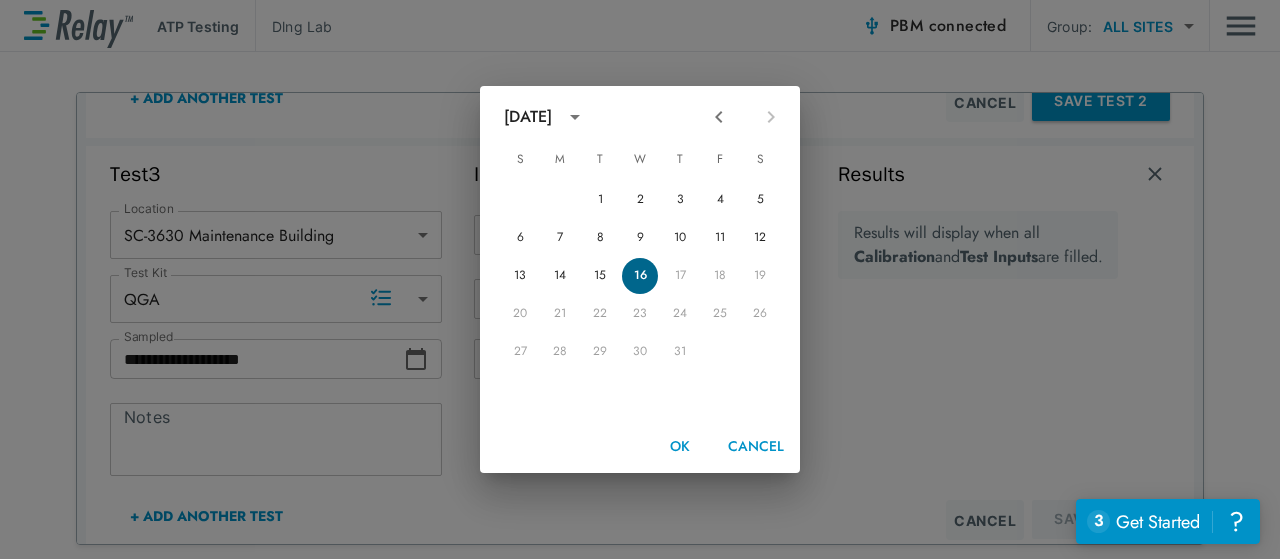 click on "16" at bounding box center [640, 276] 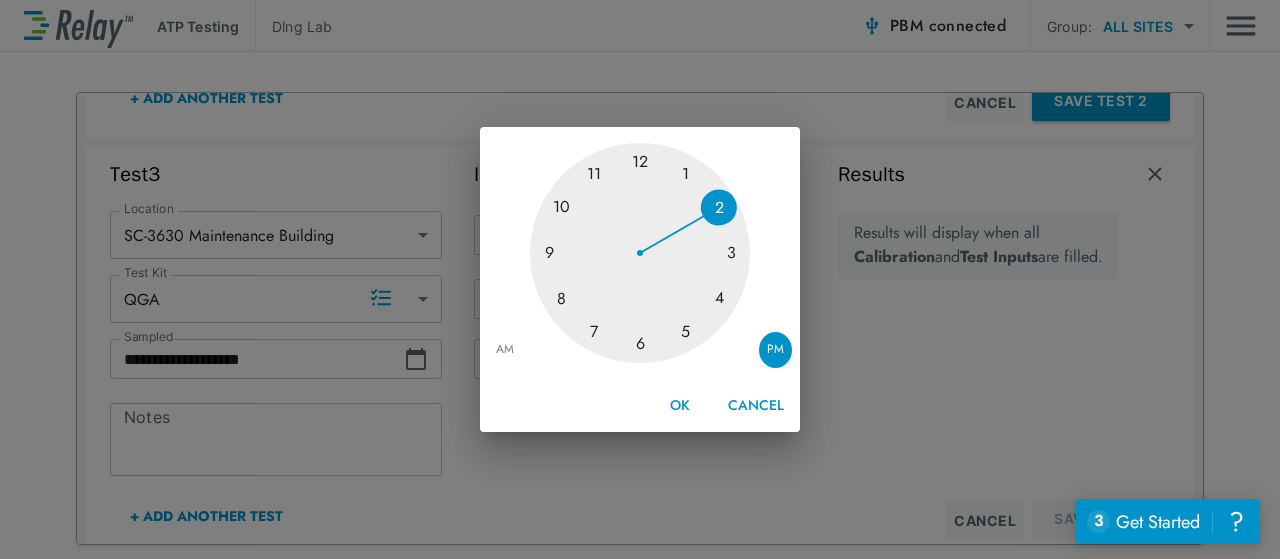 click at bounding box center (640, 253) 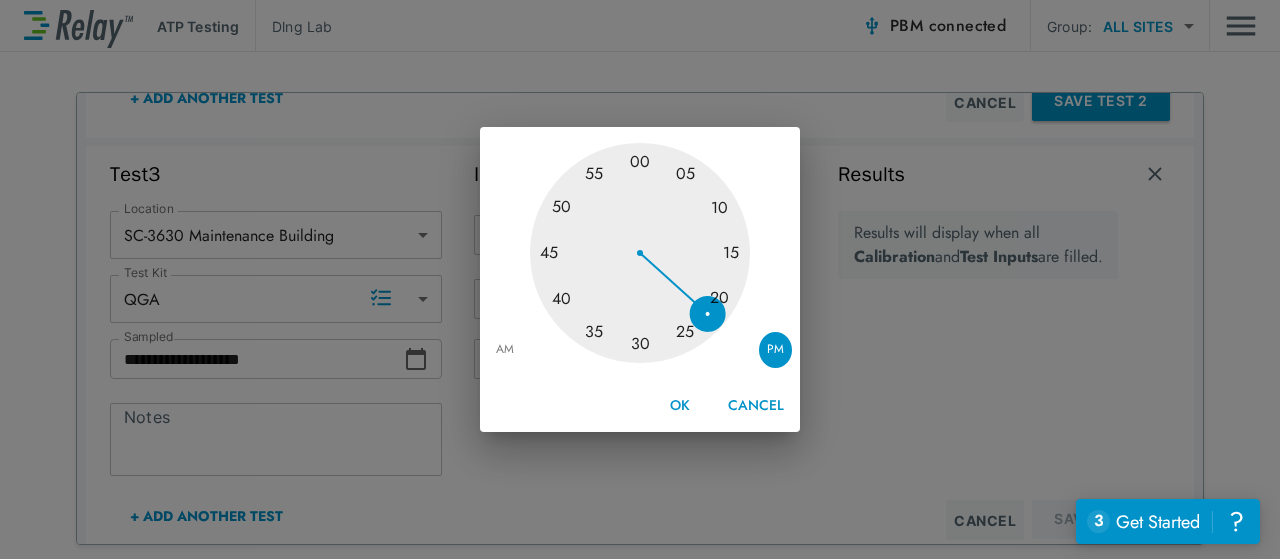 click on "AM" at bounding box center [505, 350] 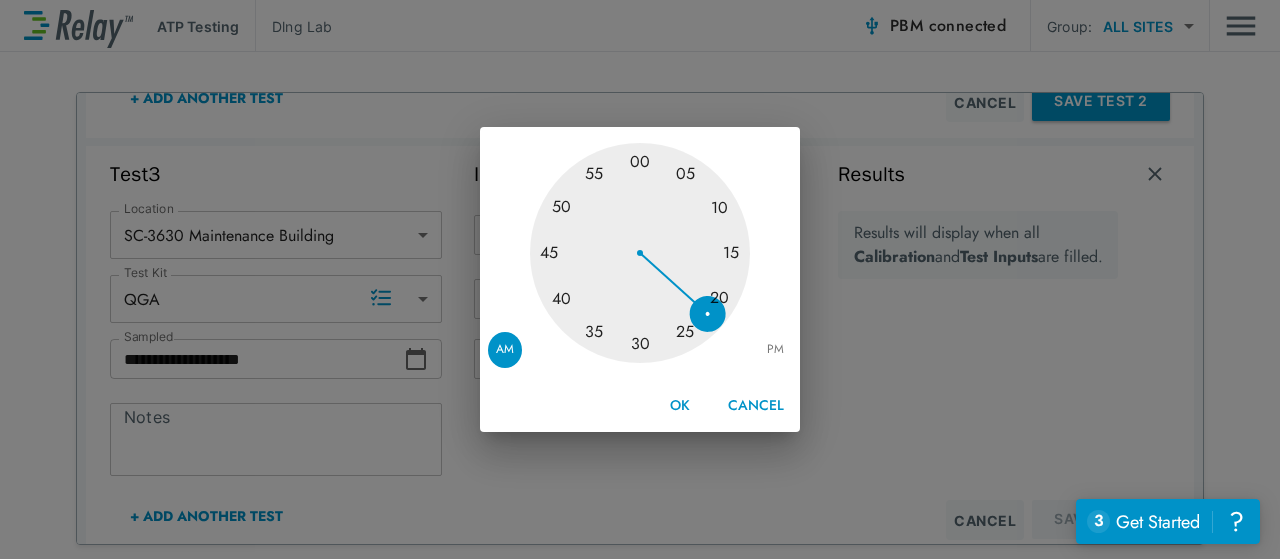 click at bounding box center [640, 253] 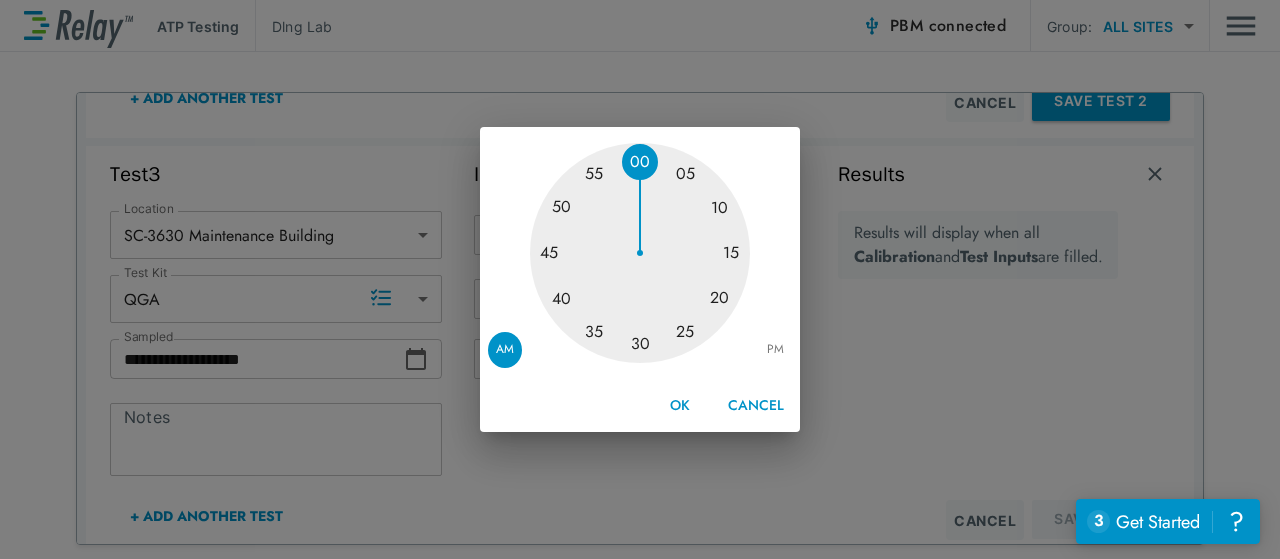 click on "OK" at bounding box center (680, 405) 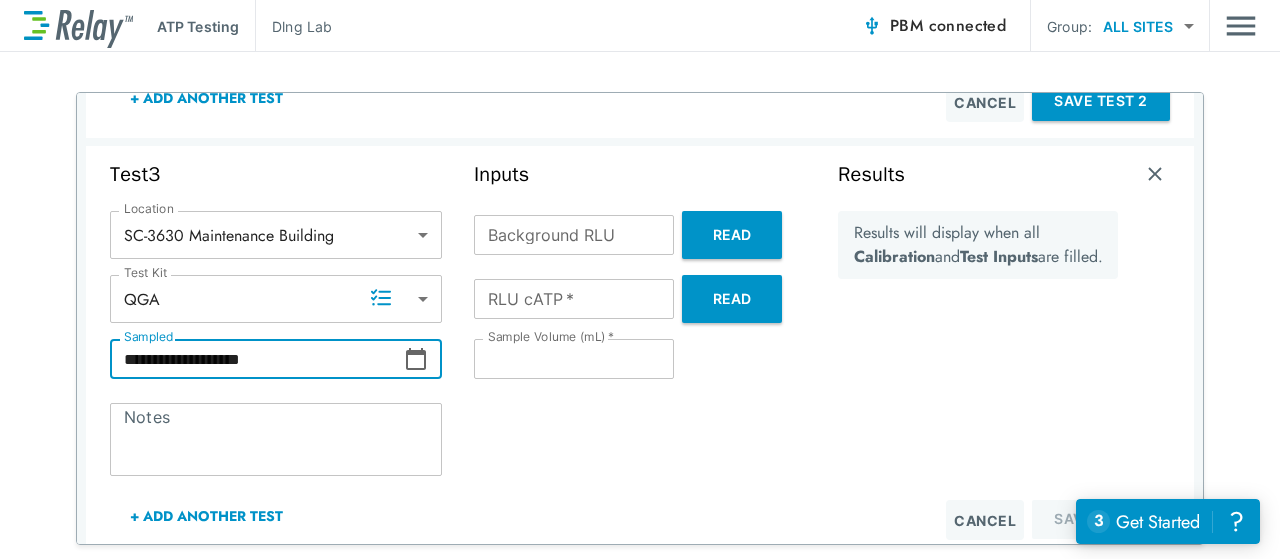 click on "Background RLU" at bounding box center [574, 235] 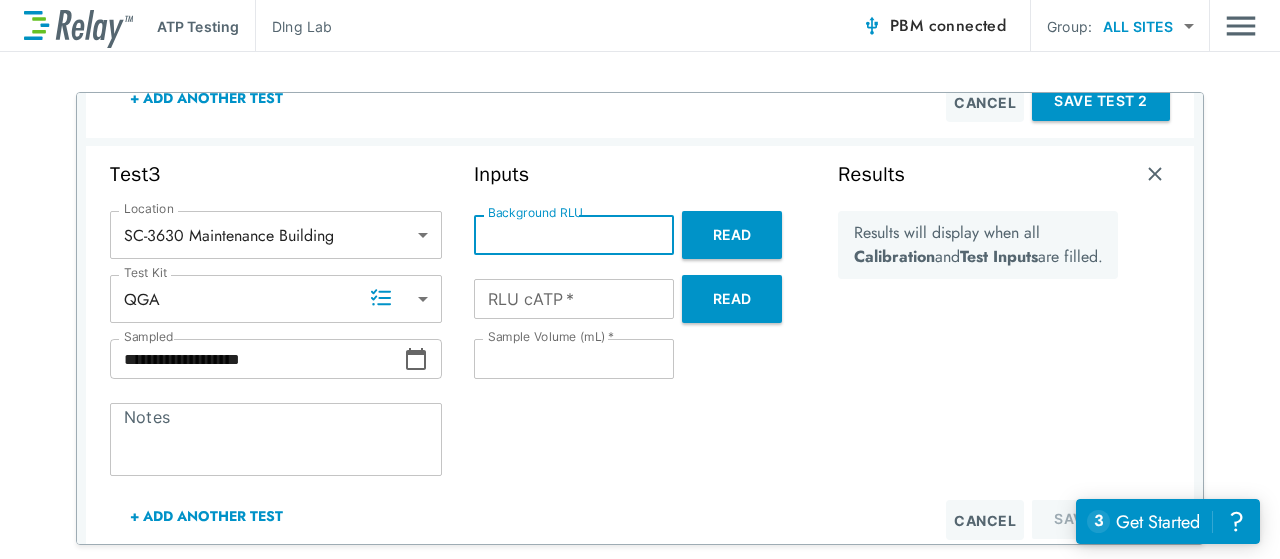 type on "*" 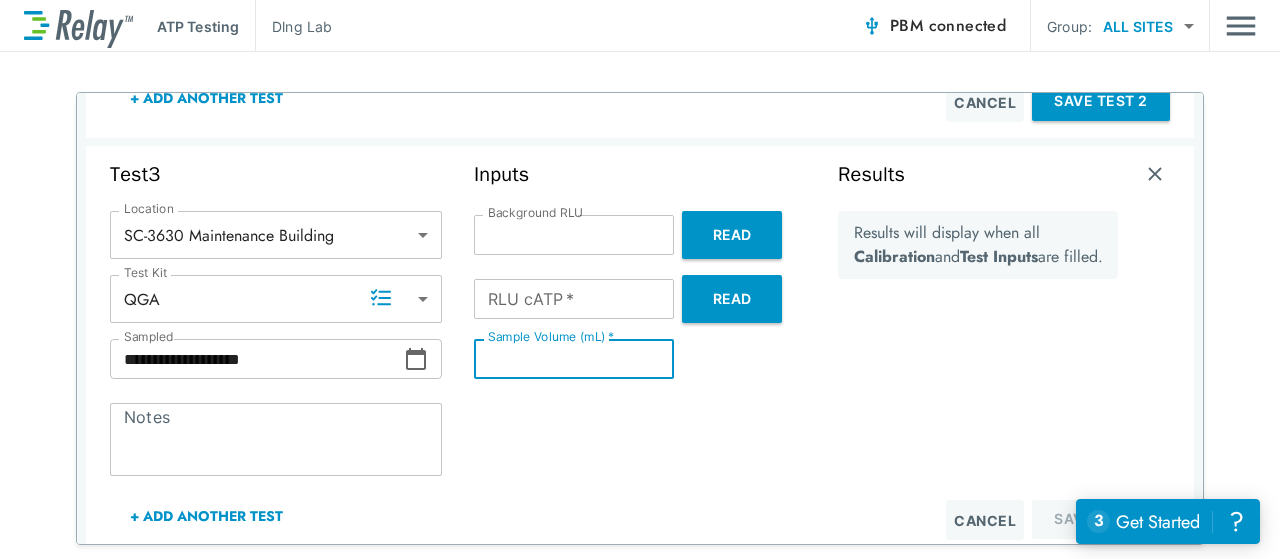 type on "*" 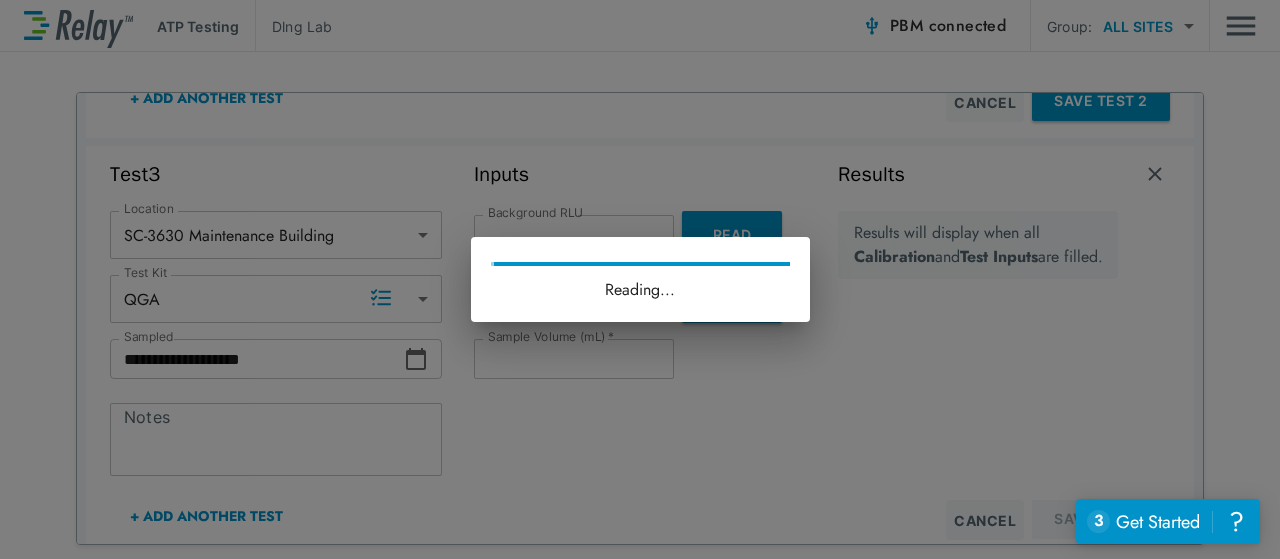 type on "***" 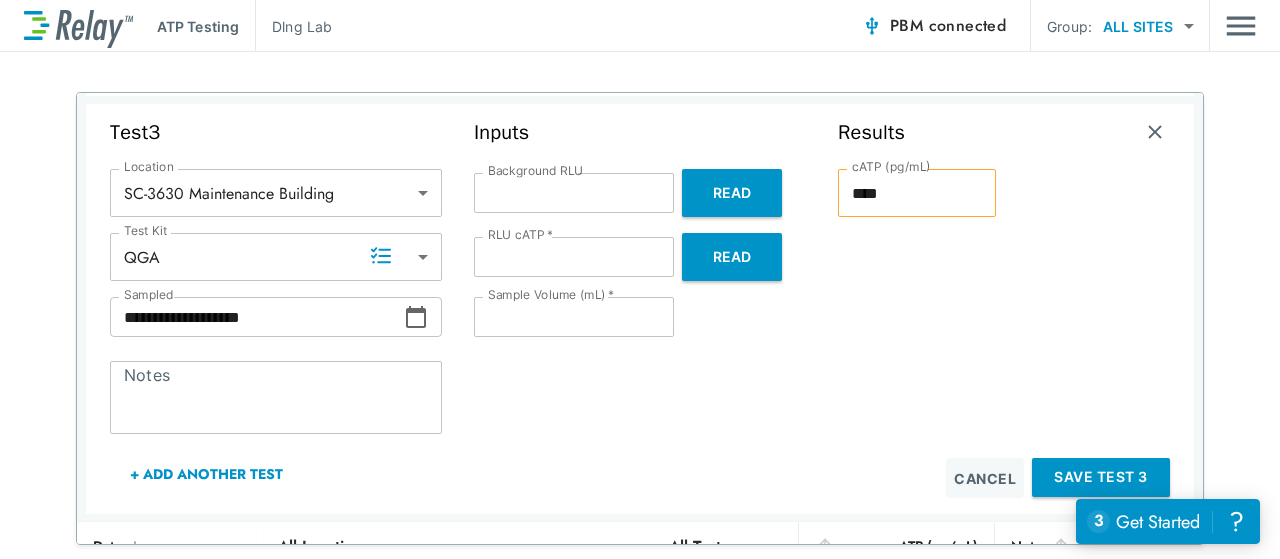 scroll, scrollTop: 1171, scrollLeft: 0, axis: vertical 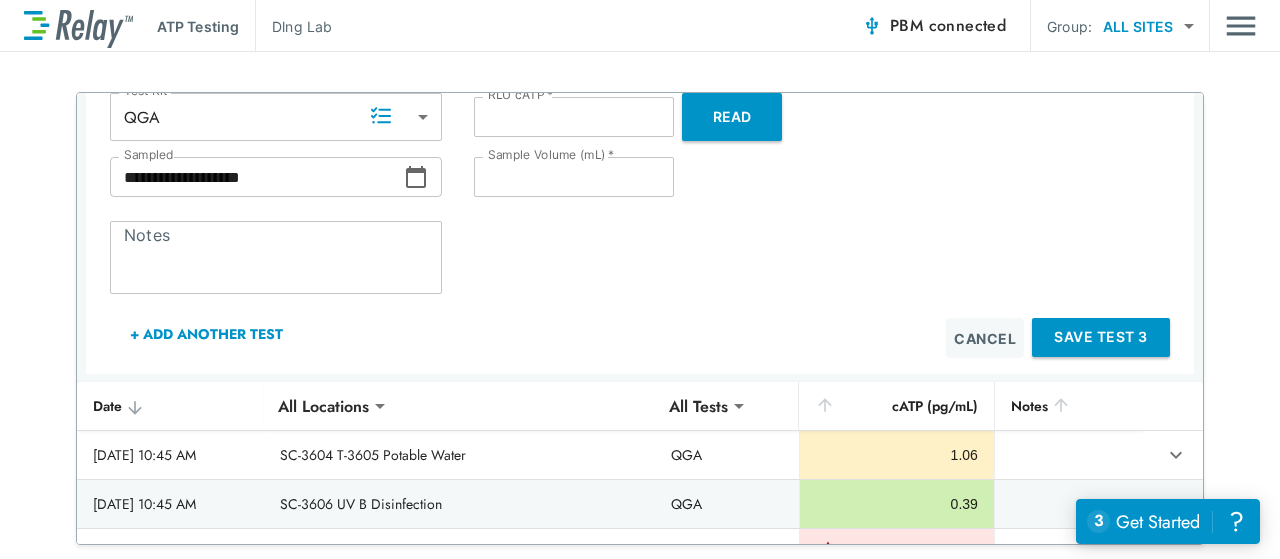 click on "+ Add Another Test" at bounding box center [206, 334] 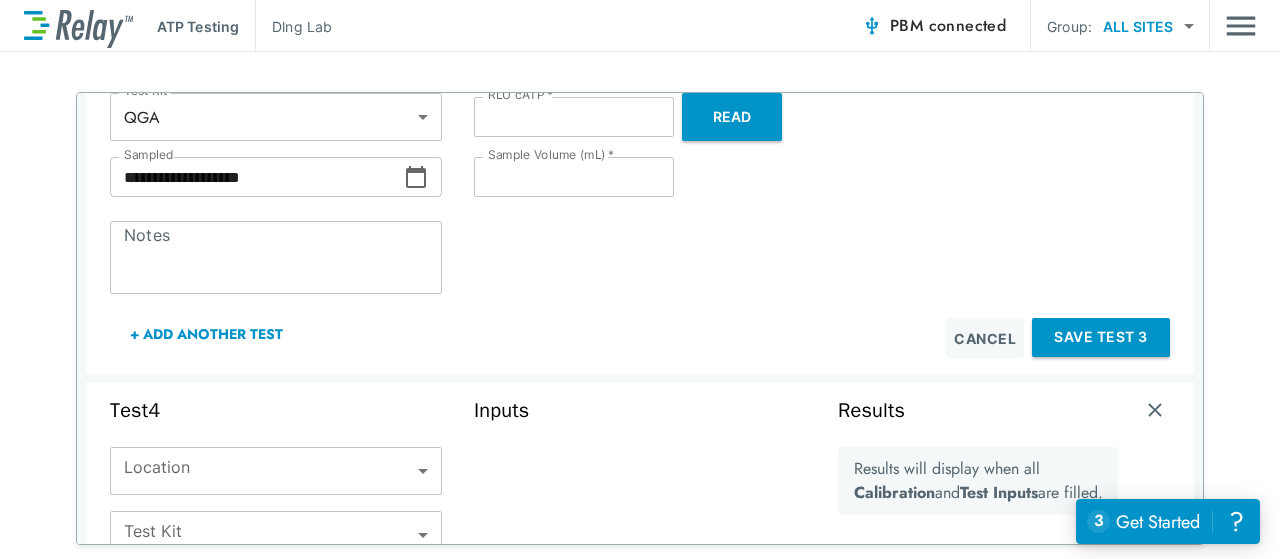 scroll, scrollTop: 1285, scrollLeft: 0, axis: vertical 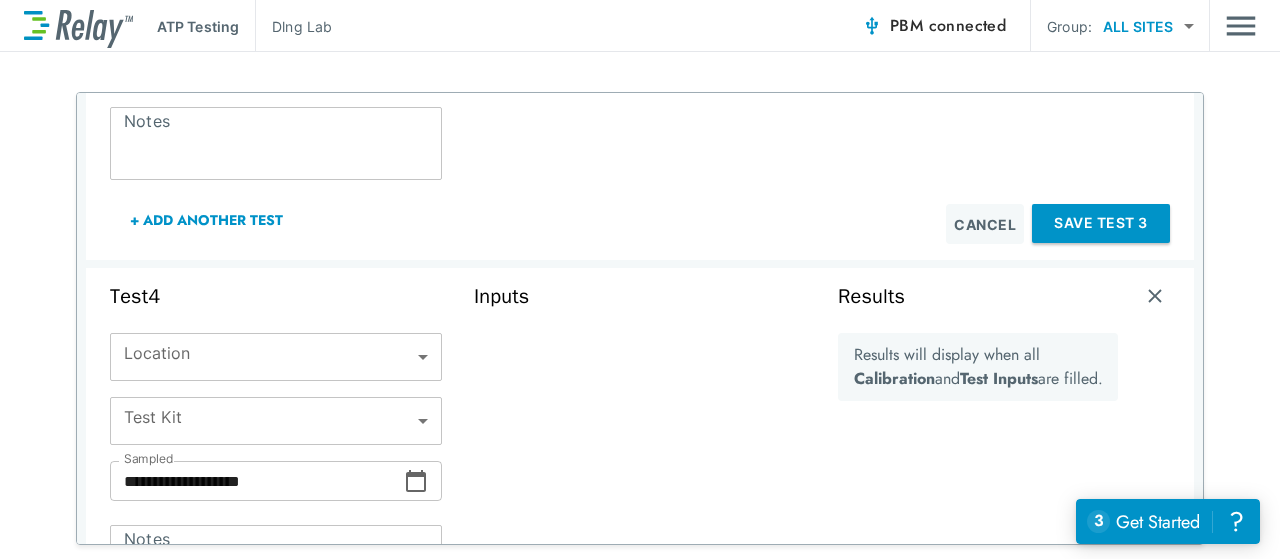 click on "**********" at bounding box center [640, 279] 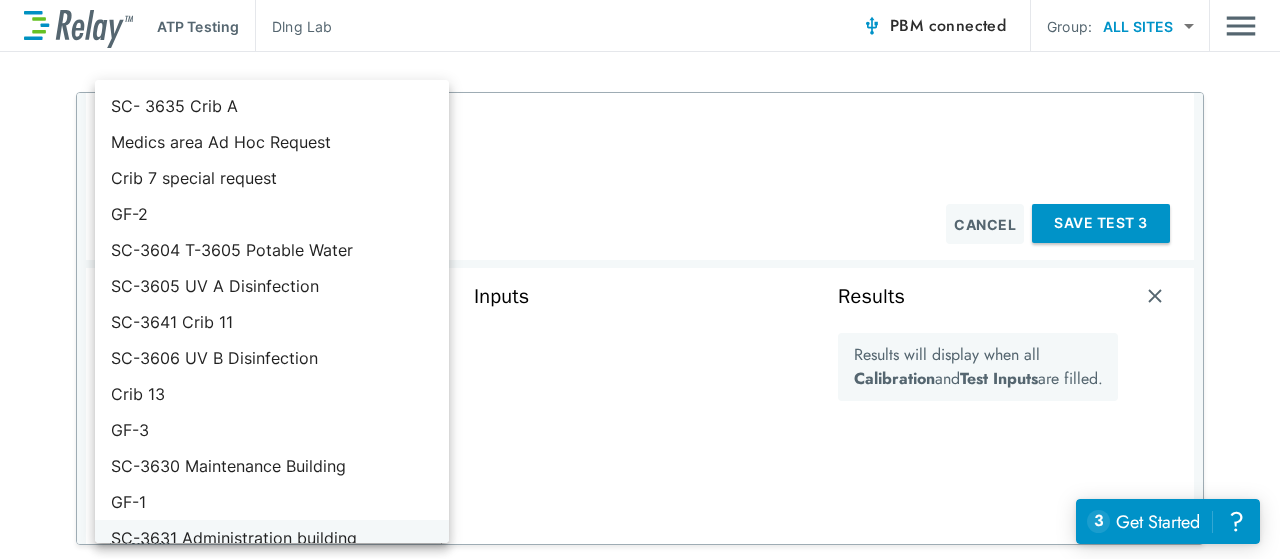 click on "SC-3631 Administration building" at bounding box center [272, 538] 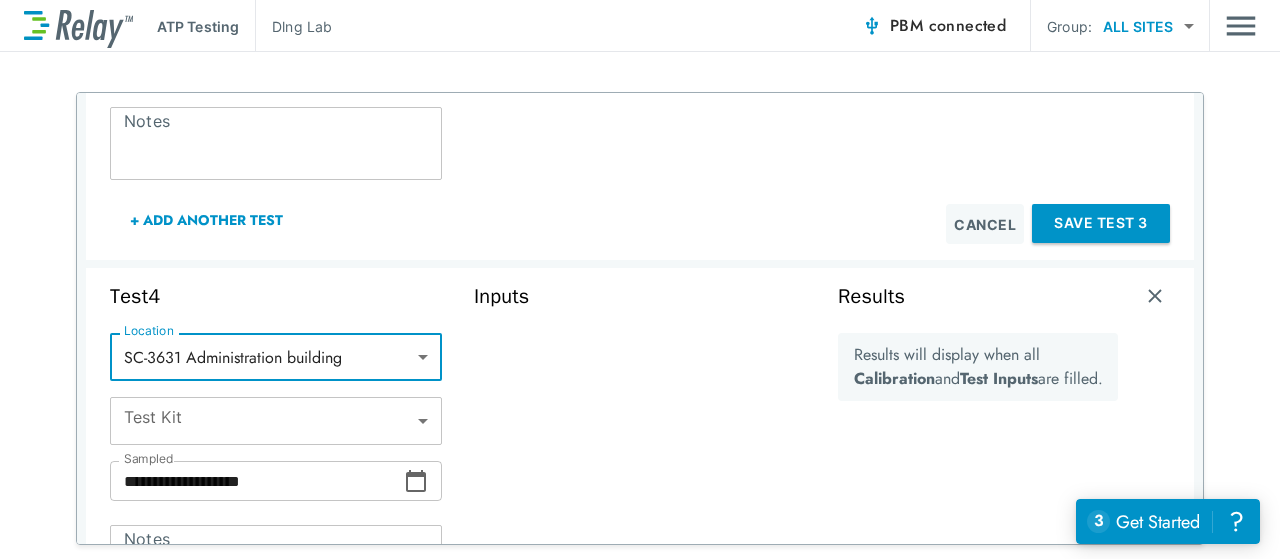 type on "**********" 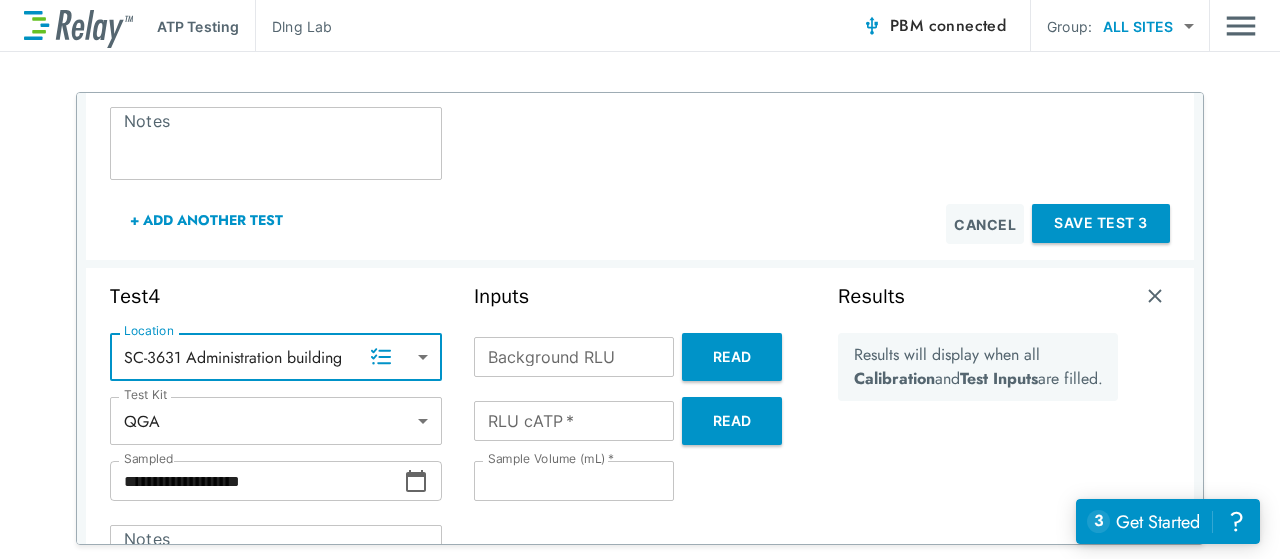 scroll, scrollTop: 1349, scrollLeft: 0, axis: vertical 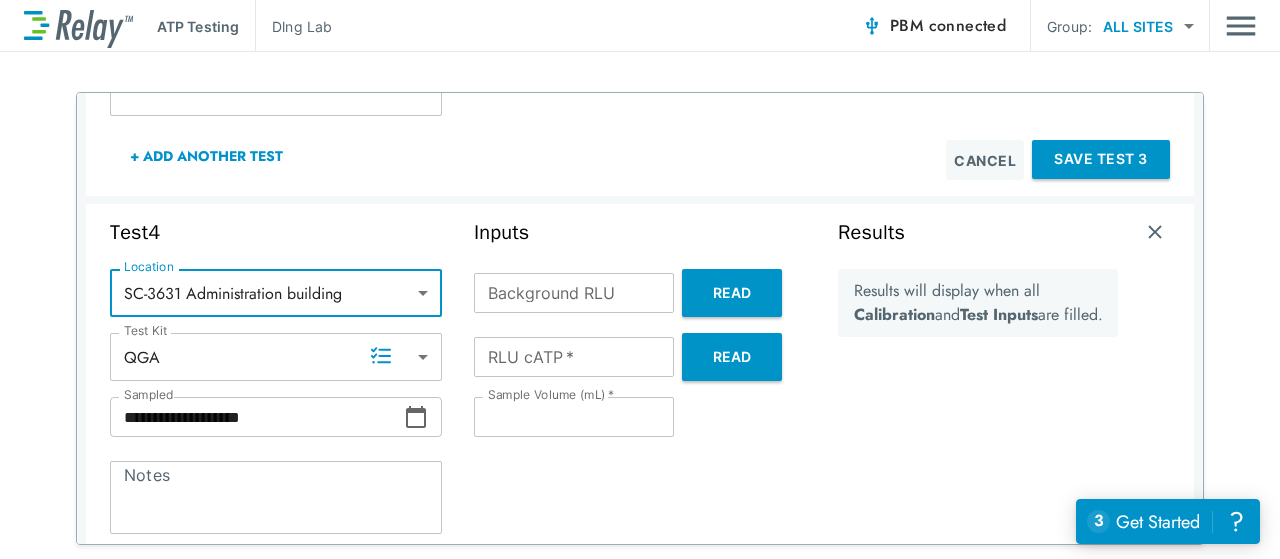 click on "Background RLU" at bounding box center [574, 293] 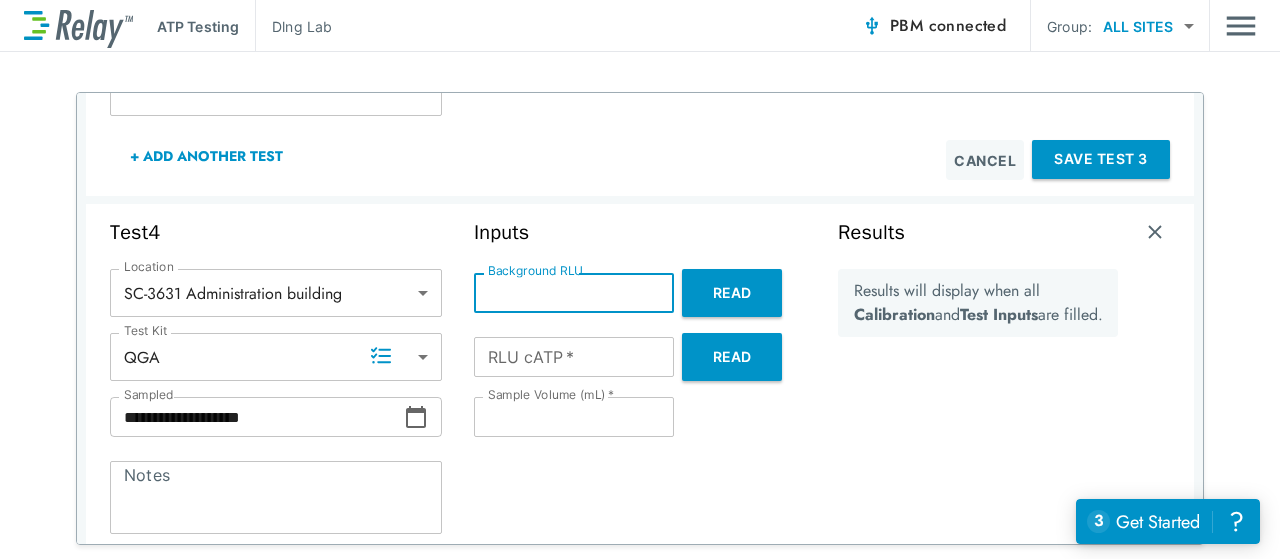 type on "*" 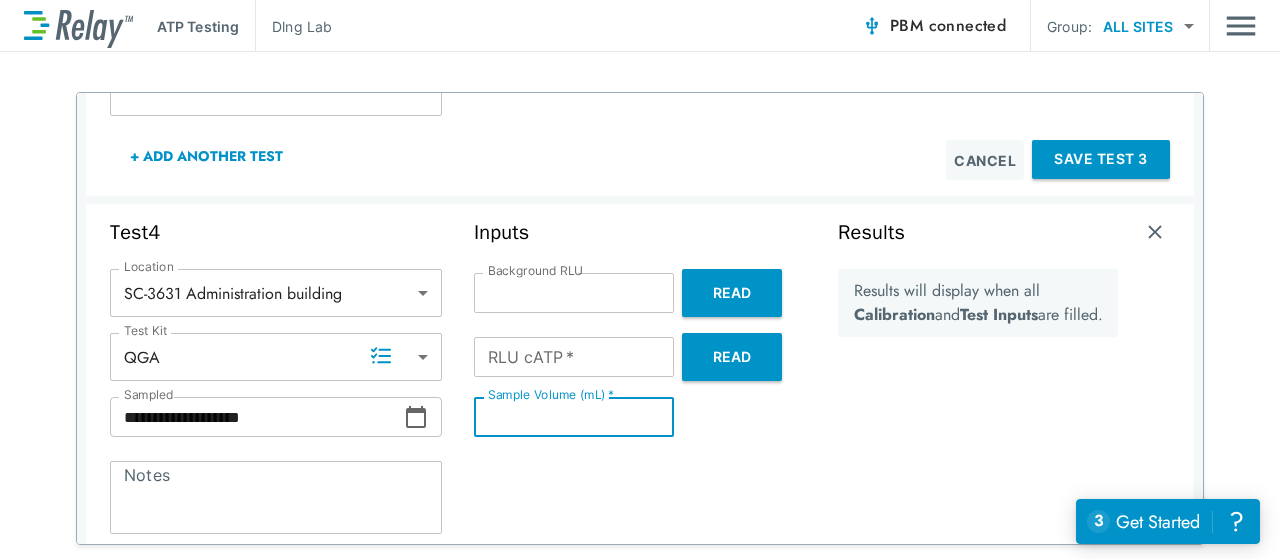 click on "**" at bounding box center (574, 417) 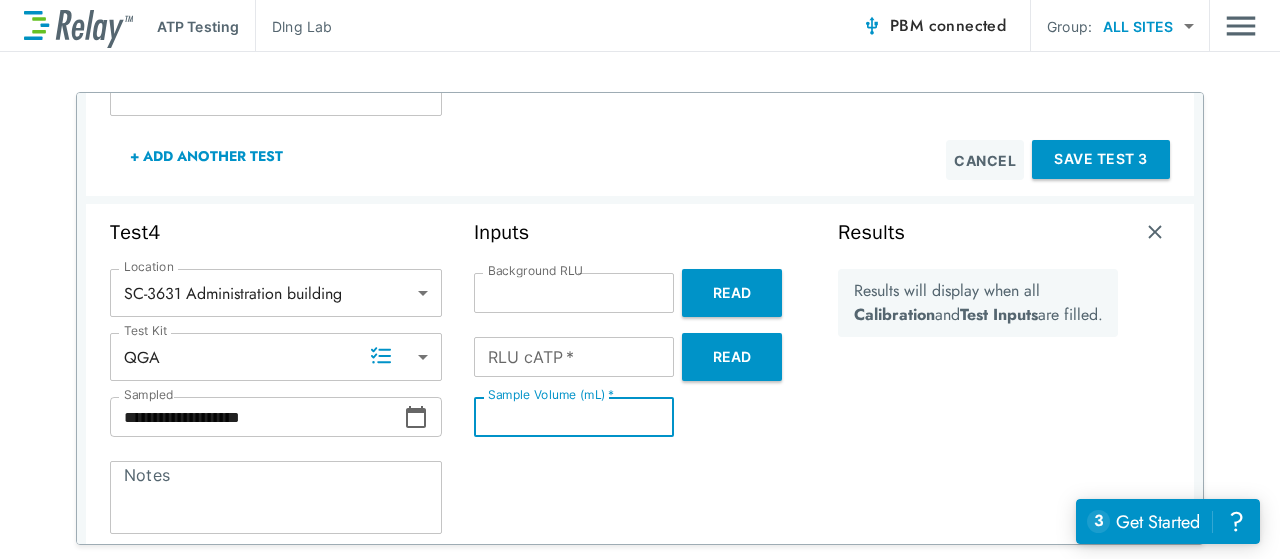 type on "**" 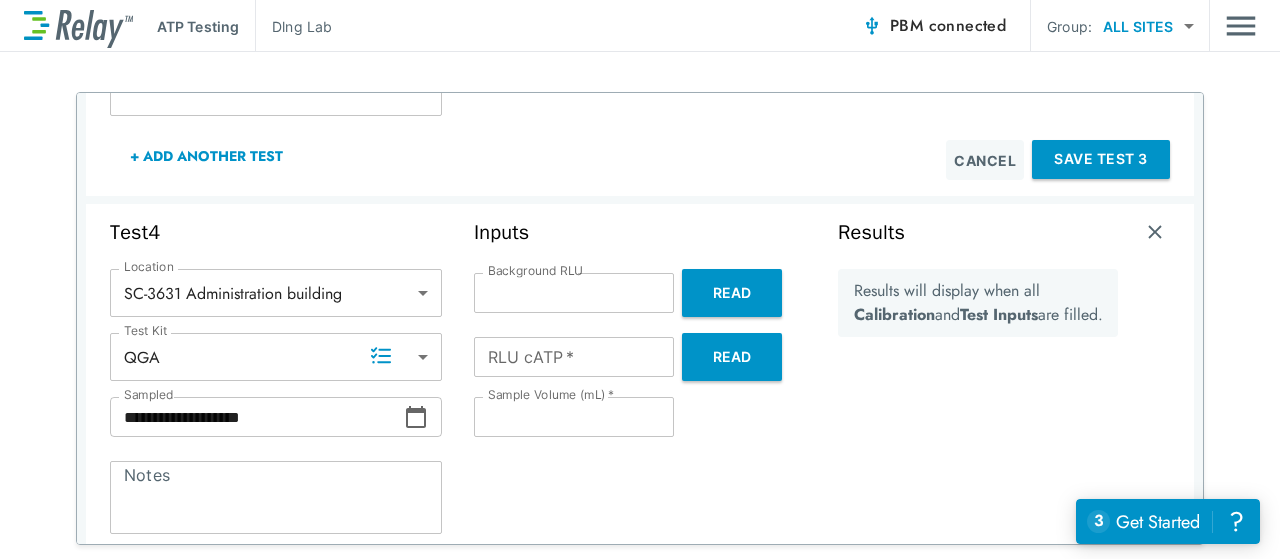 click 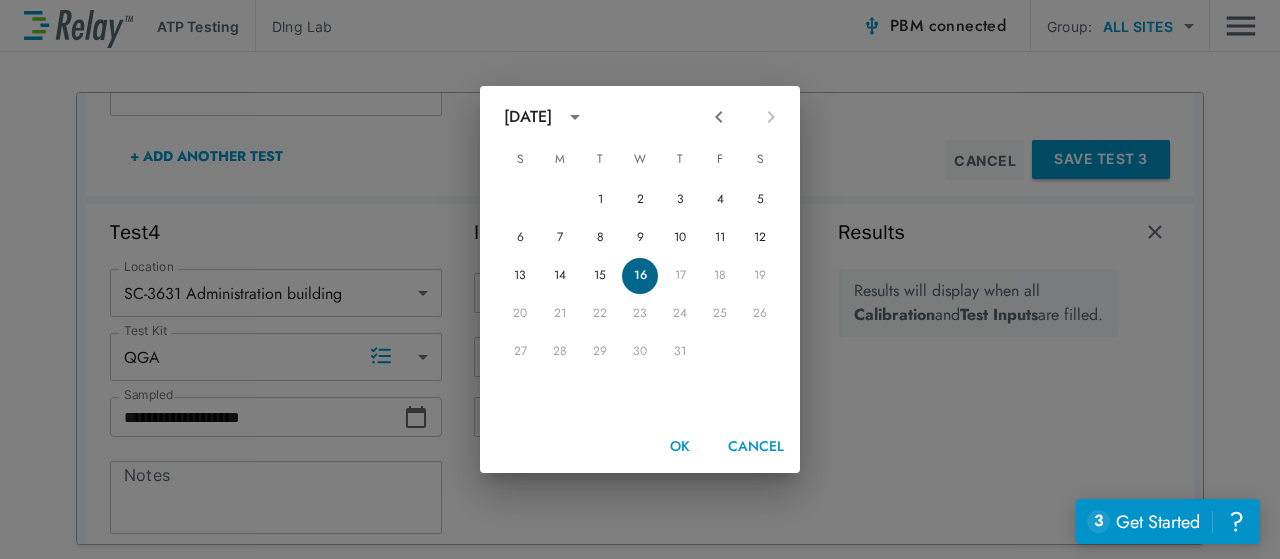 click on "16" at bounding box center [640, 276] 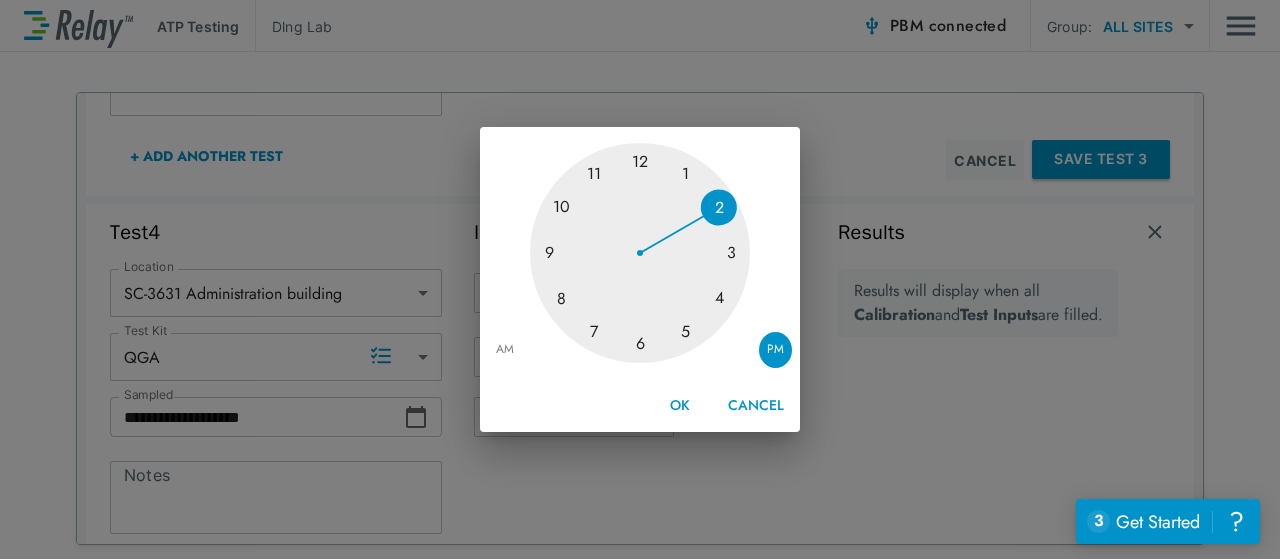 click on "AM" at bounding box center (505, 350) 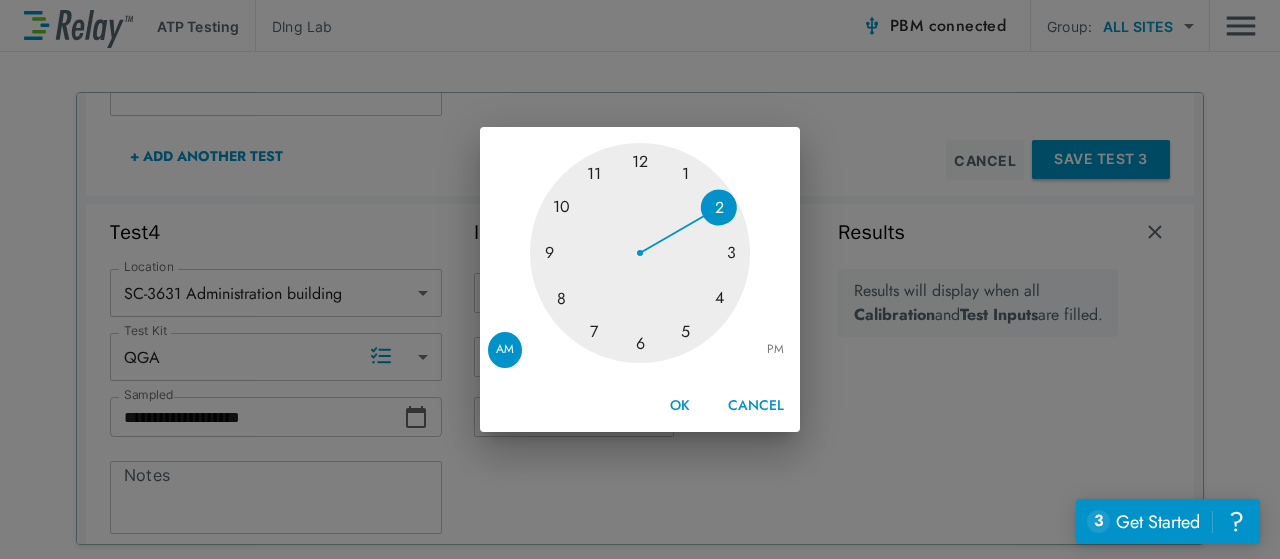 click at bounding box center (640, 253) 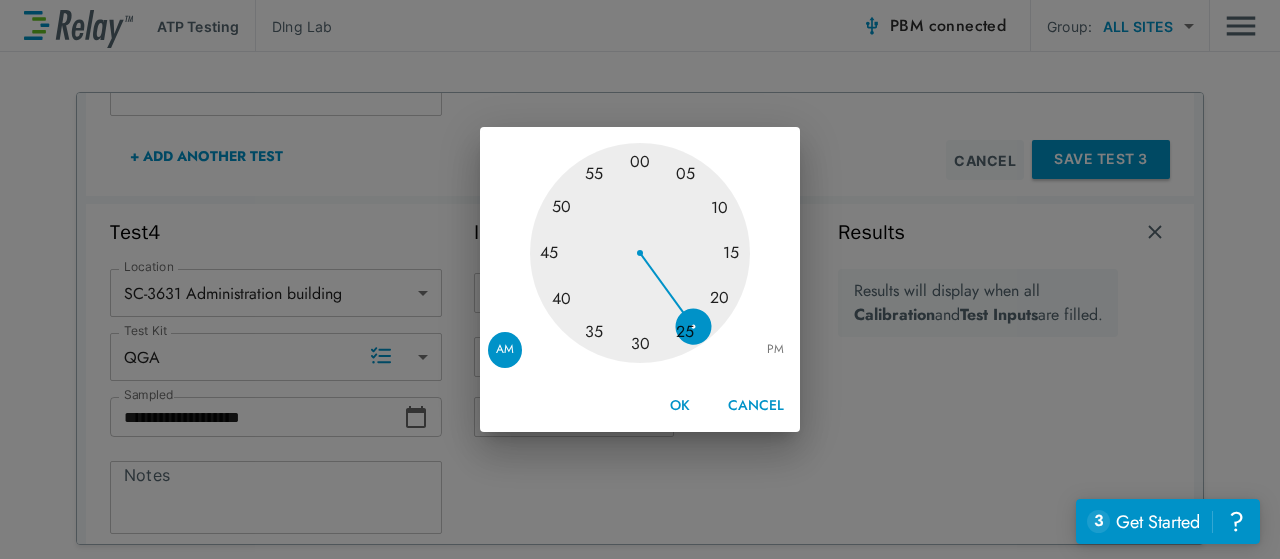 click at bounding box center (640, 253) 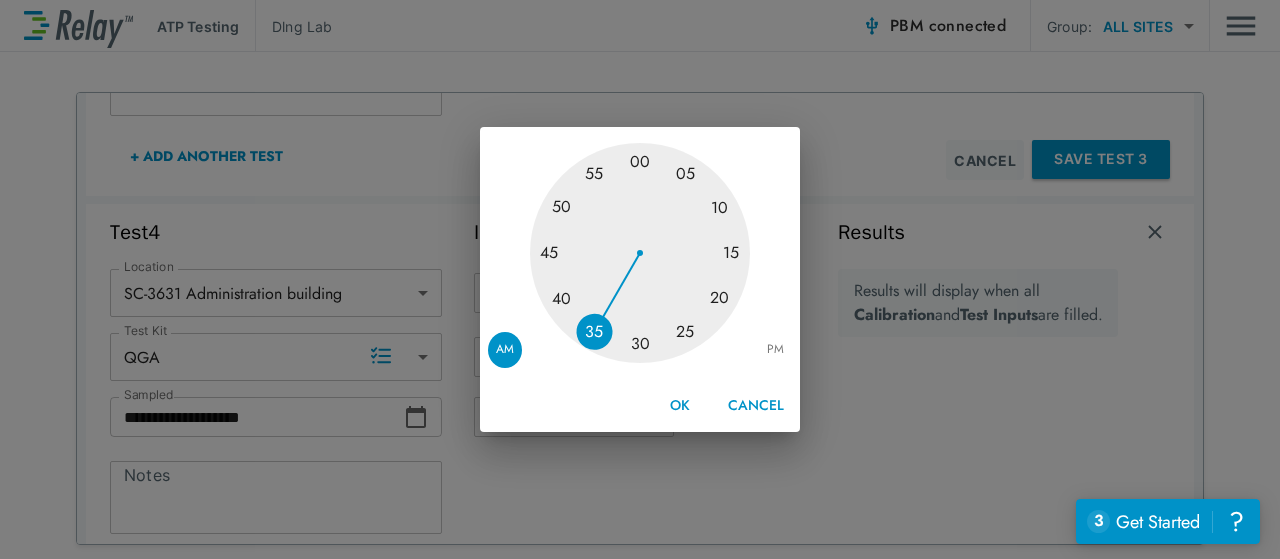 click on "OK" at bounding box center [680, 405] 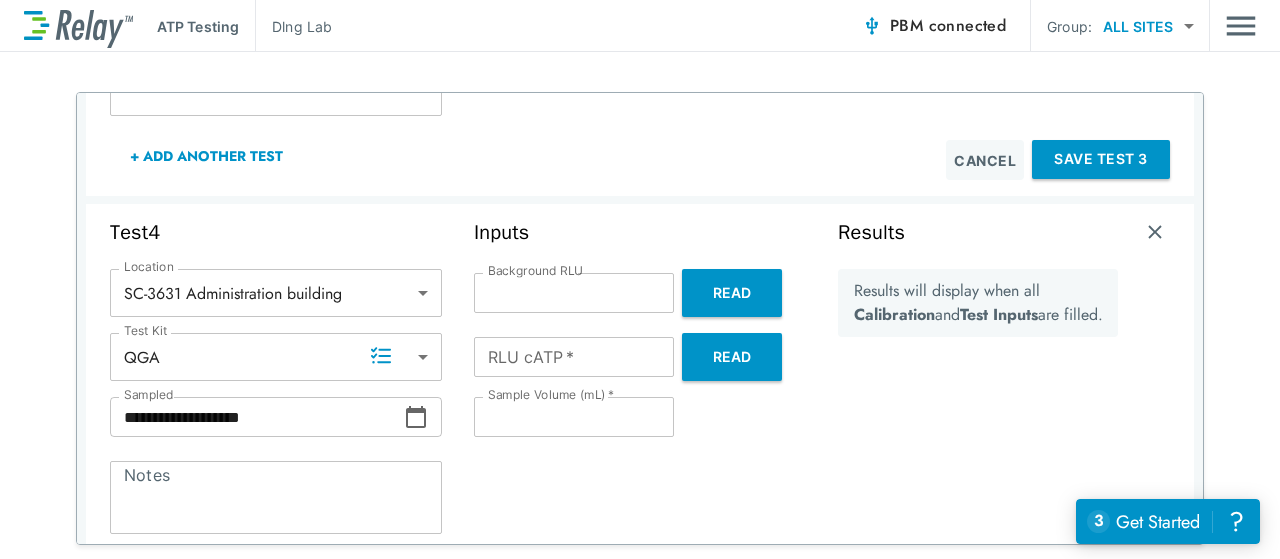 click on "Read" at bounding box center (732, 357) 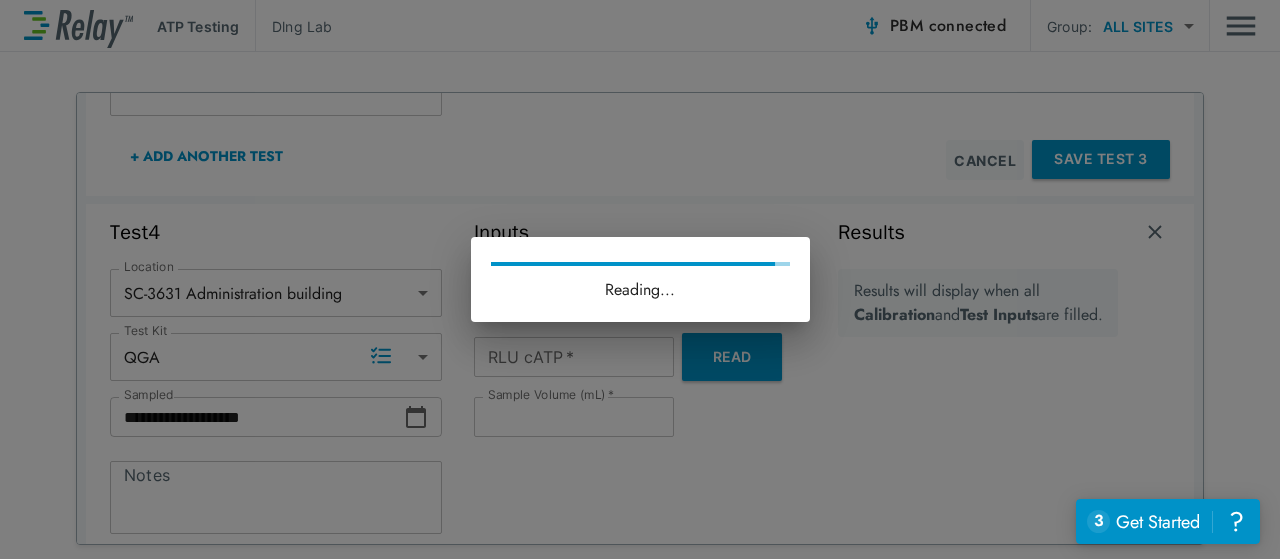 type on "***" 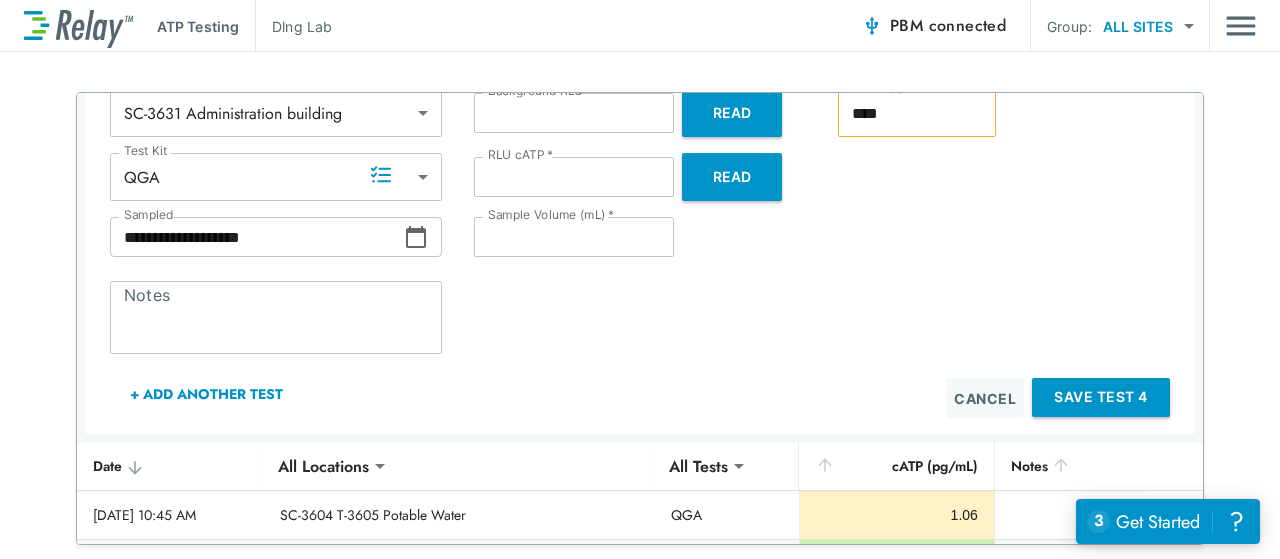 scroll, scrollTop: 1530, scrollLeft: 0, axis: vertical 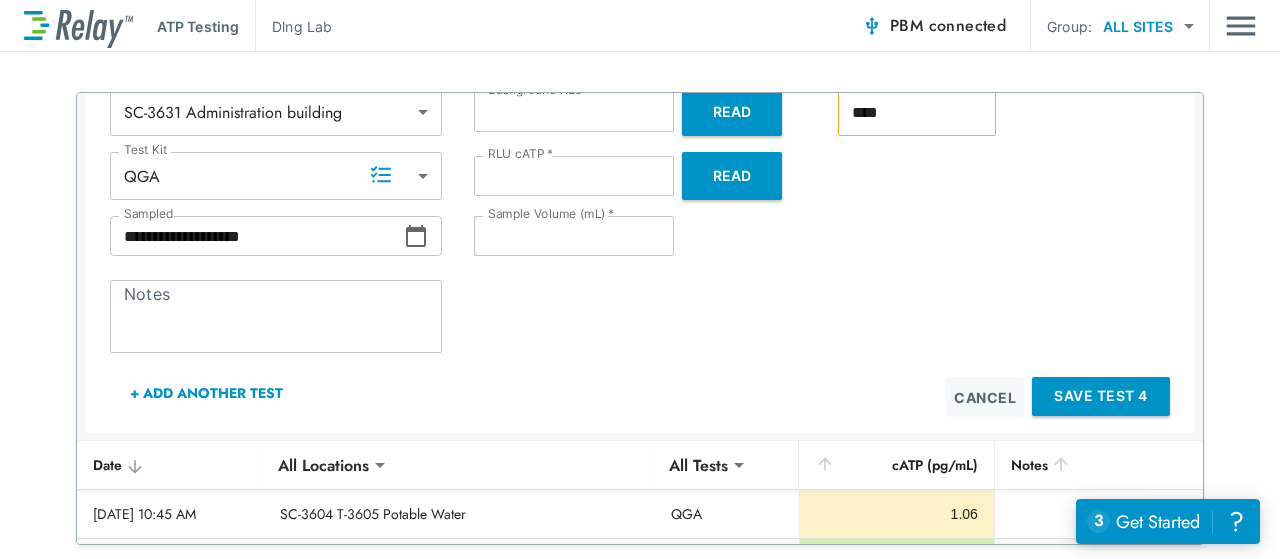 click on "+ Add Another Test" at bounding box center [206, 393] 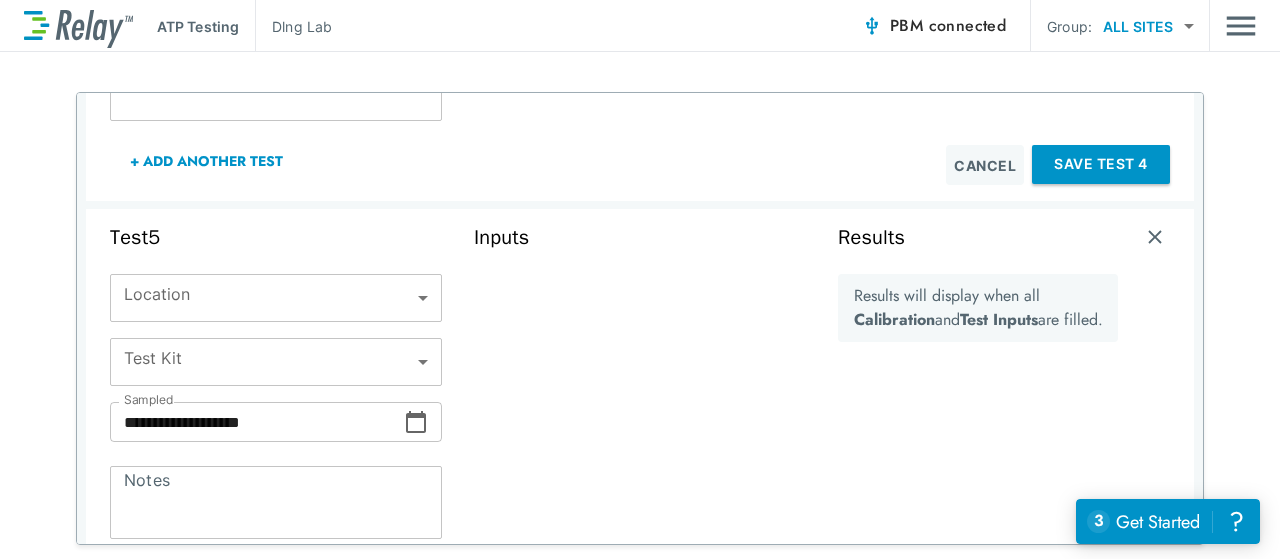 scroll, scrollTop: 1835, scrollLeft: 0, axis: vertical 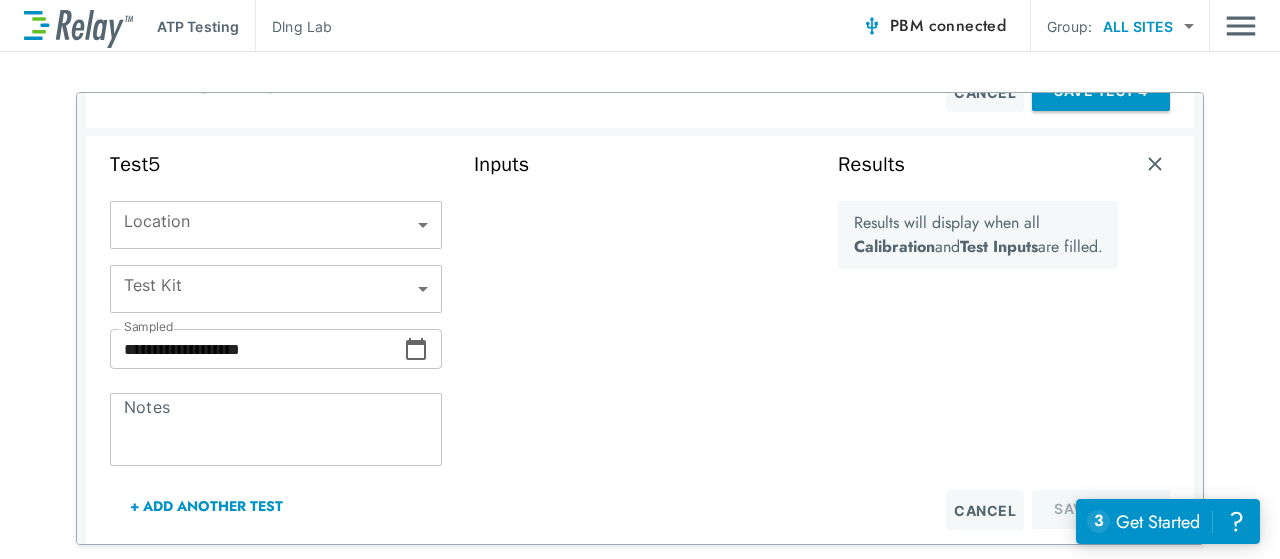 click on "**********" at bounding box center (640, 279) 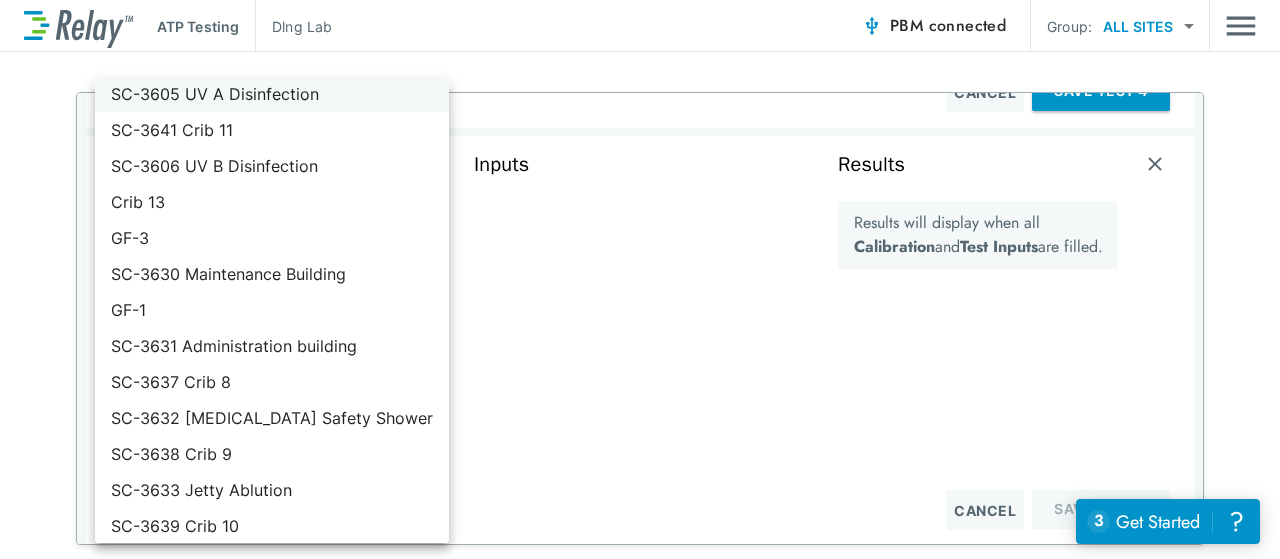 scroll, scrollTop: 244, scrollLeft: 0, axis: vertical 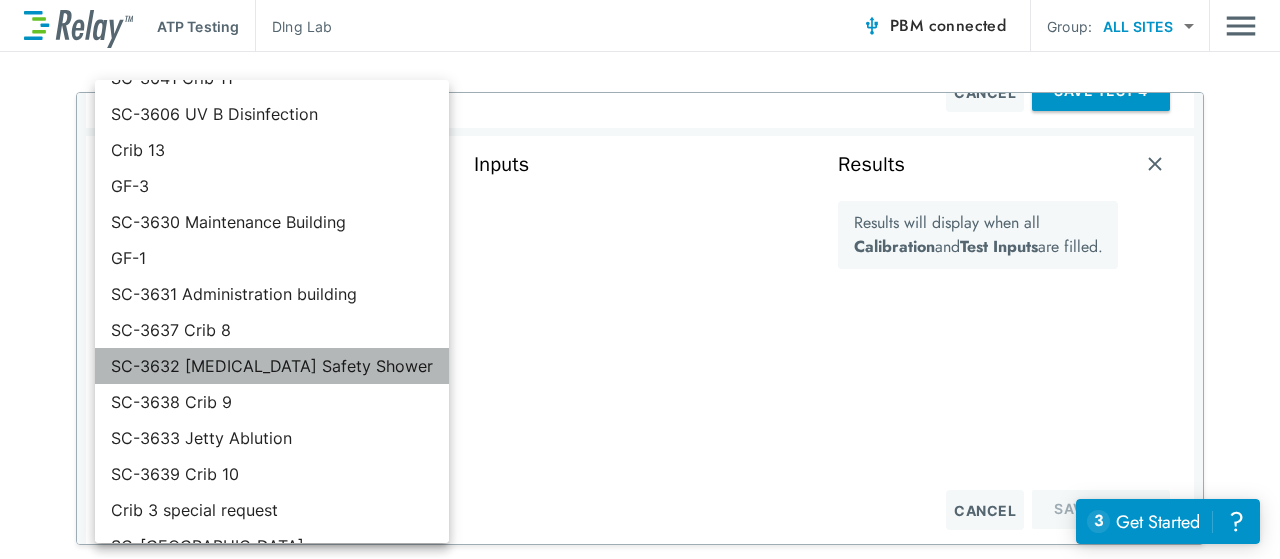 click on "SC-3632 [MEDICAL_DATA] Safety Shower" at bounding box center [272, 366] 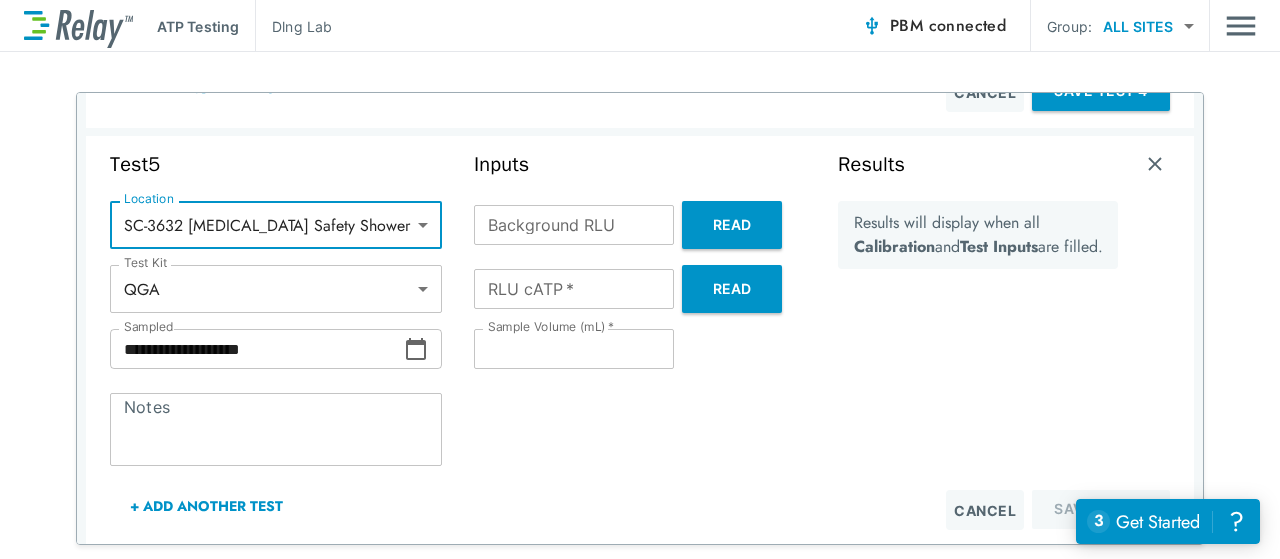 click 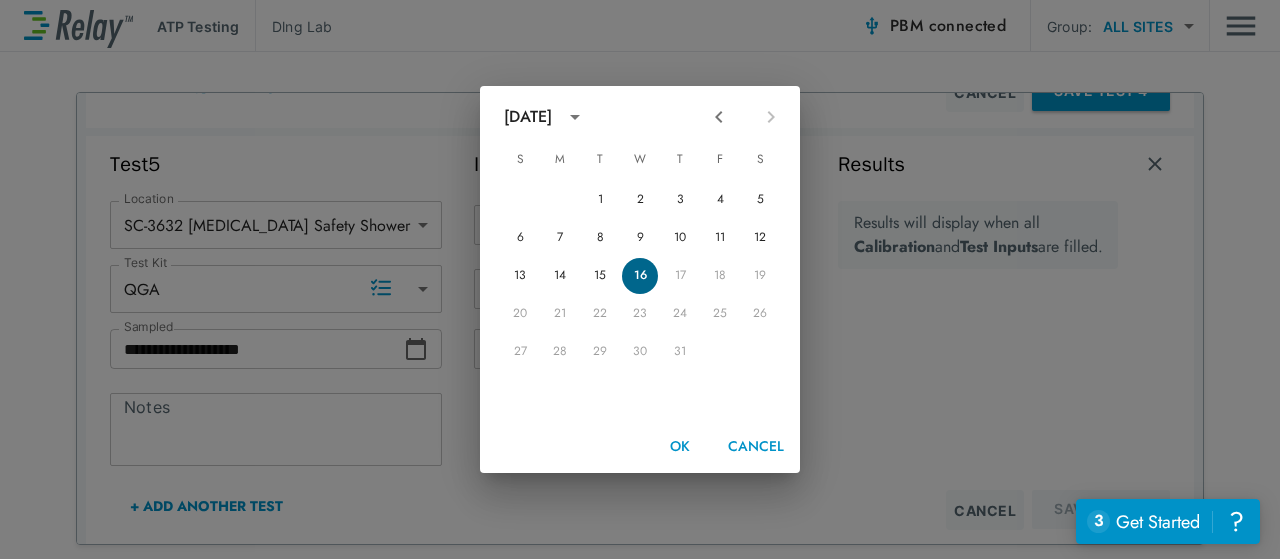 click on "16" at bounding box center (640, 276) 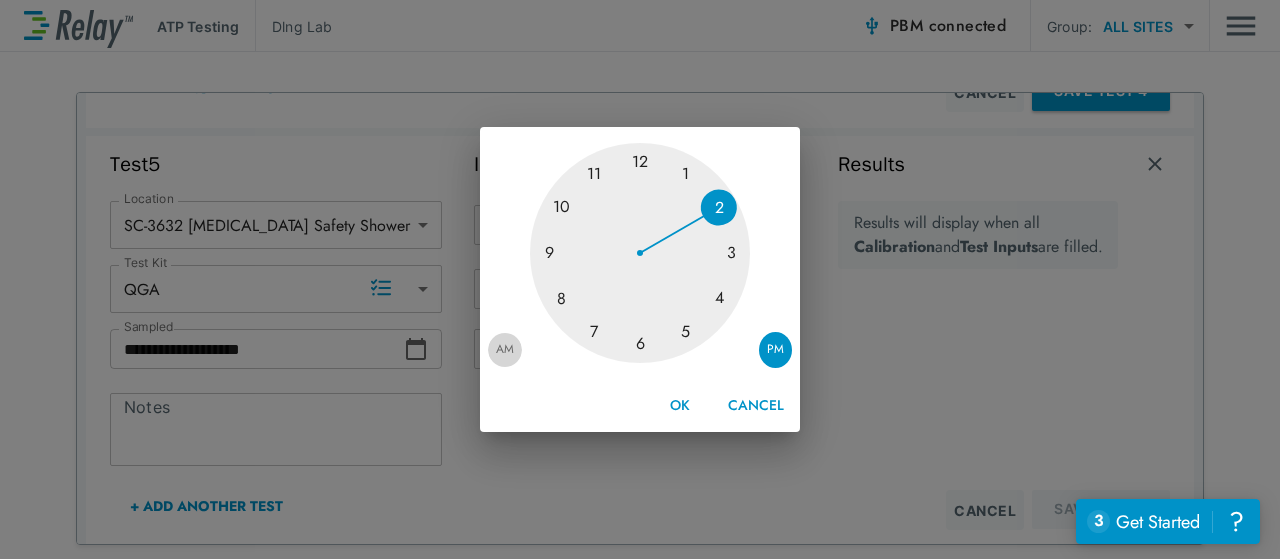 click on "AM" at bounding box center [505, 350] 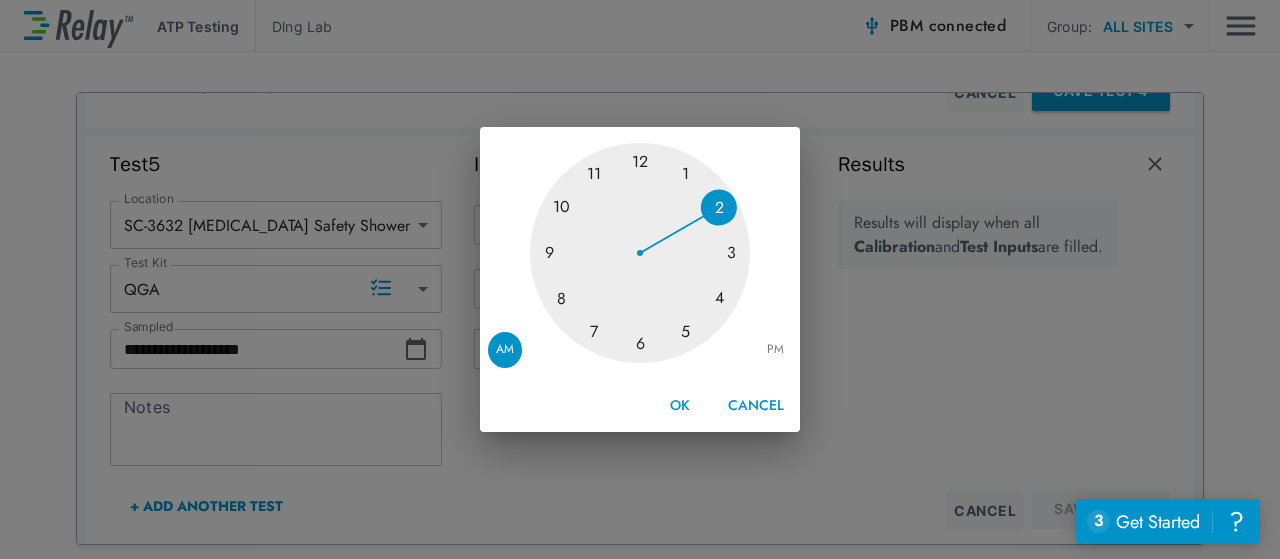 click at bounding box center [640, 253] 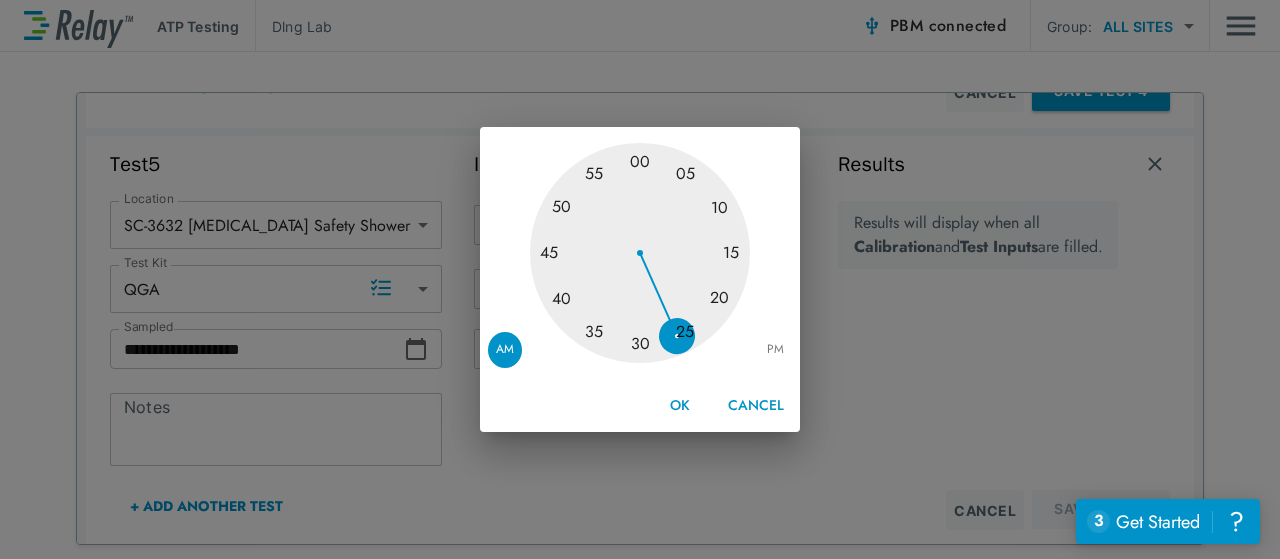 click at bounding box center [640, 253] 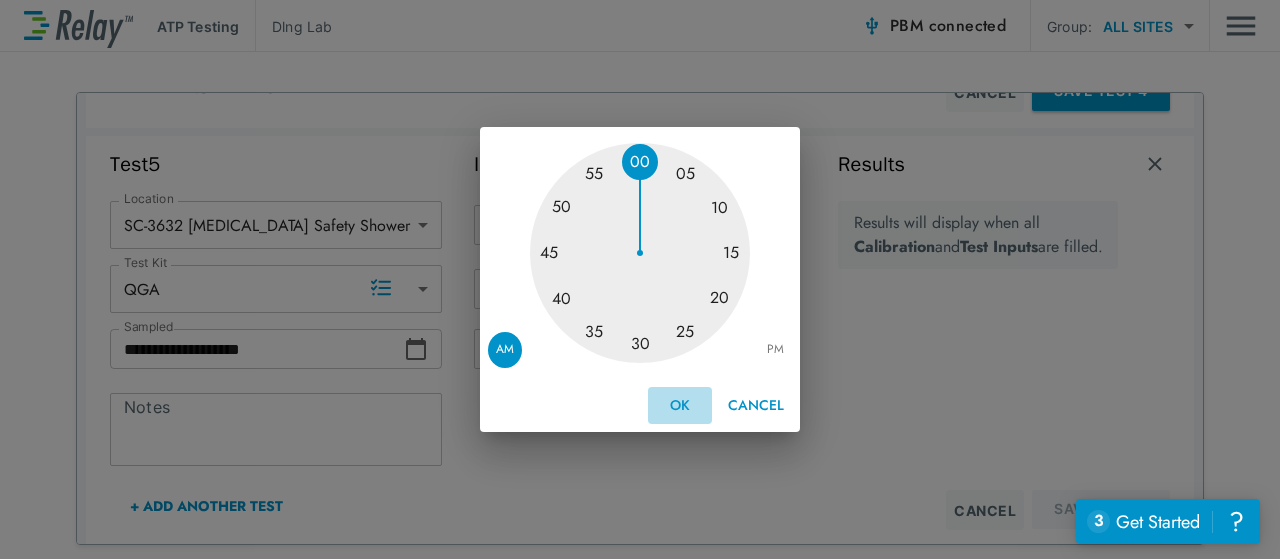 click on "OK" at bounding box center (680, 405) 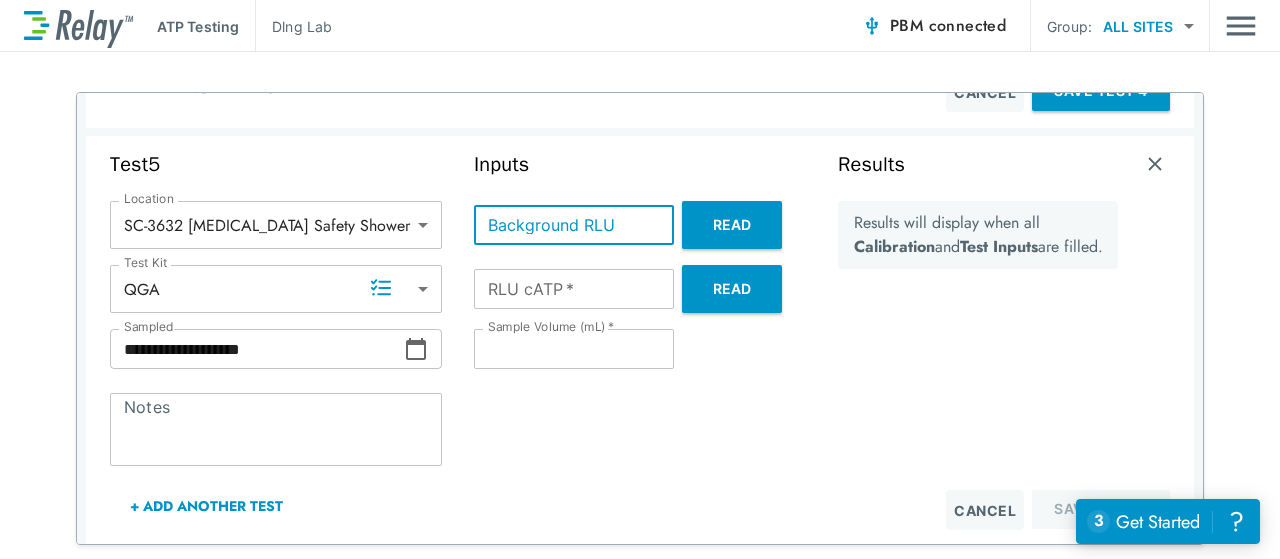 click on "Background RLU" at bounding box center (574, 225) 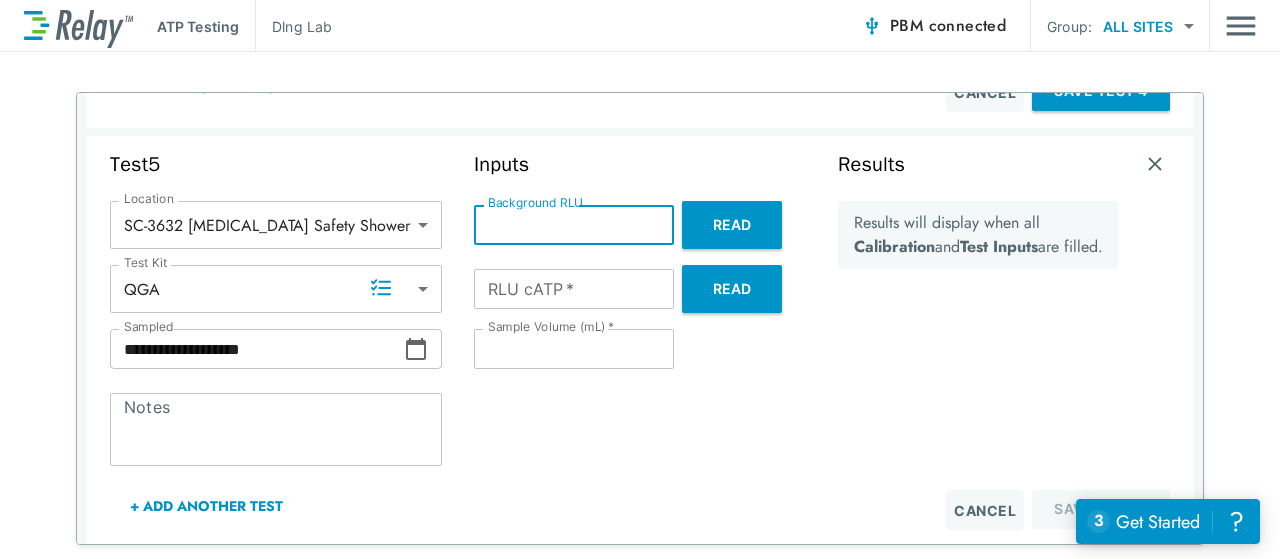 type on "*" 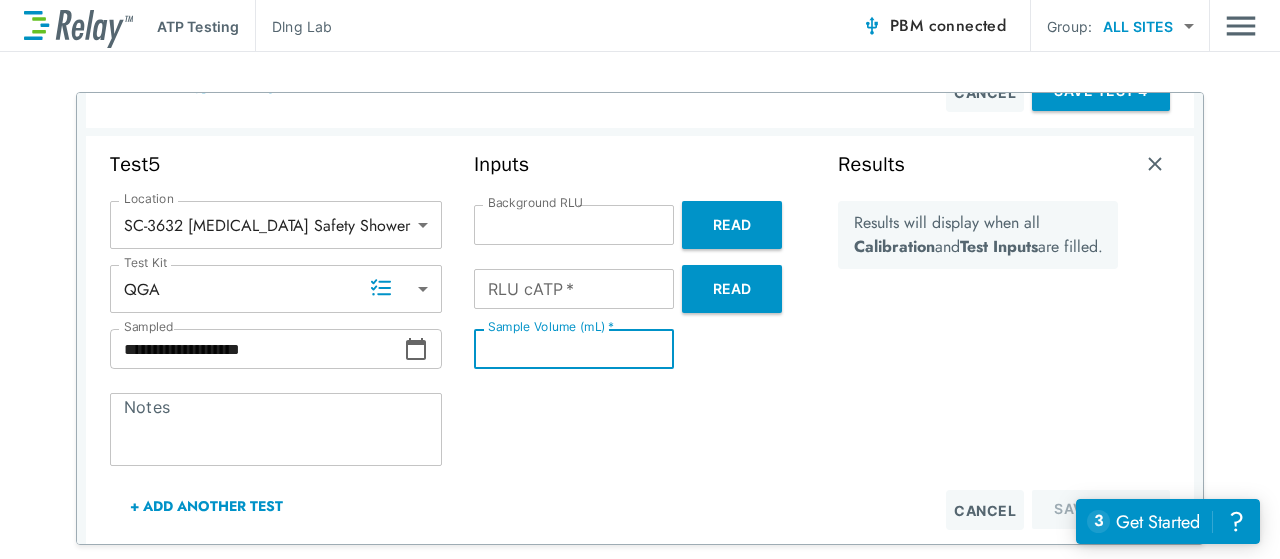 type on "*" 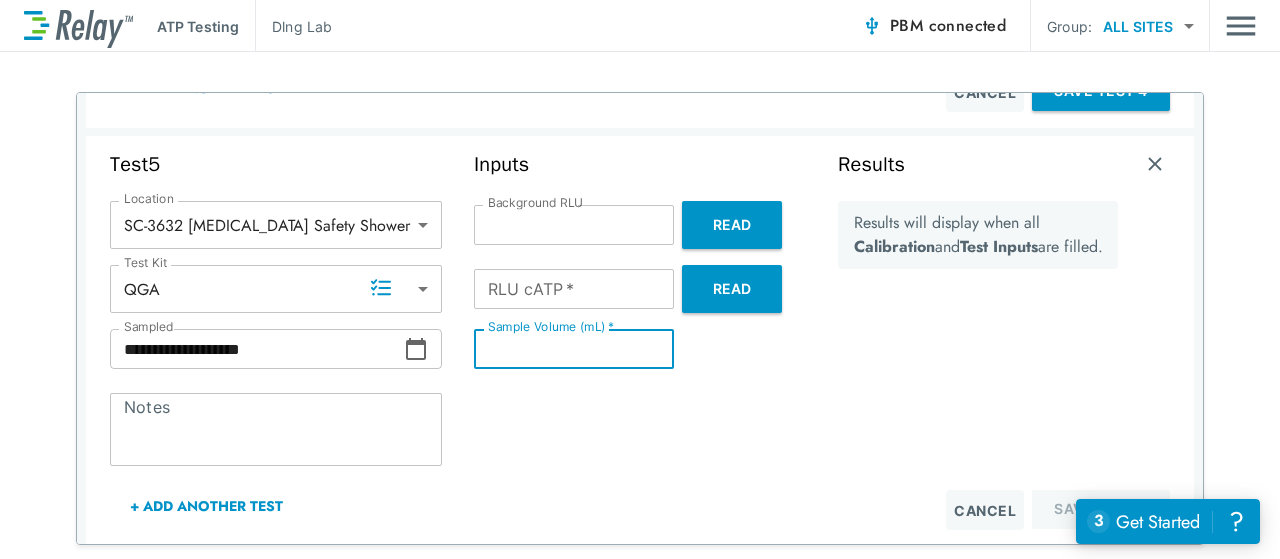 type on "**" 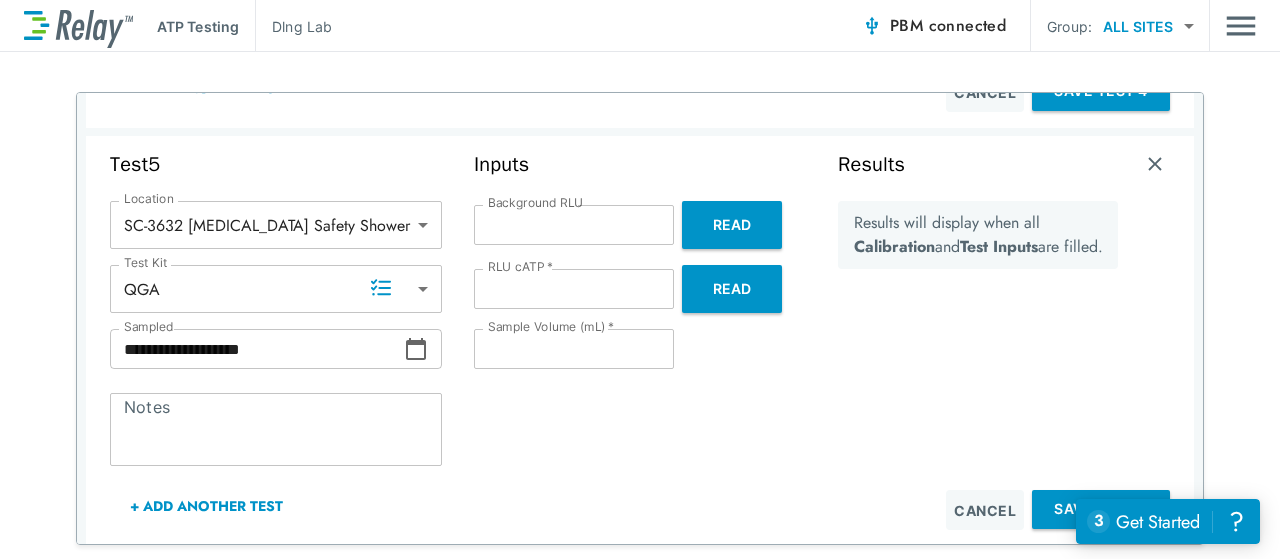 type on "****" 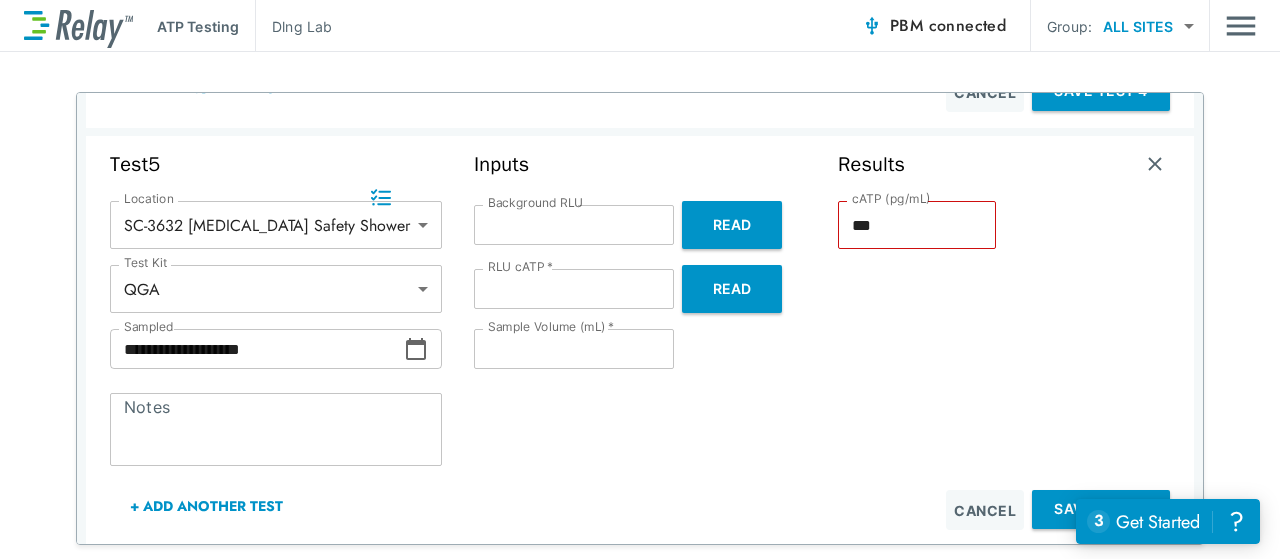 scroll, scrollTop: 1927, scrollLeft: 0, axis: vertical 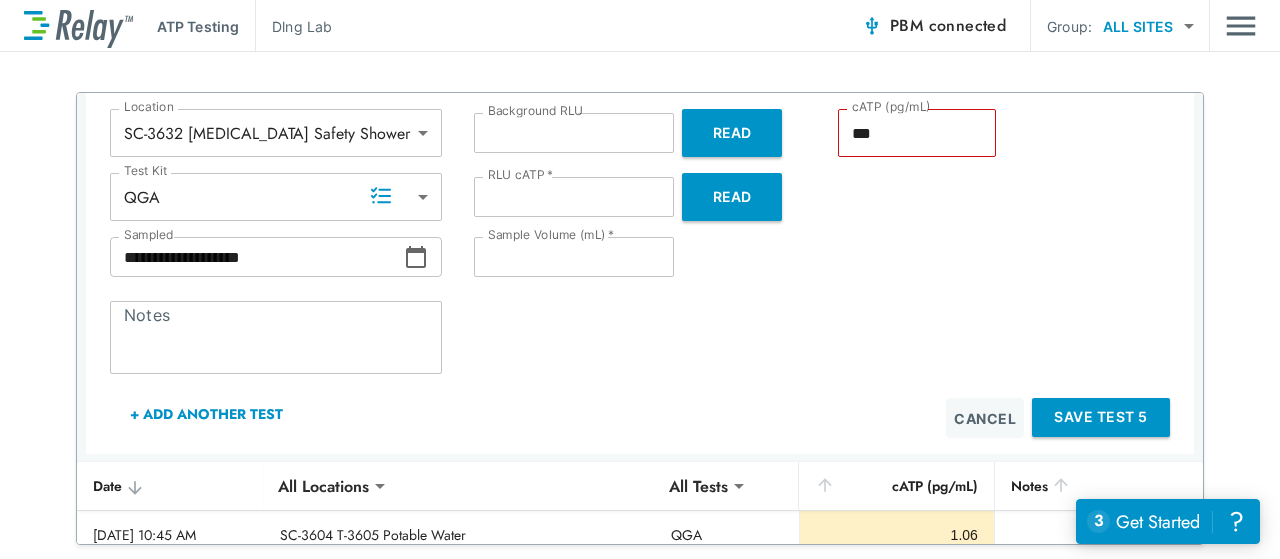 click on "+ Add Another Test" at bounding box center (206, 414) 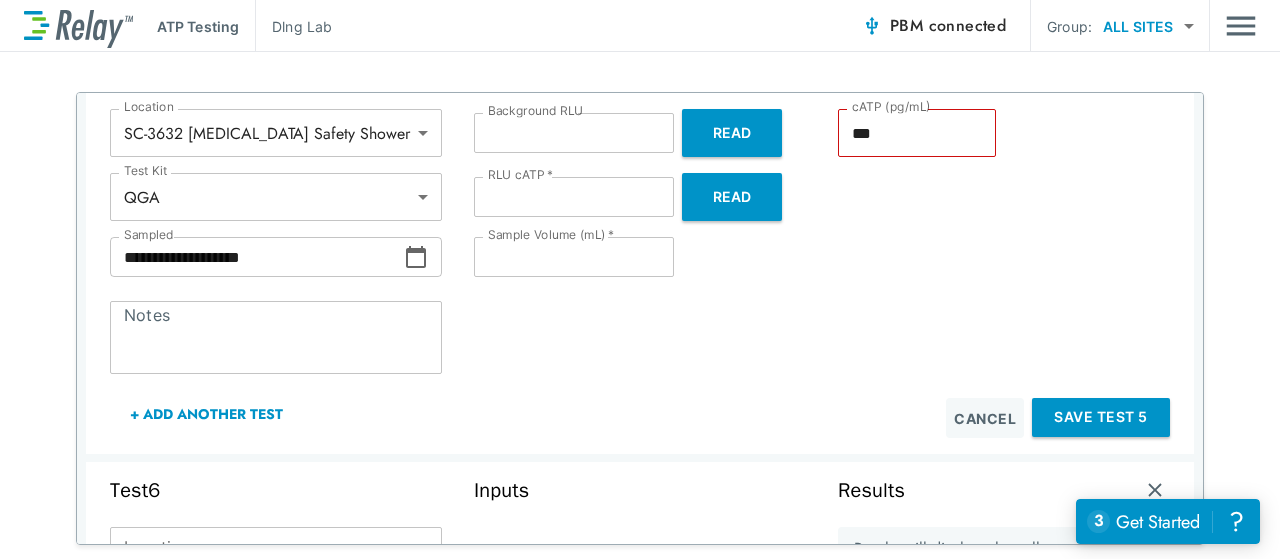 scroll, scrollTop: 2248, scrollLeft: 0, axis: vertical 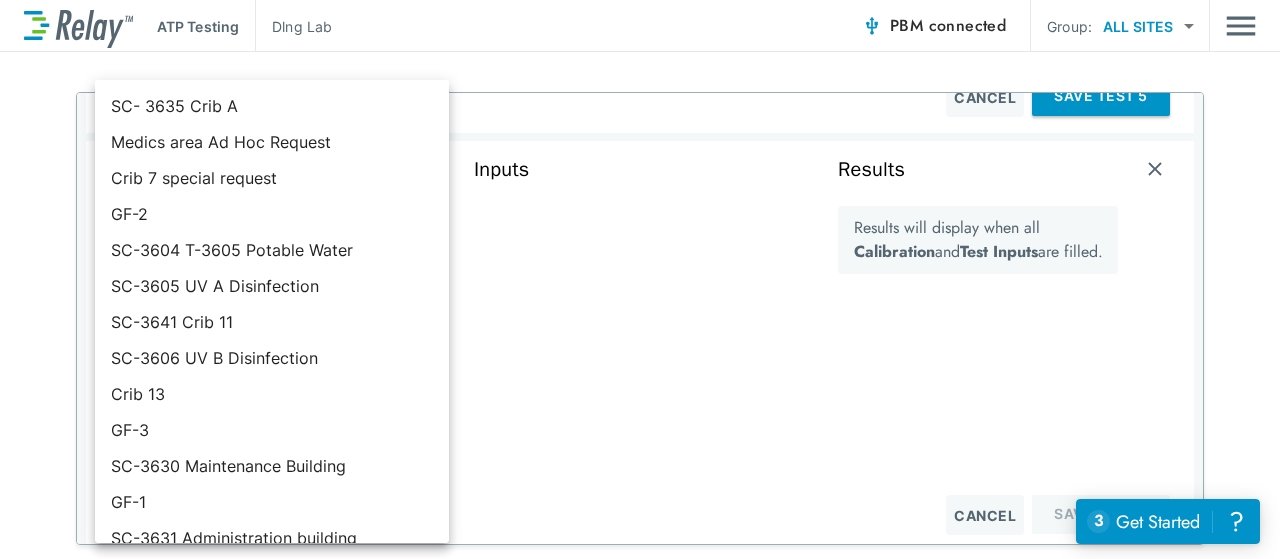 click on "**********" at bounding box center (640, 279) 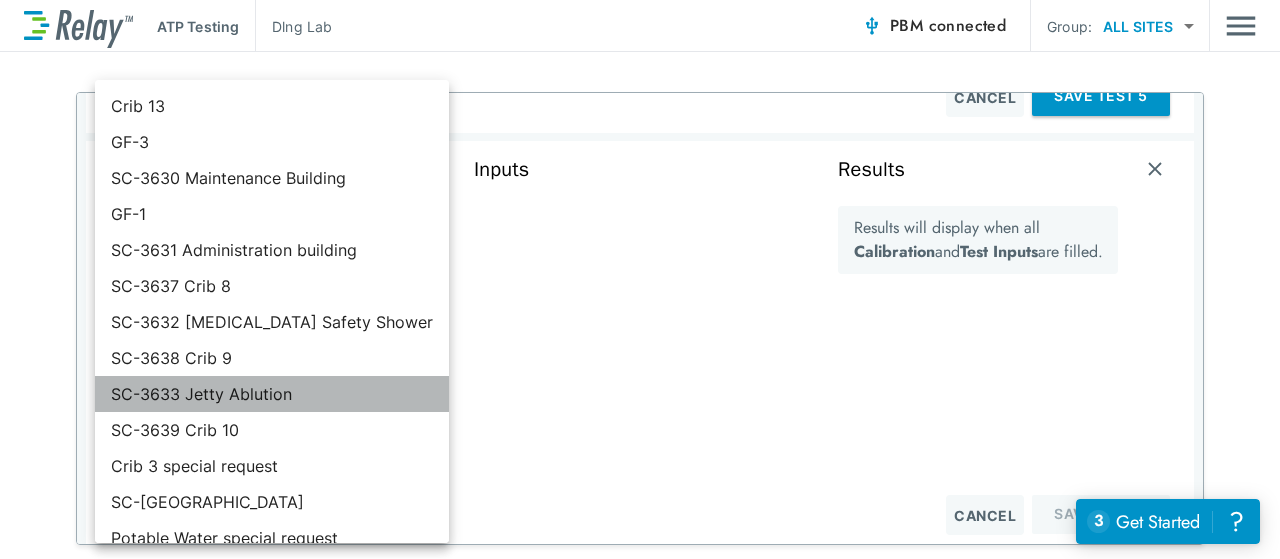 click on "SC-3633 Jetty Ablution" at bounding box center (272, 394) 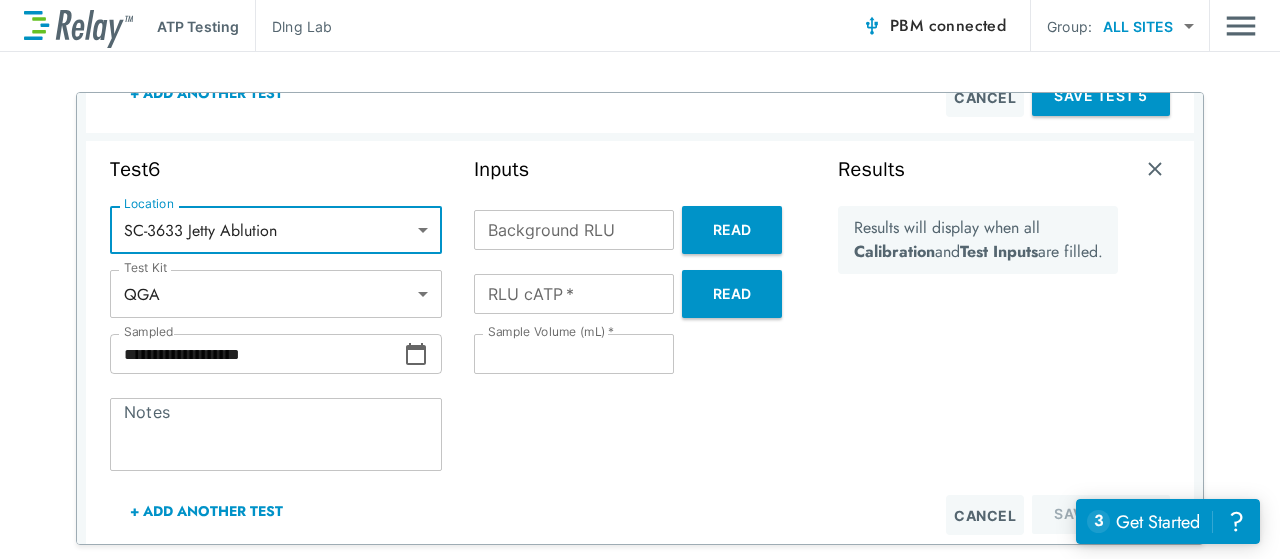 click 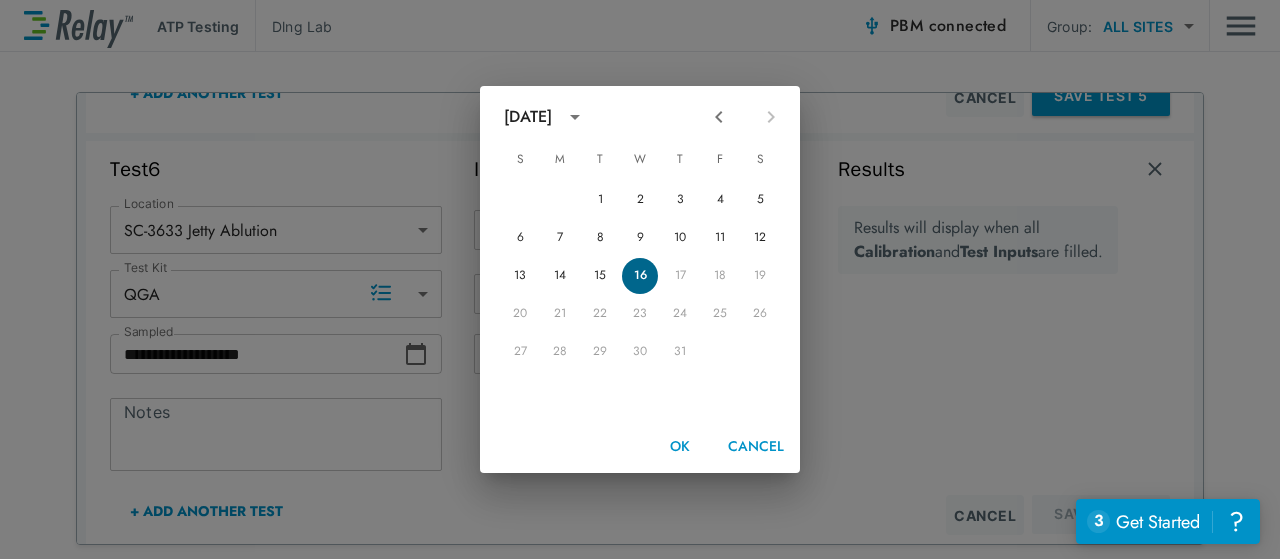 click on "16" at bounding box center [640, 276] 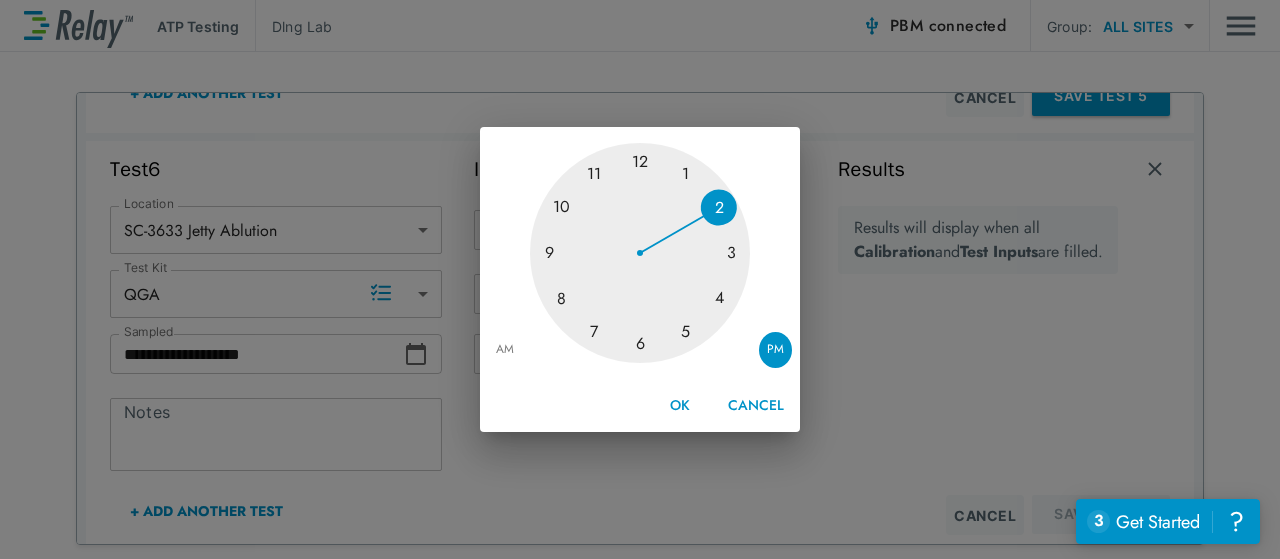 click on "AM" at bounding box center [505, 350] 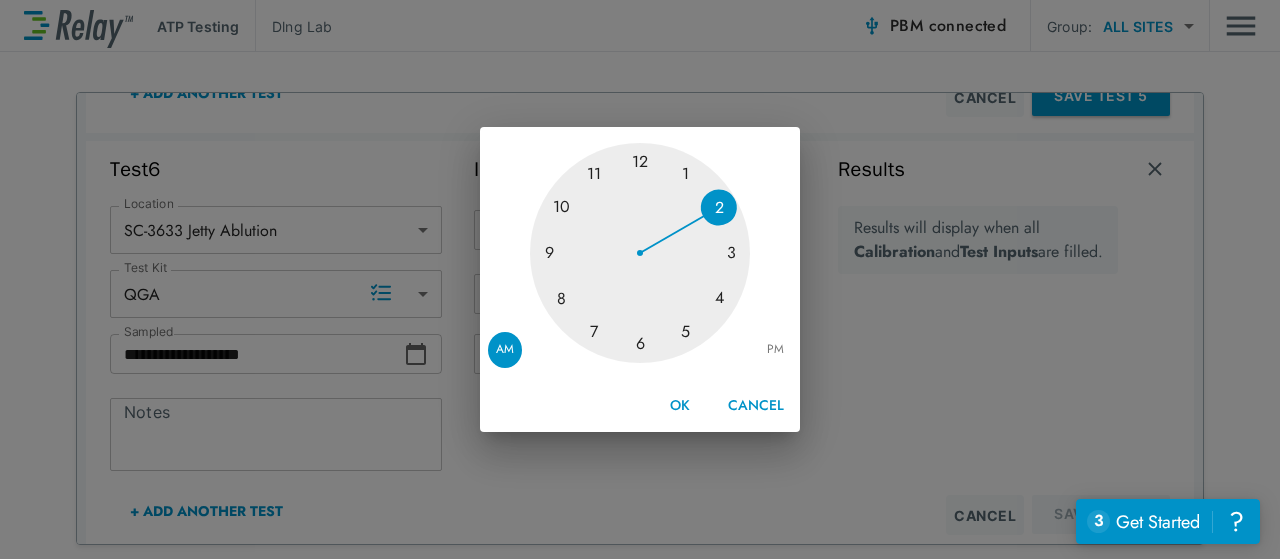 click at bounding box center (640, 253) 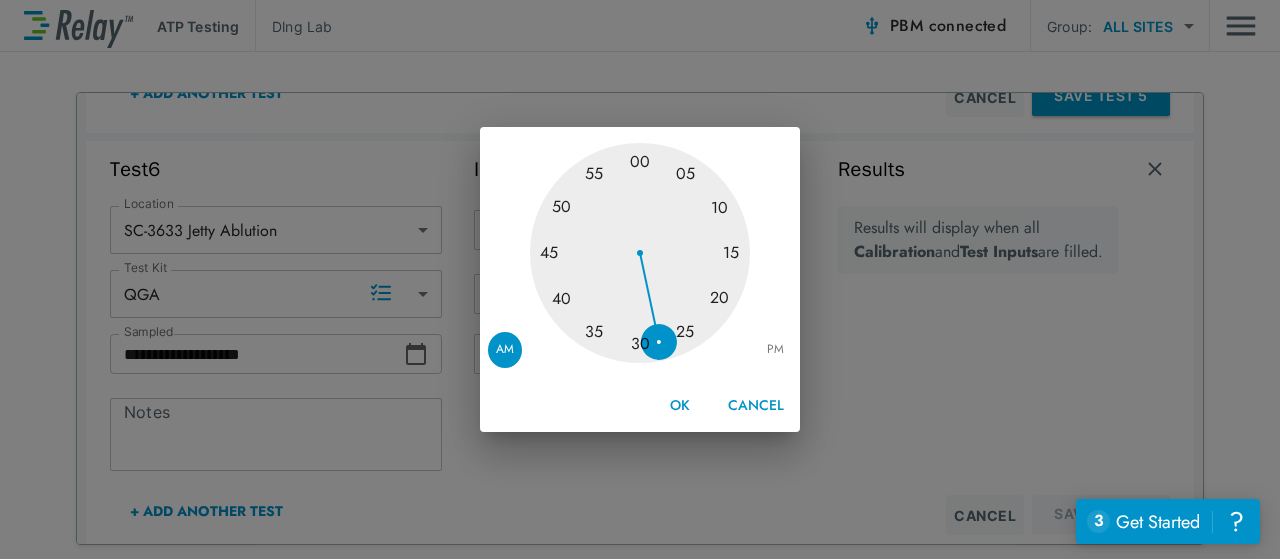 click at bounding box center (640, 253) 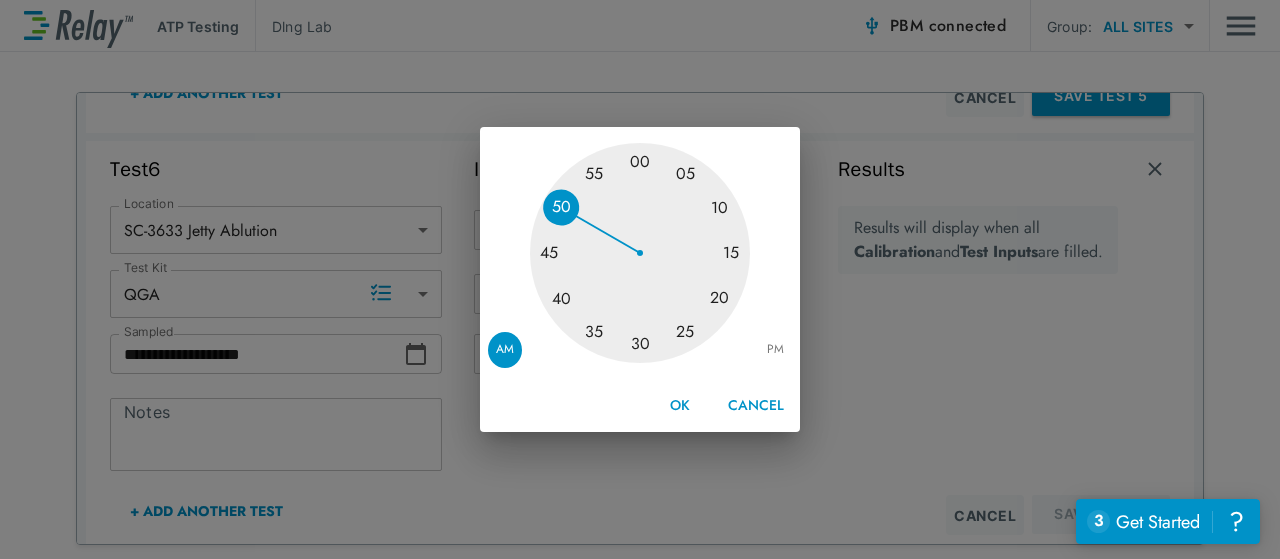 click on "OK" at bounding box center (680, 405) 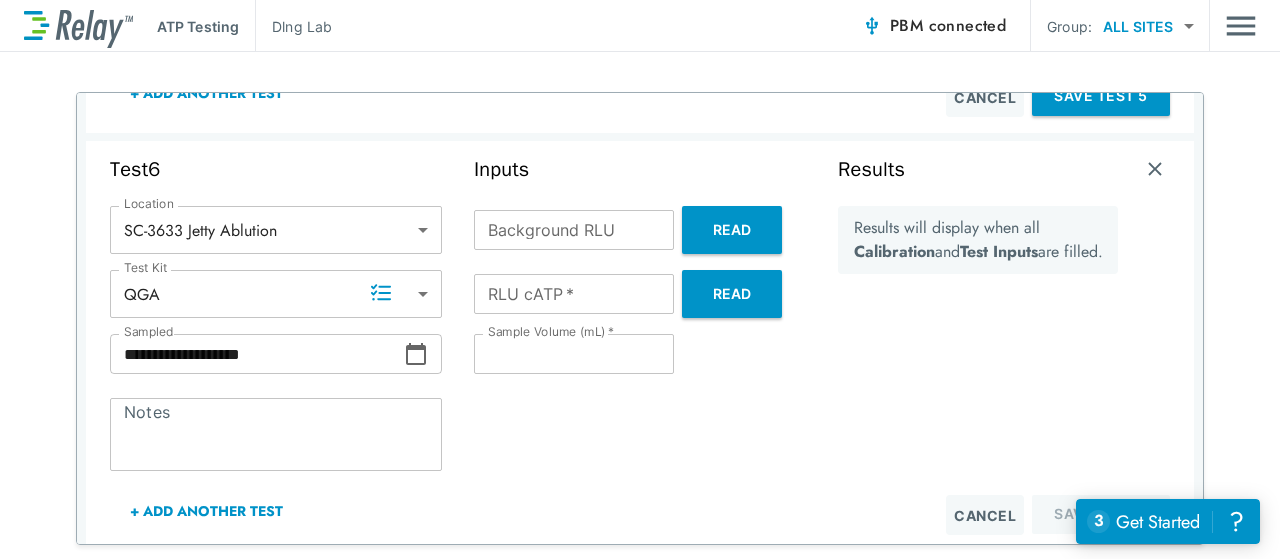 click on "Background RLU" at bounding box center [574, 230] 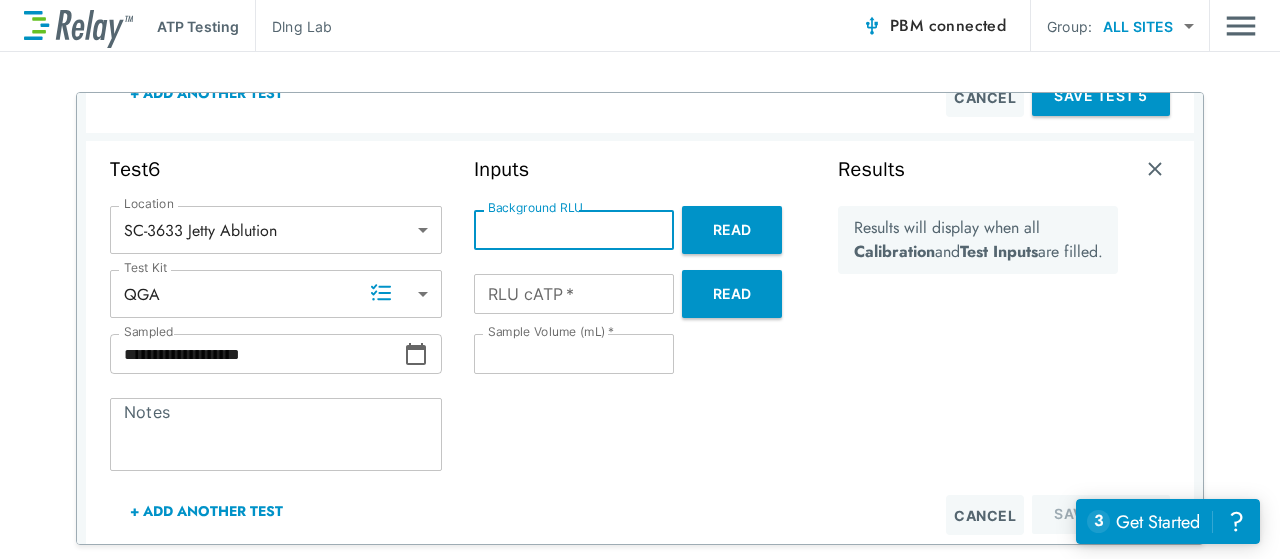 type on "*" 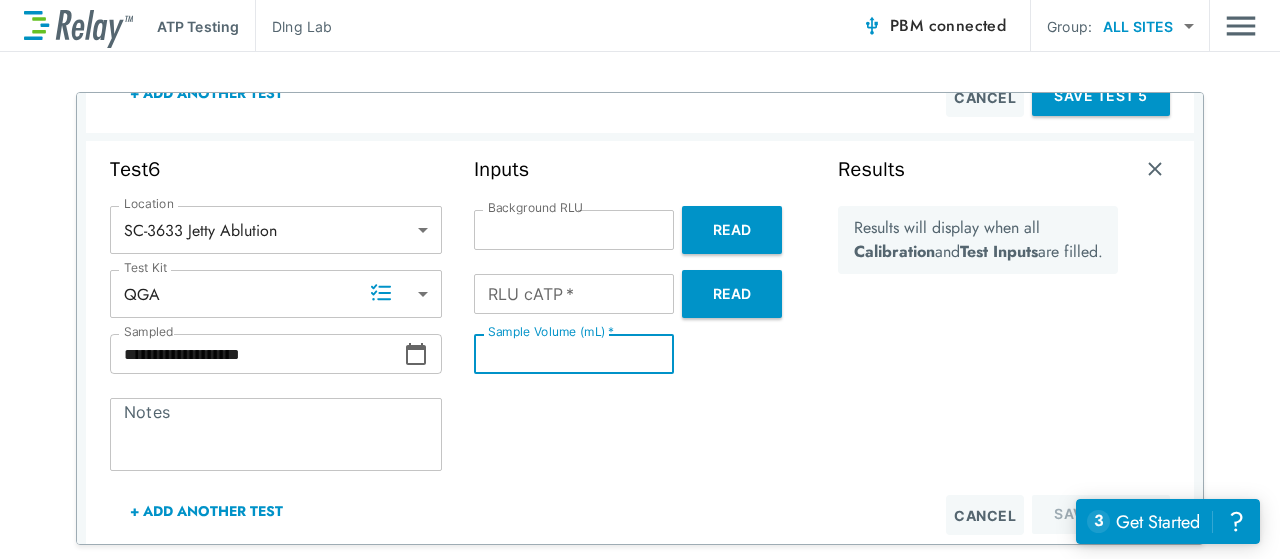 click on "**" at bounding box center [574, 354] 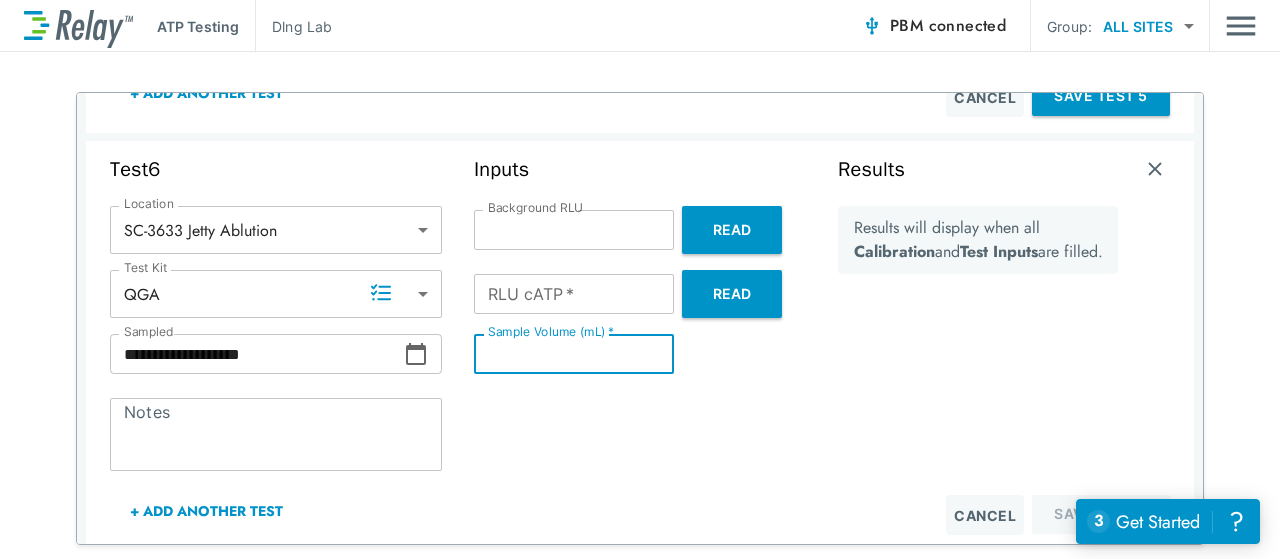 type on "**" 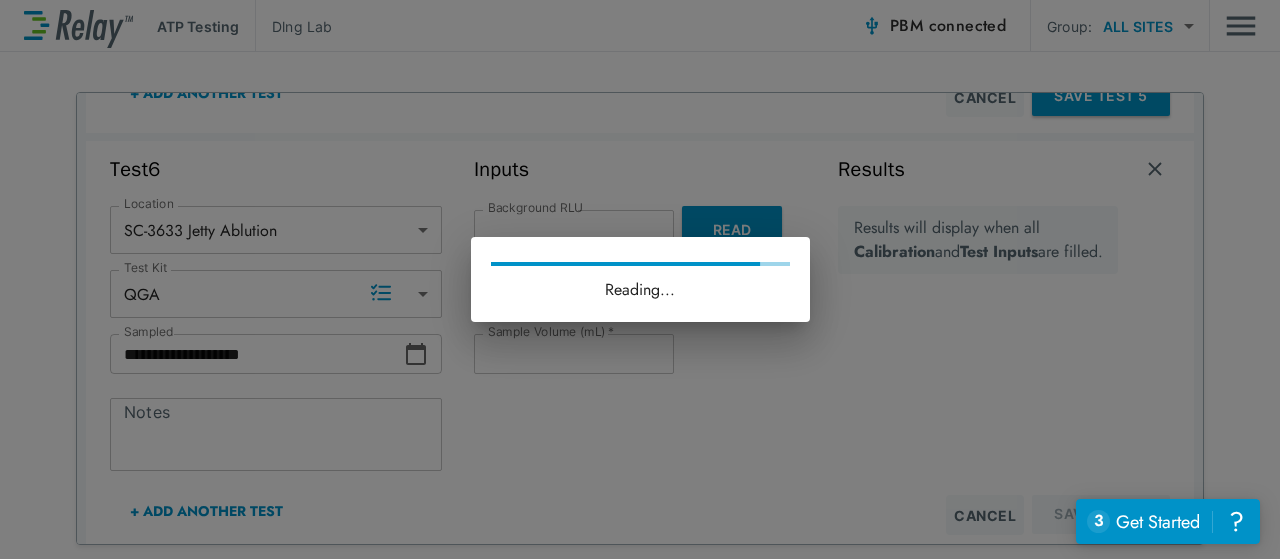 type on "***" 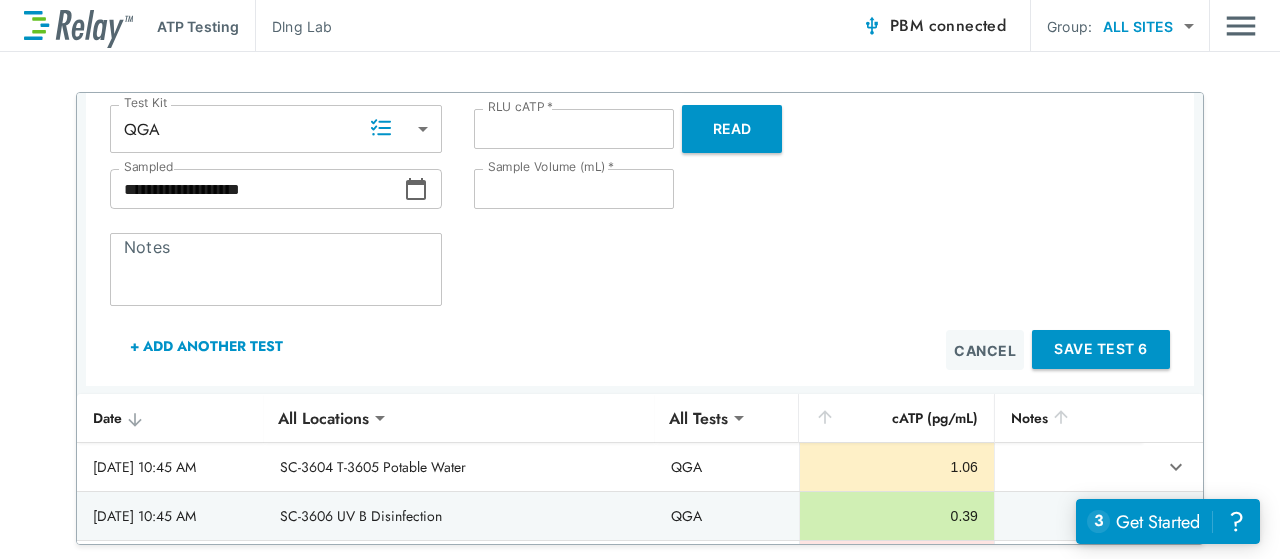 scroll, scrollTop: 2414, scrollLeft: 0, axis: vertical 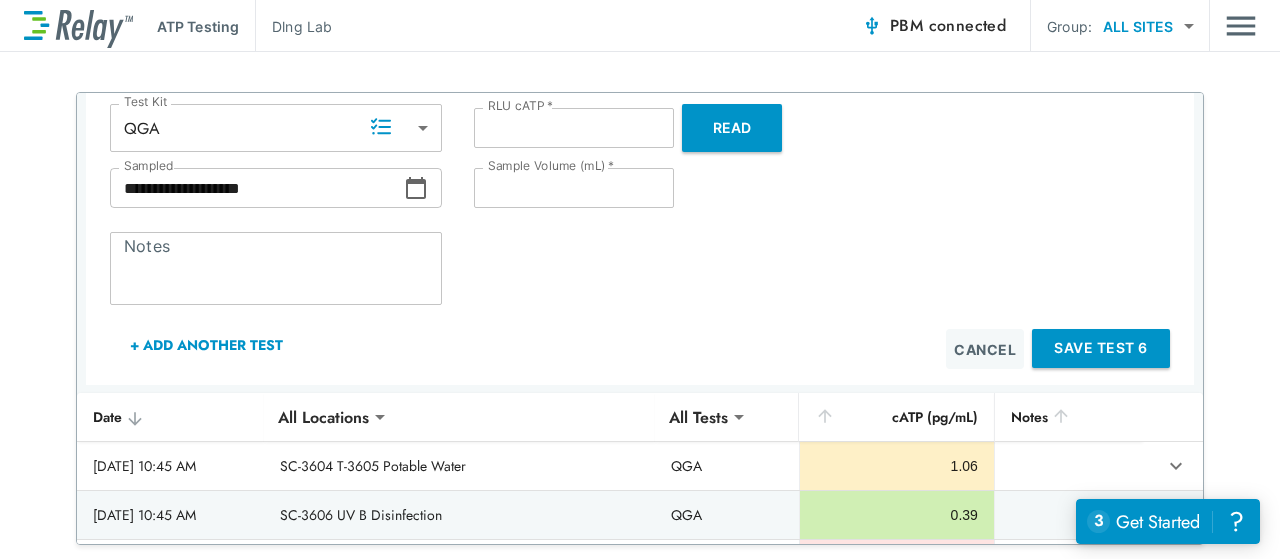 click on "+ Add Another Test" at bounding box center (206, 345) 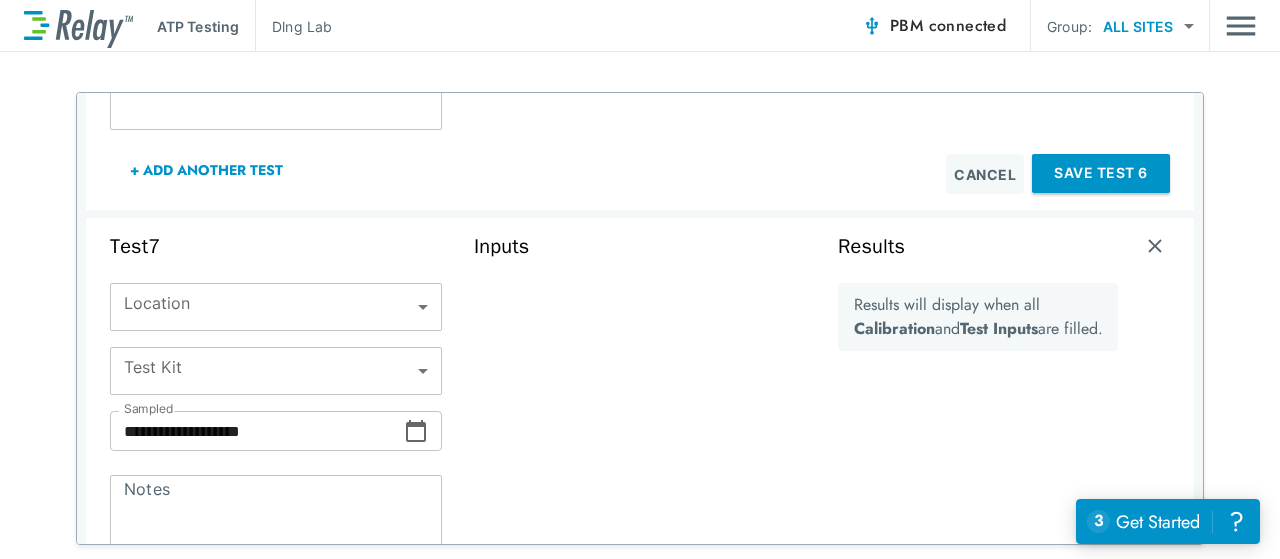 scroll, scrollTop: 2596, scrollLeft: 0, axis: vertical 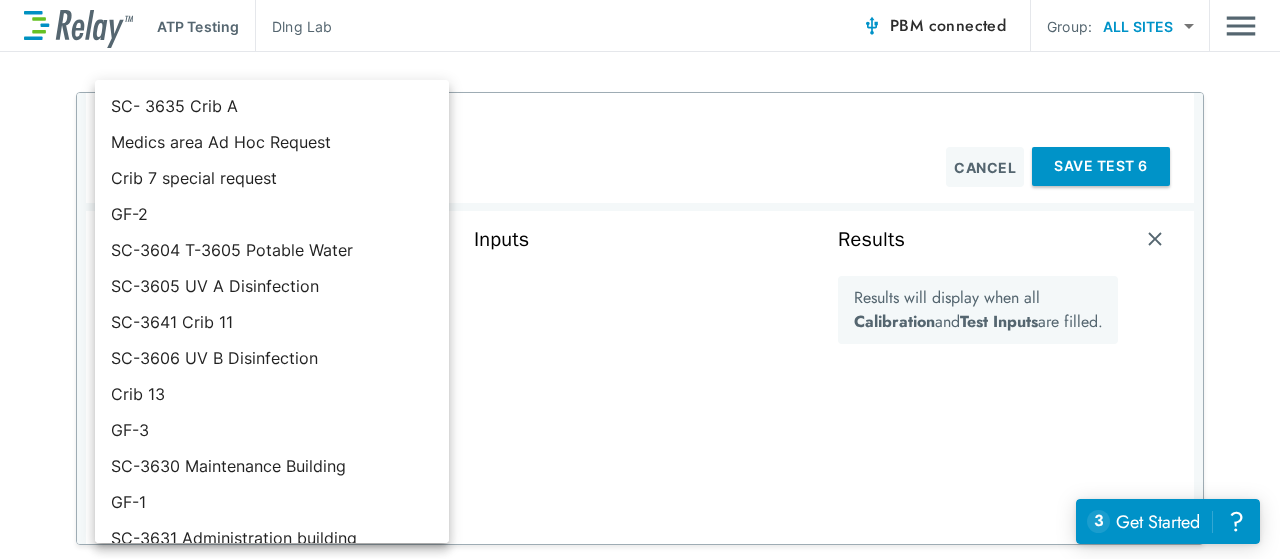 click on "**********" at bounding box center (640, 279) 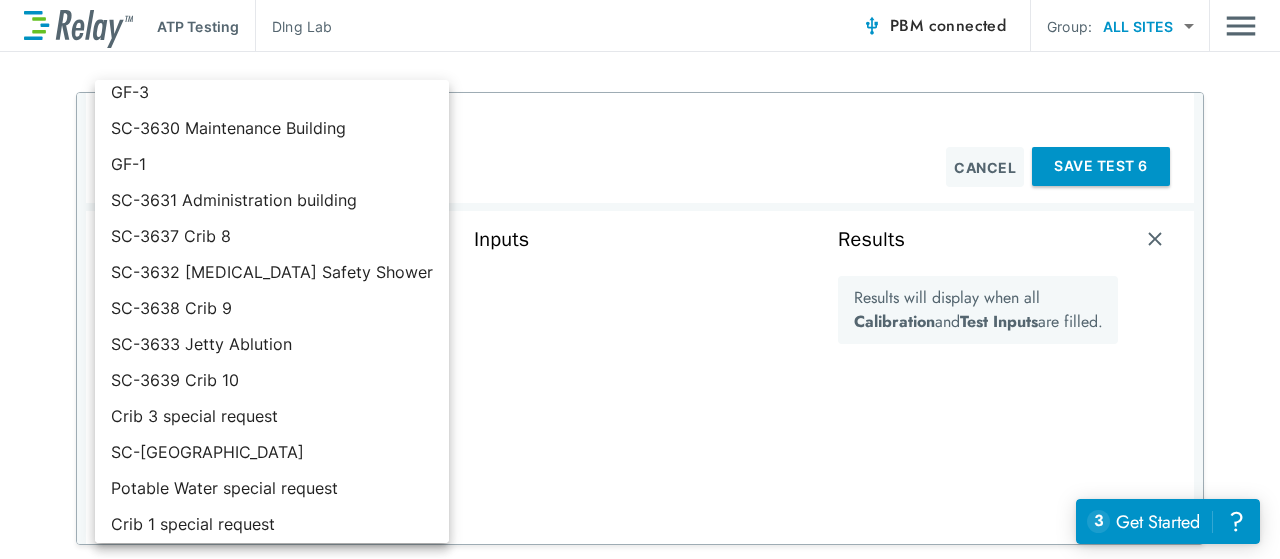 scroll, scrollTop: 416, scrollLeft: 0, axis: vertical 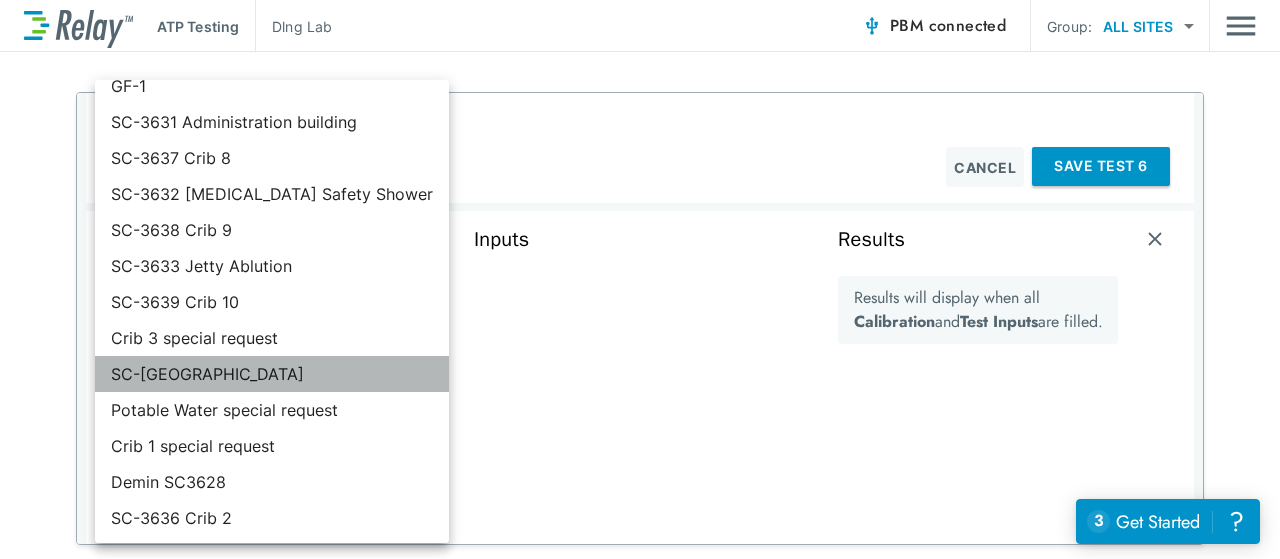 click on "SC-[GEOGRAPHIC_DATA]" at bounding box center [272, 374] 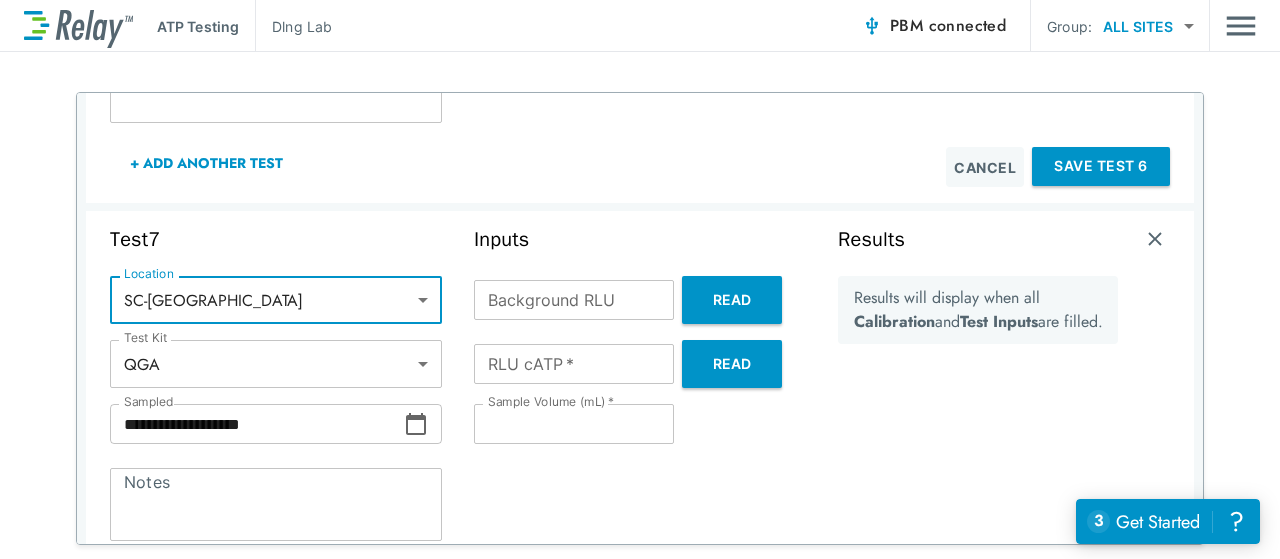 click 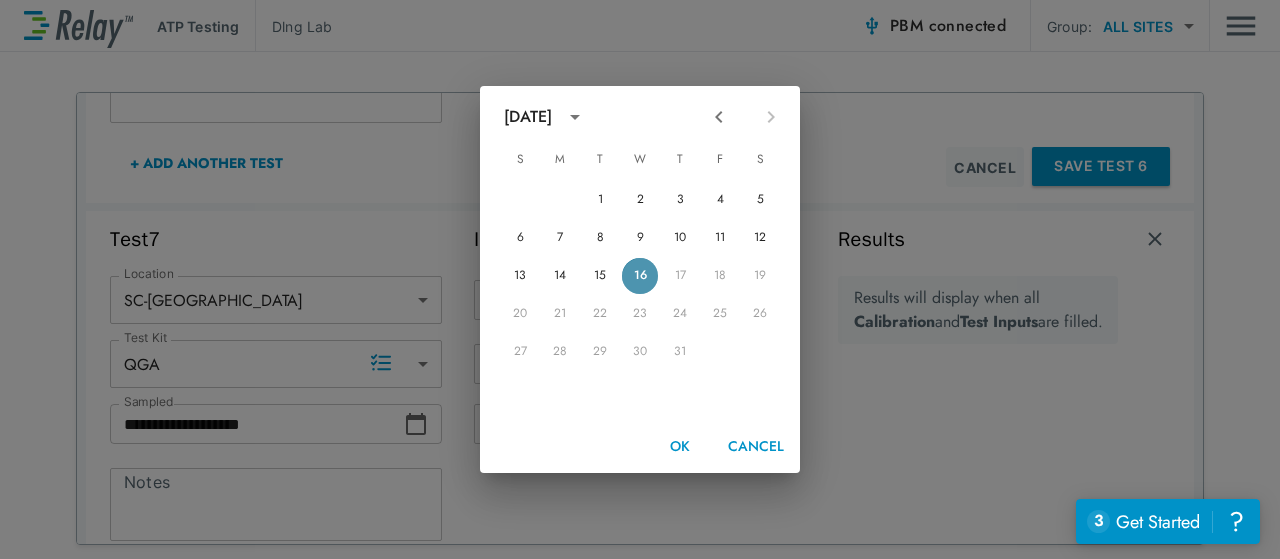 click on "16" at bounding box center [640, 276] 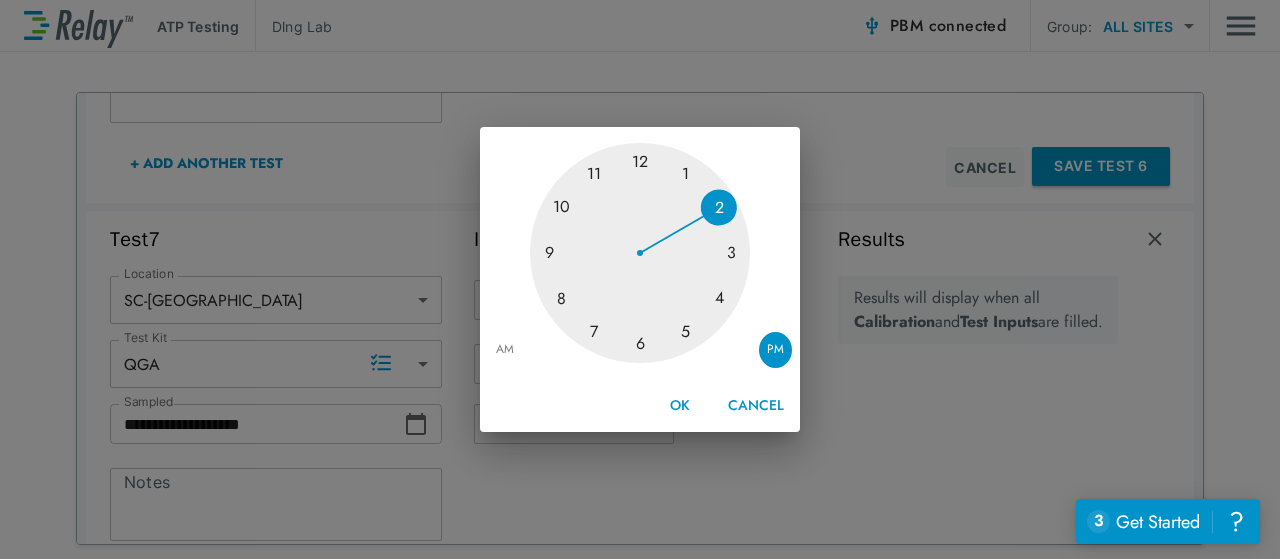 click on "AM" at bounding box center [505, 350] 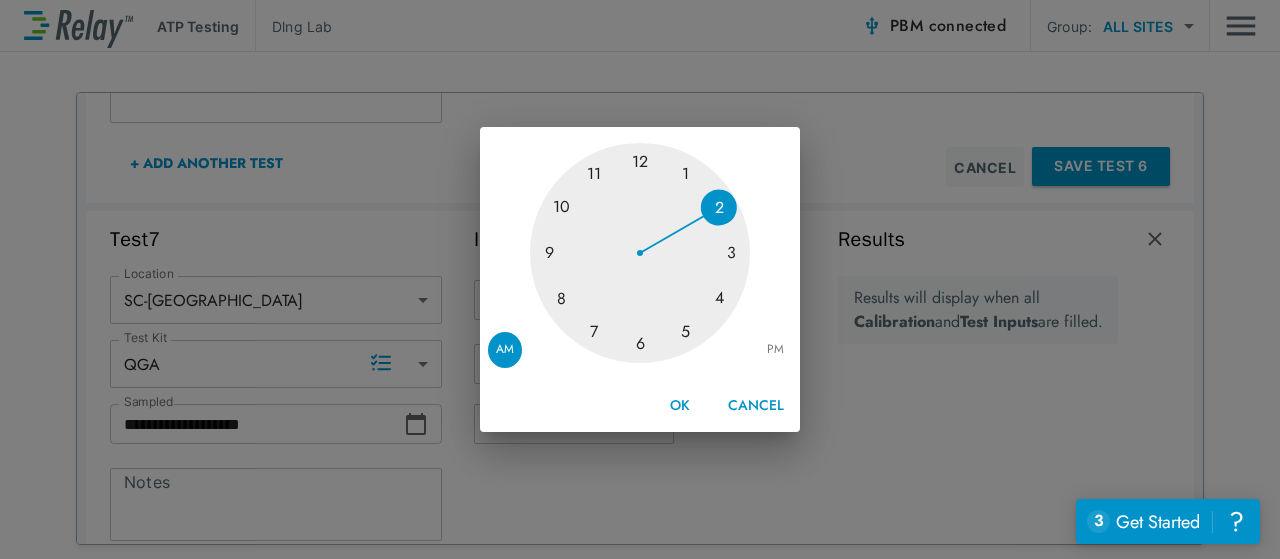click at bounding box center [640, 253] 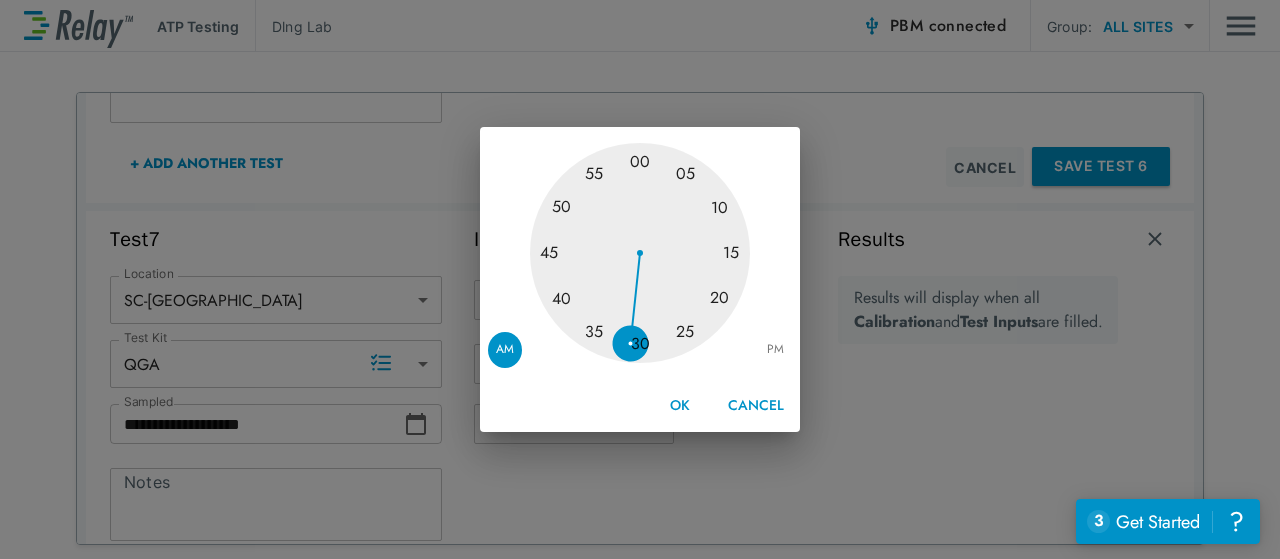 click at bounding box center [640, 253] 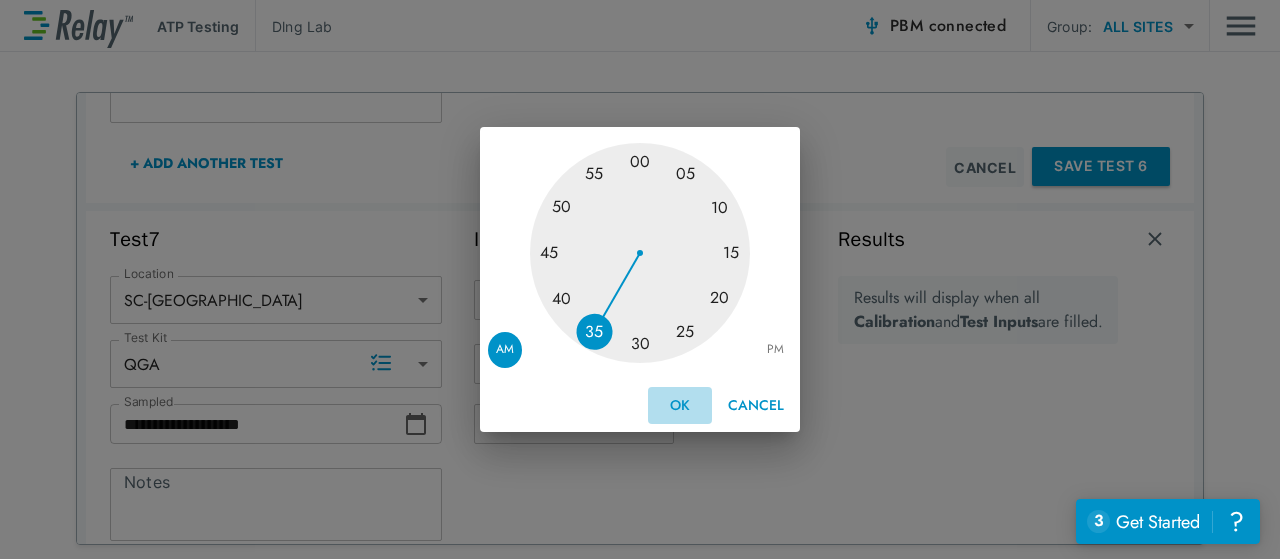 click on "OK" at bounding box center (680, 405) 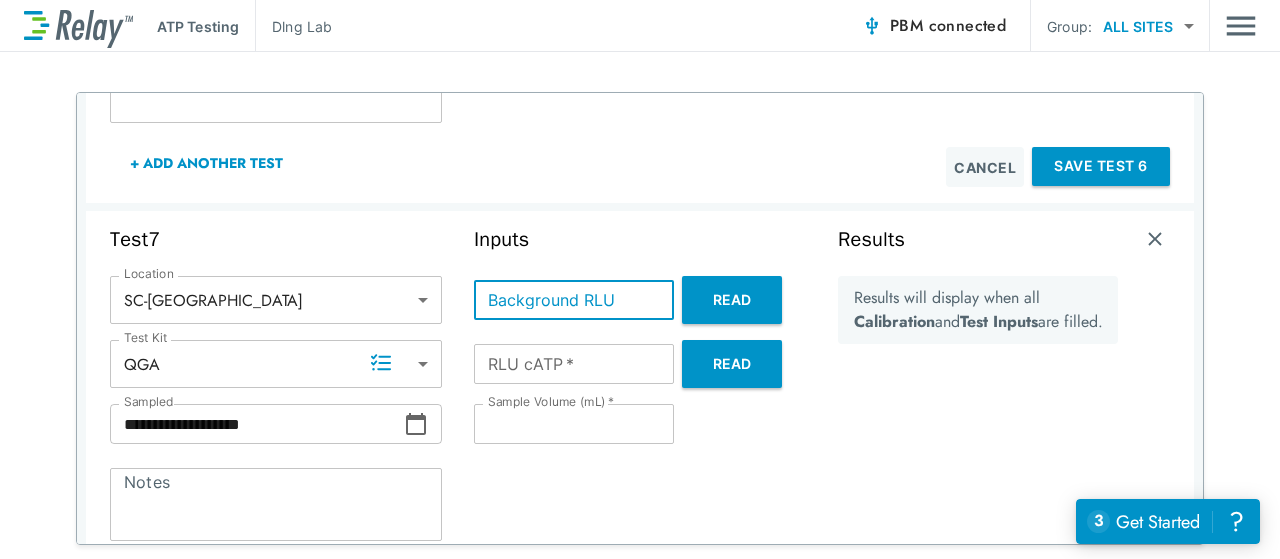 click on "Background RLU" at bounding box center [574, 300] 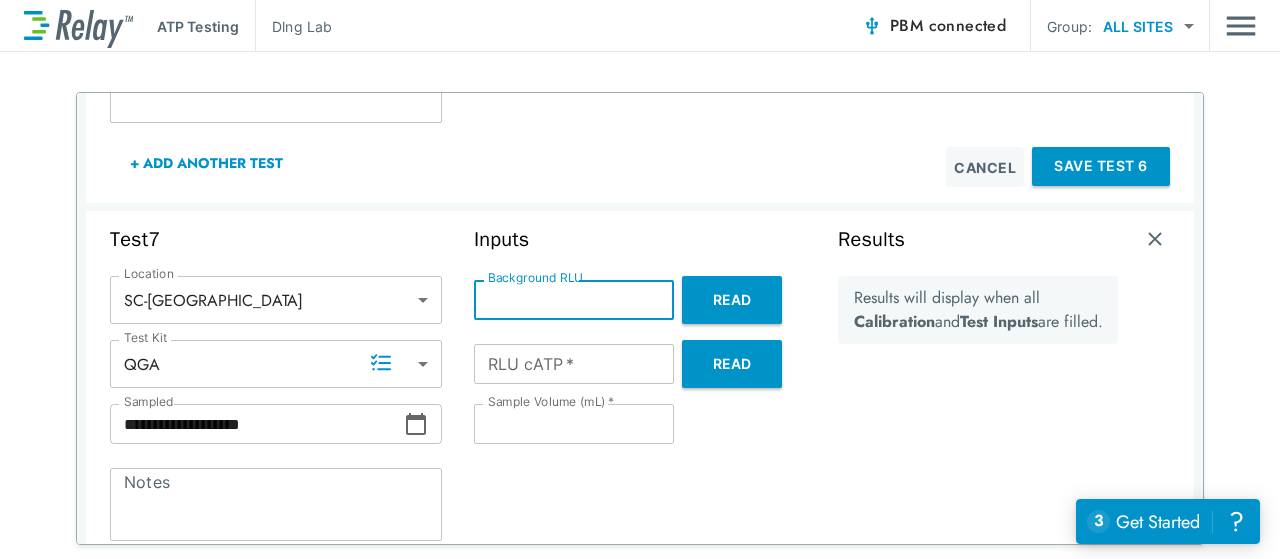 type on "*" 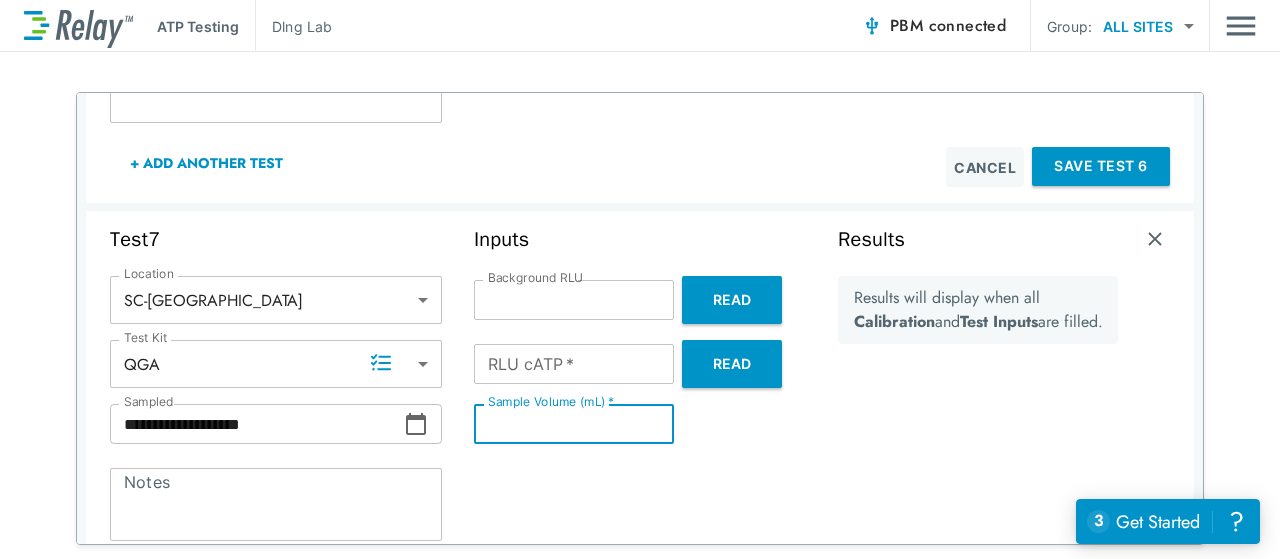 click on "**" at bounding box center [574, 424] 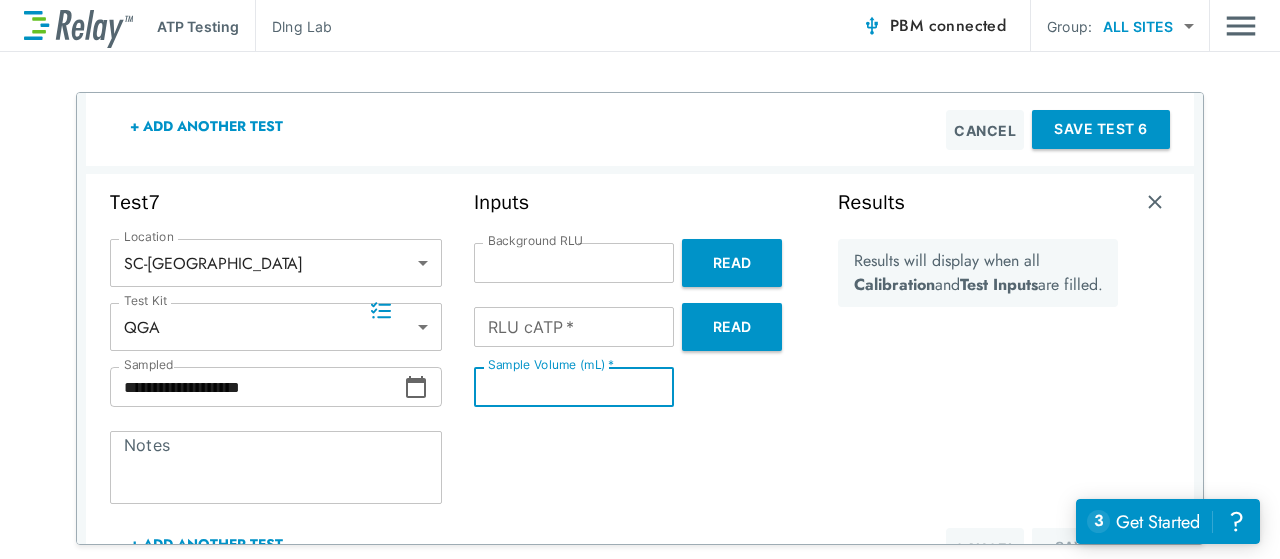 scroll, scrollTop: 2648, scrollLeft: 0, axis: vertical 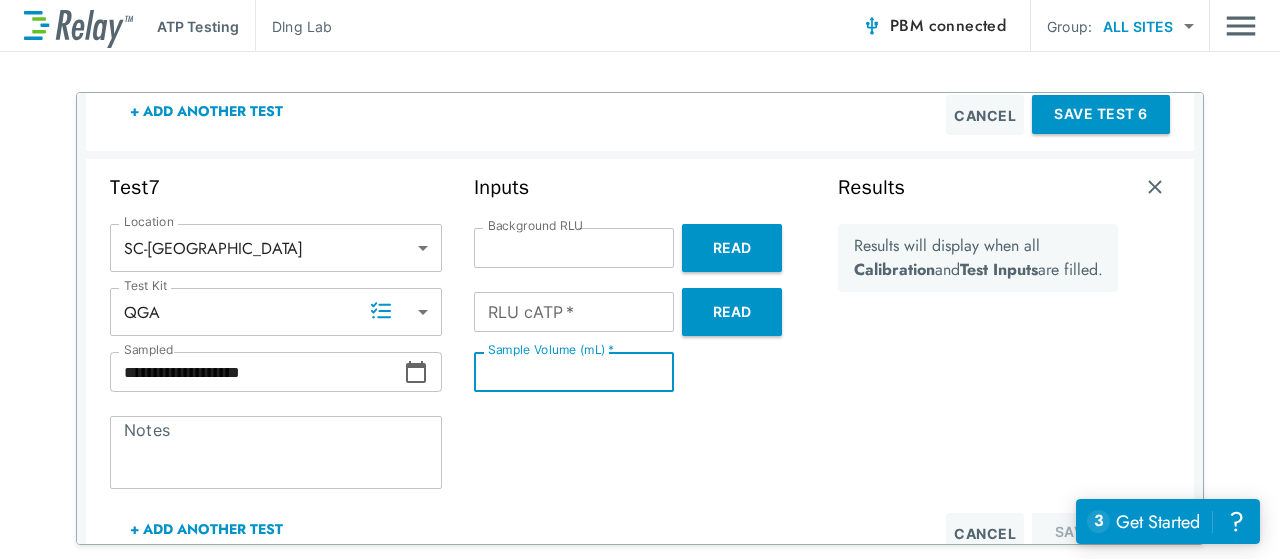 type on "**" 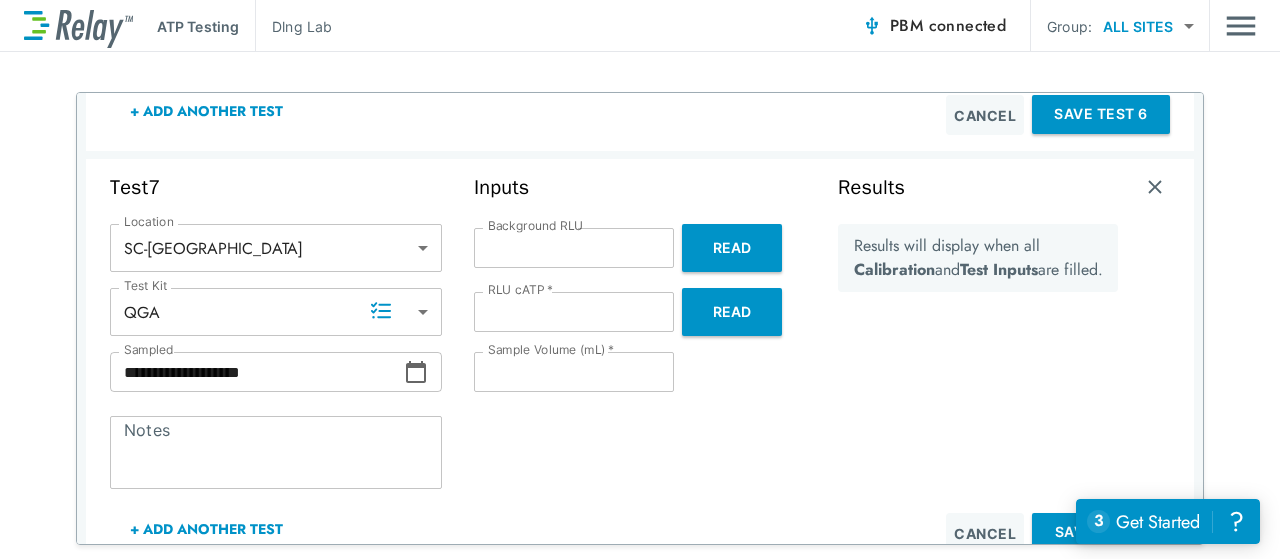 click on "Read" at bounding box center [732, 312] 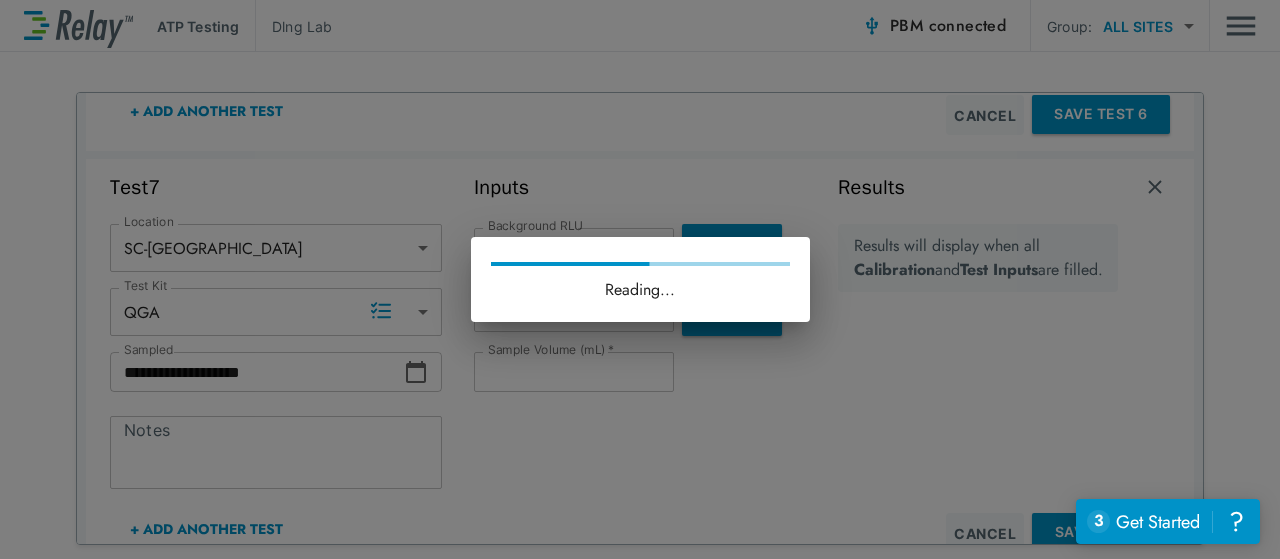 type on "***" 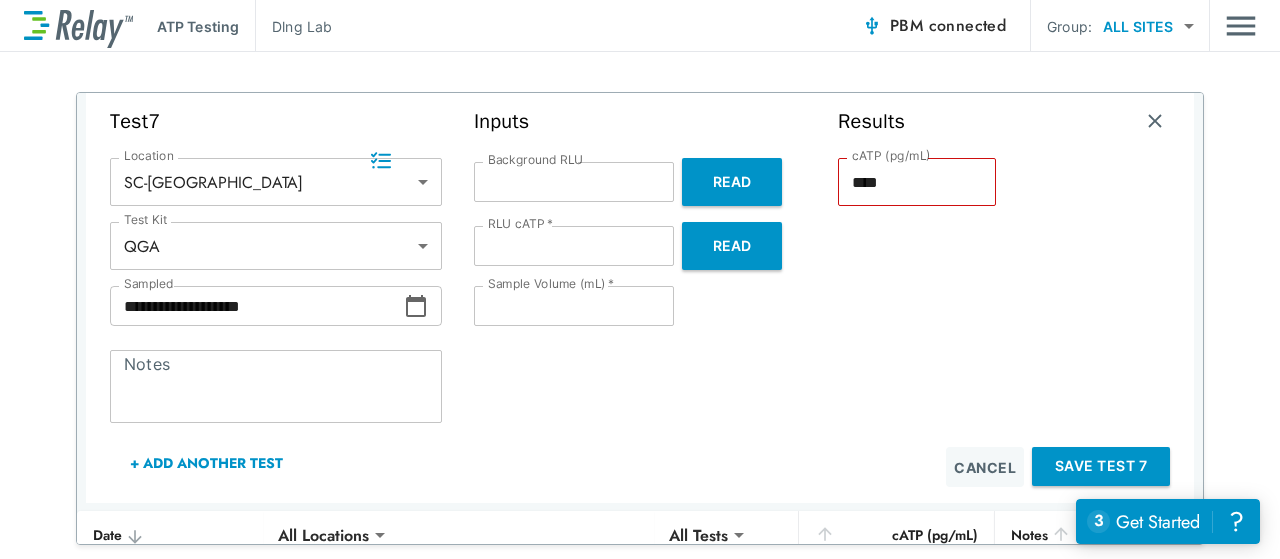 scroll, scrollTop: 2798, scrollLeft: 0, axis: vertical 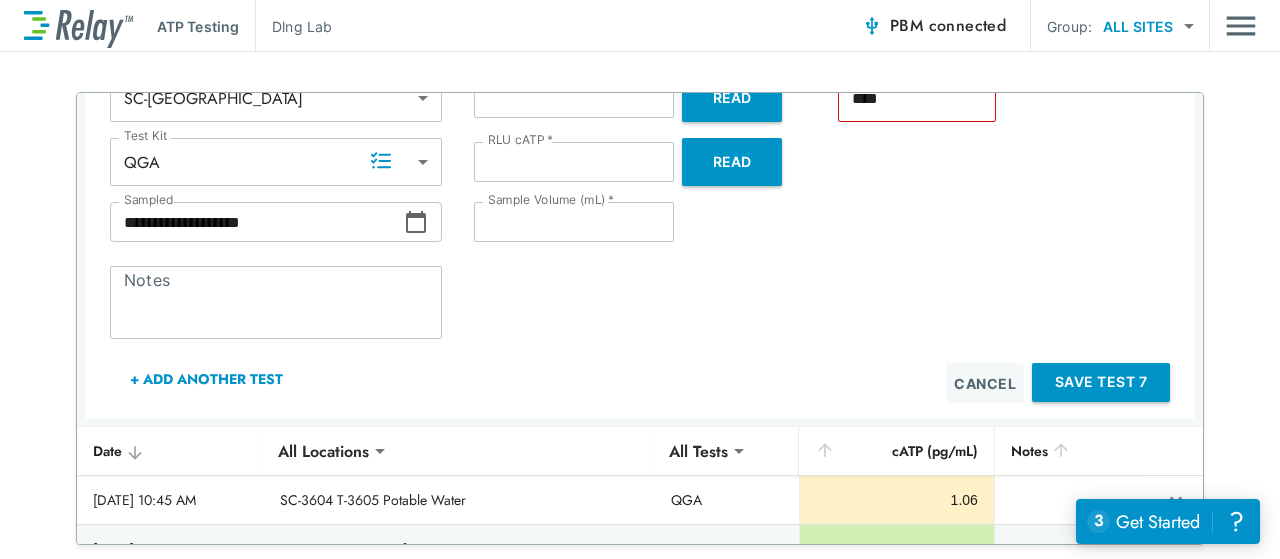 click on "+ Add Another Test" at bounding box center [206, 379] 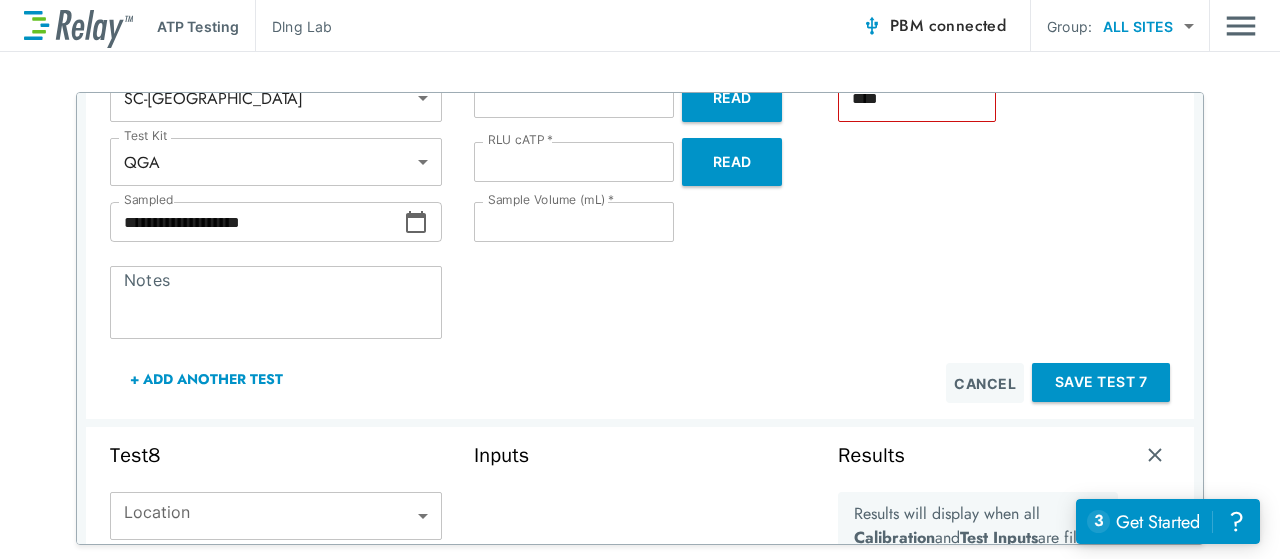 scroll, scrollTop: 3002, scrollLeft: 0, axis: vertical 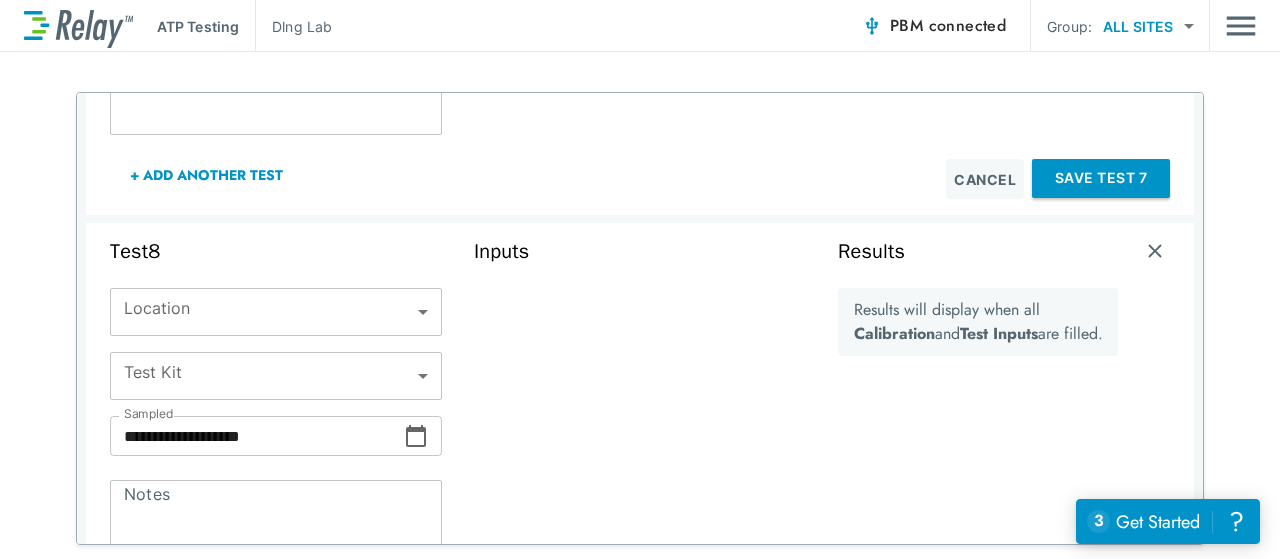 click on "**********" at bounding box center (640, 279) 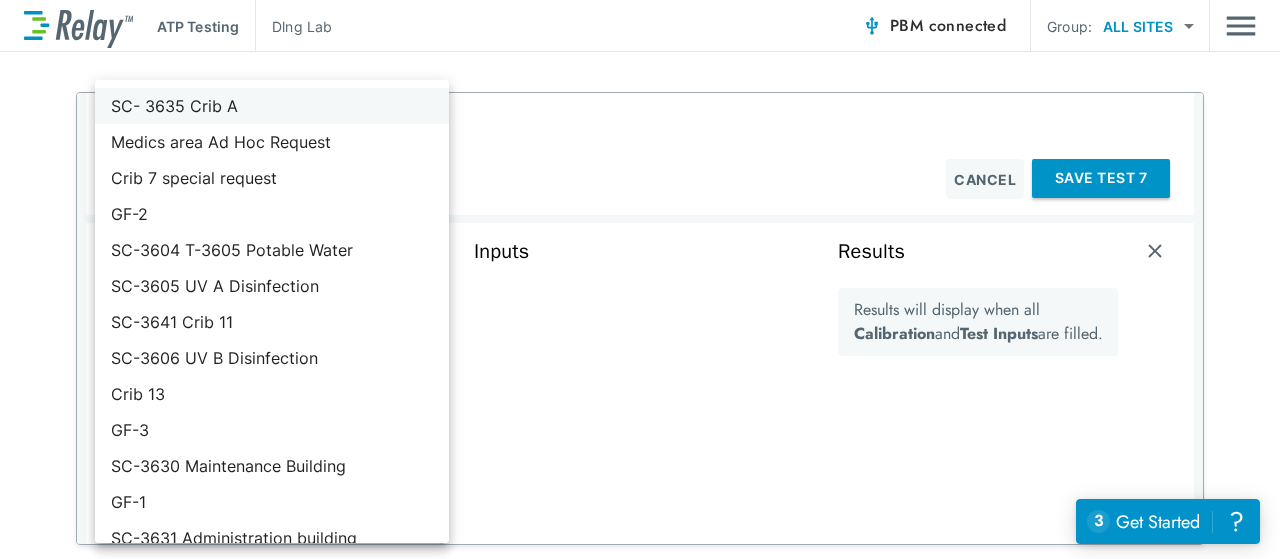 click on "SC- 3635 Crib A" at bounding box center [272, 106] 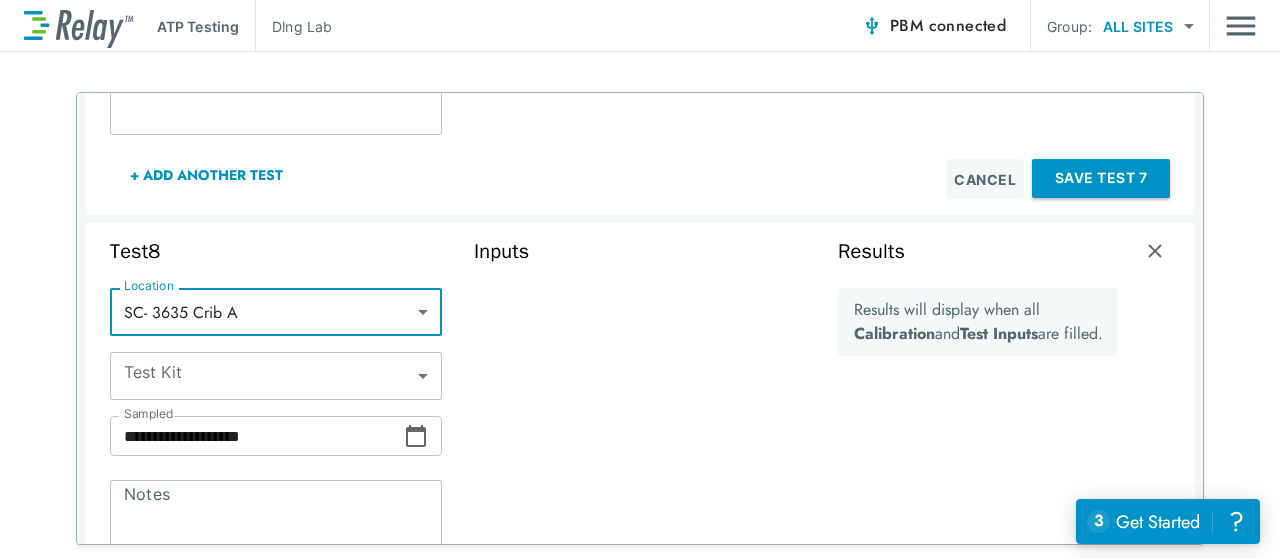 type on "**********" 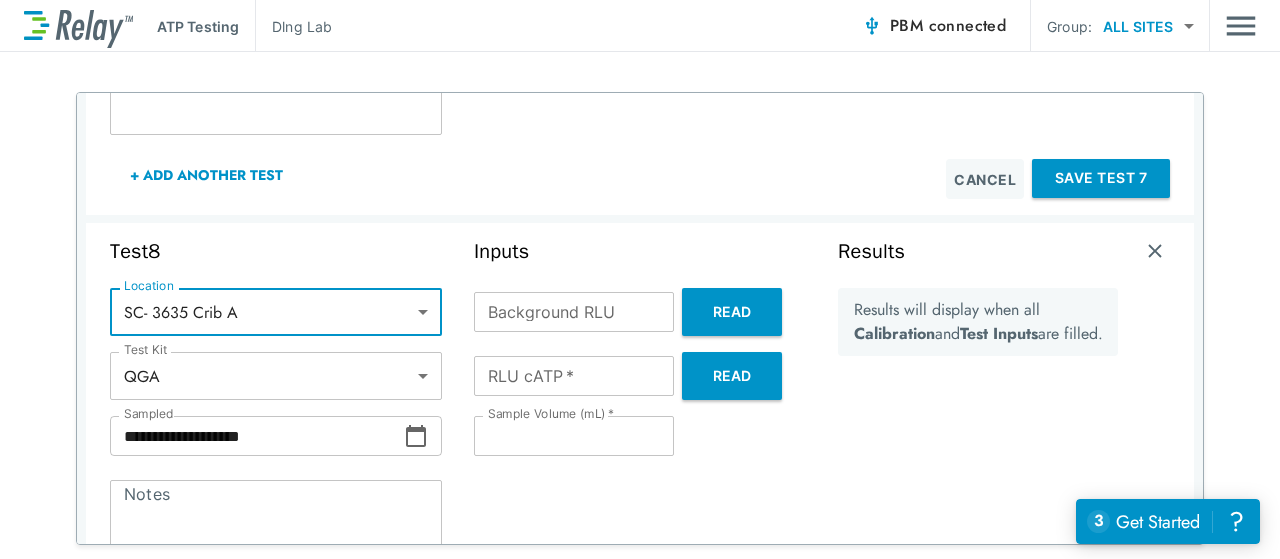 scroll, scrollTop: 3090, scrollLeft: 0, axis: vertical 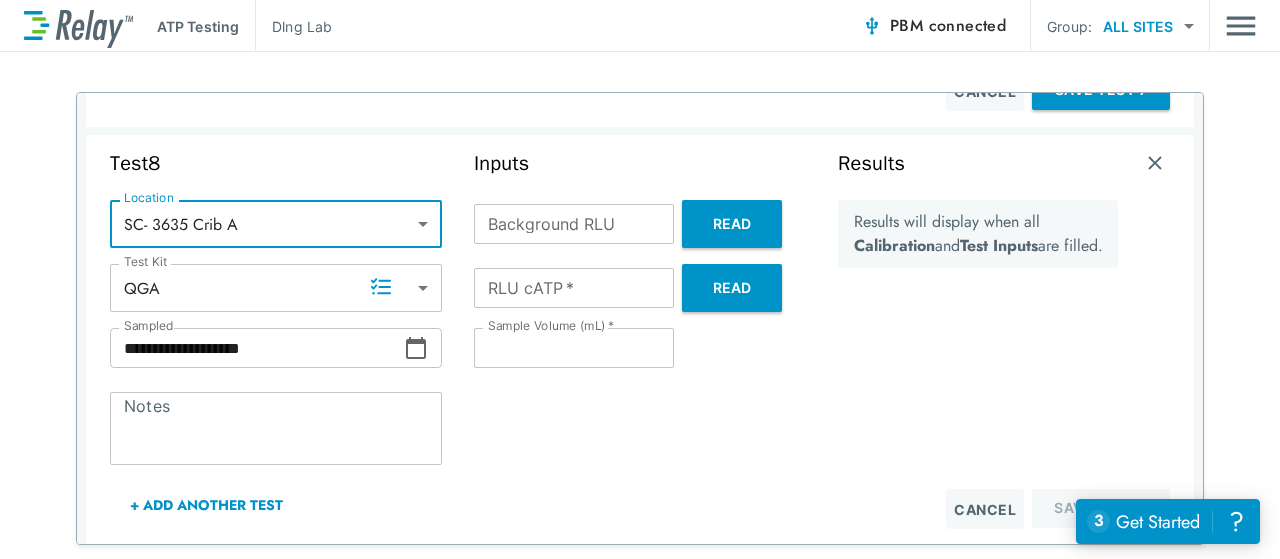 click 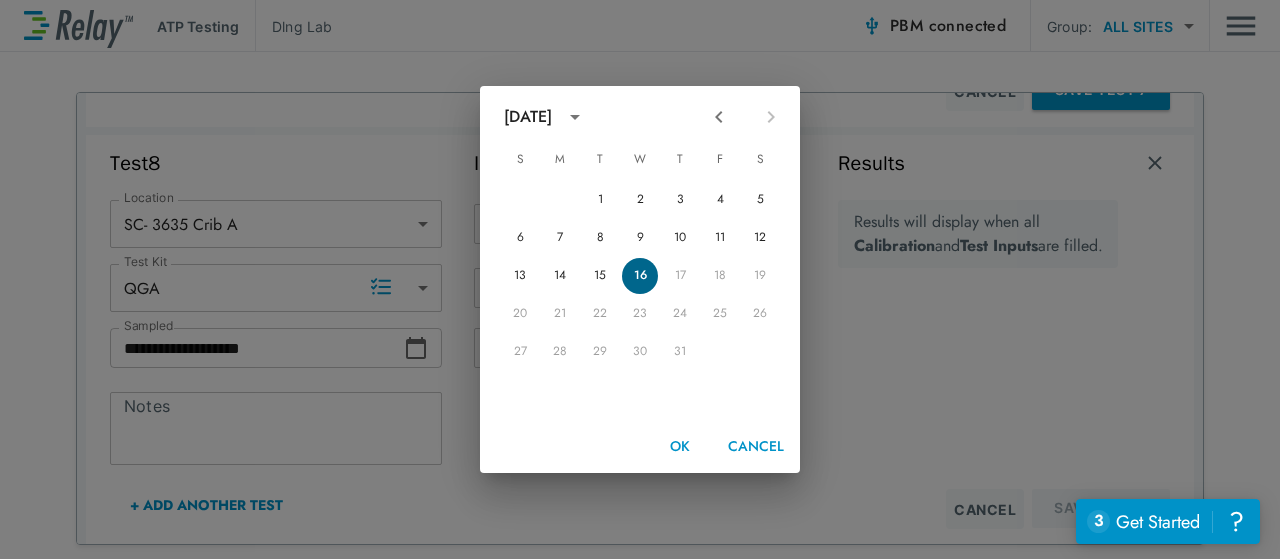 click on "16" at bounding box center (640, 276) 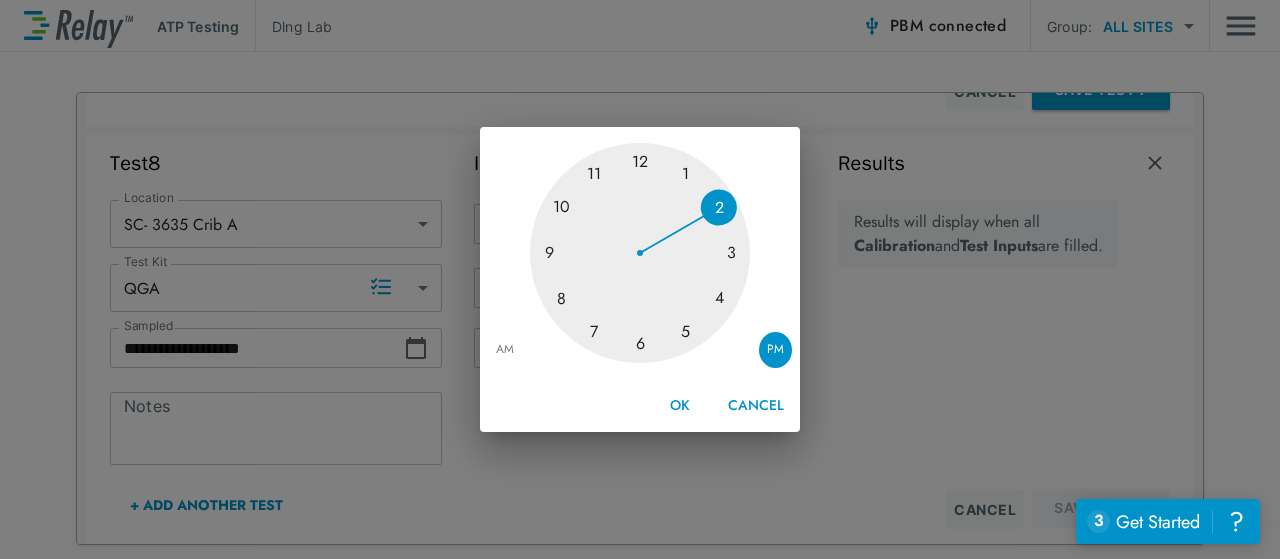 click on "AM" at bounding box center (505, 350) 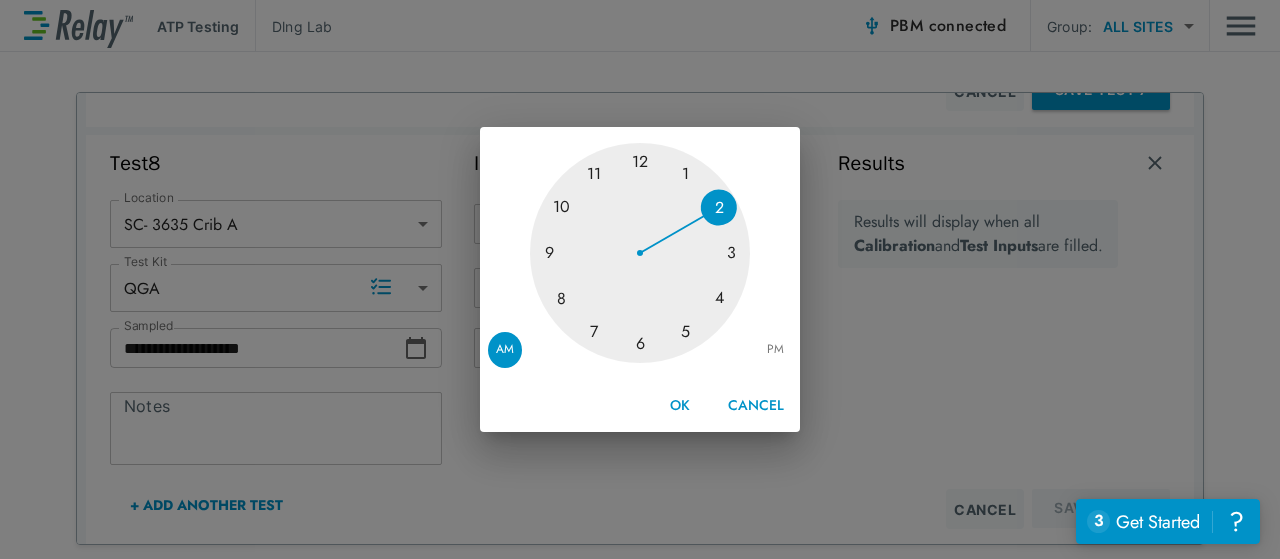 click at bounding box center (640, 253) 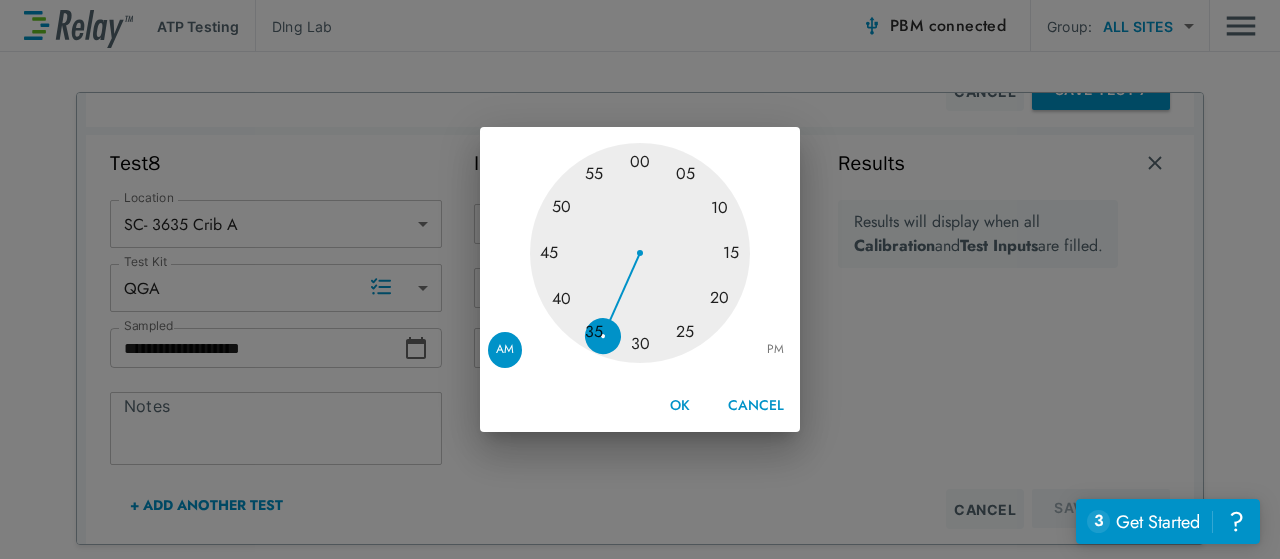 click at bounding box center [640, 253] 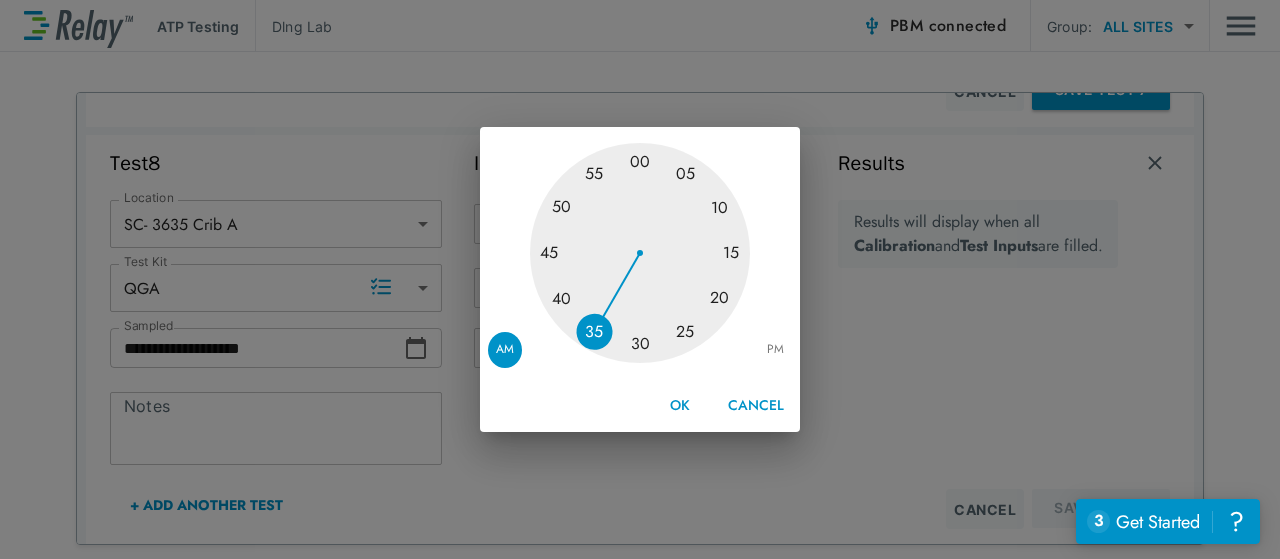 click on "OK" at bounding box center (680, 405) 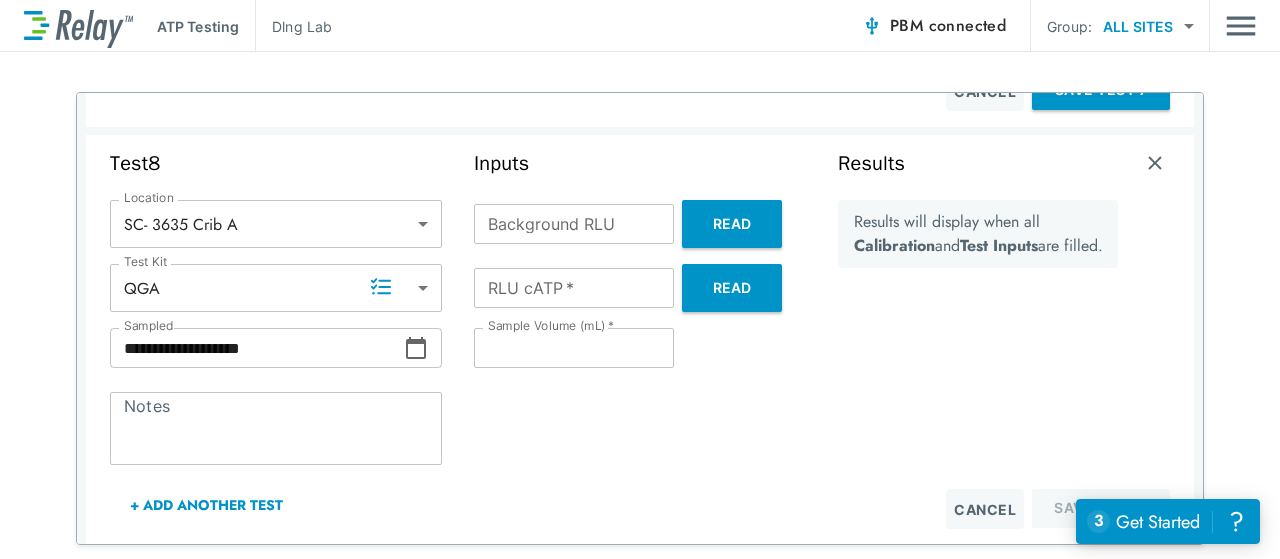 click on "Background RLU" at bounding box center (574, 224) 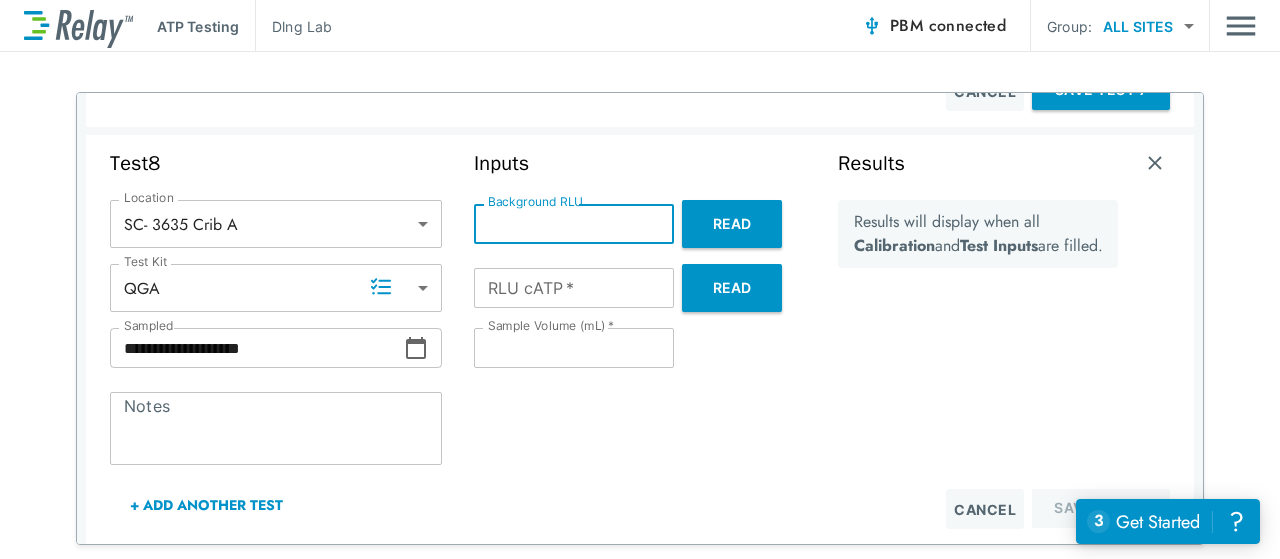 type on "*" 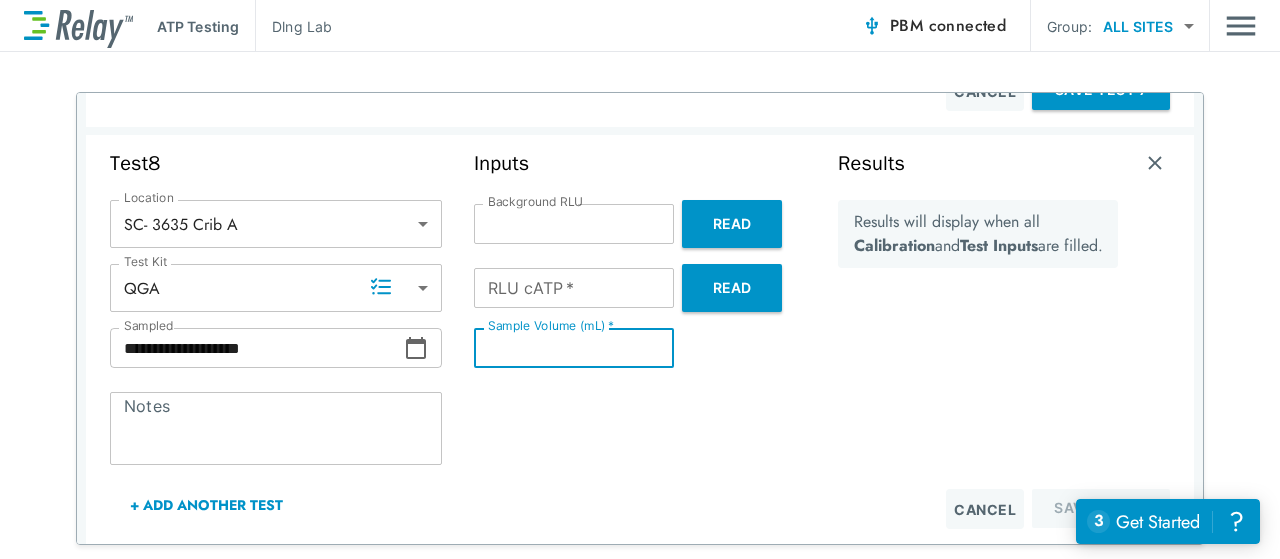 click on "**" at bounding box center [574, 348] 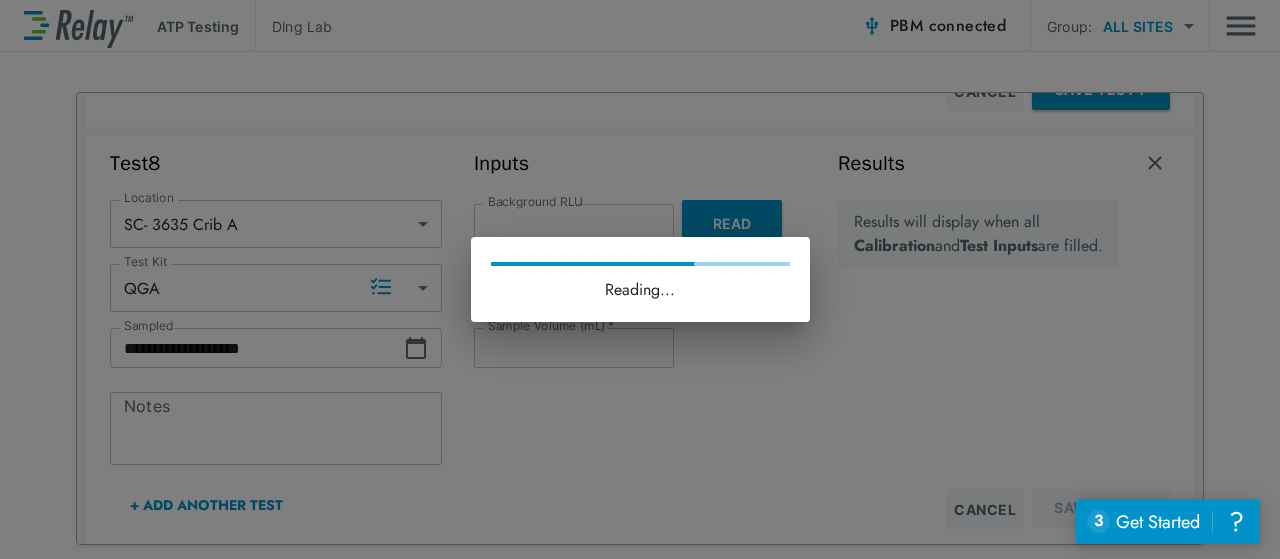 type on "***" 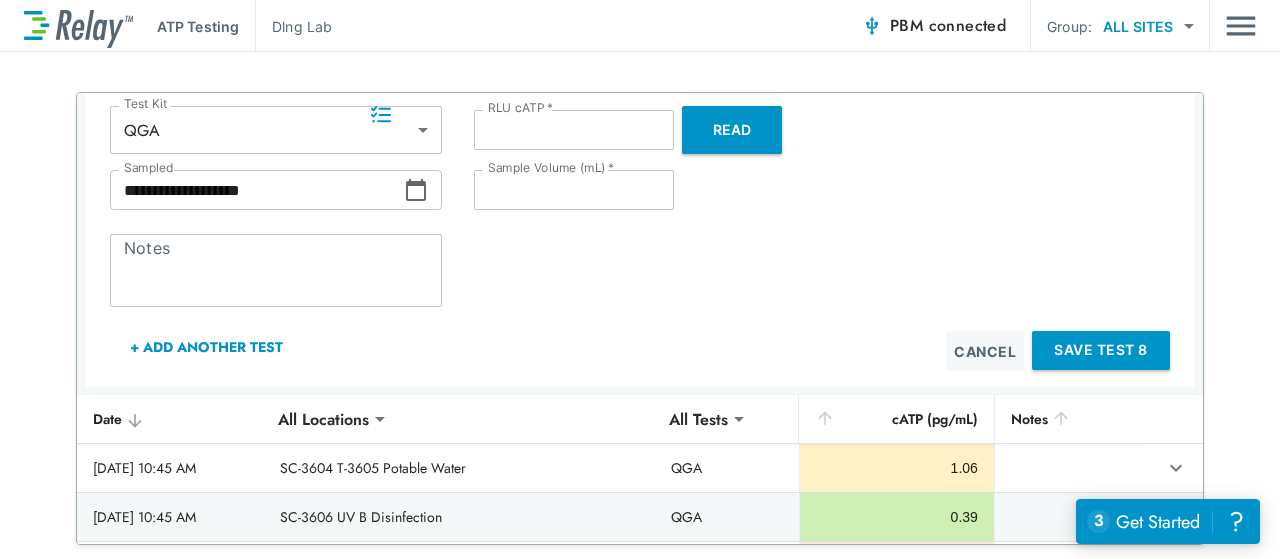 scroll, scrollTop: 3262, scrollLeft: 0, axis: vertical 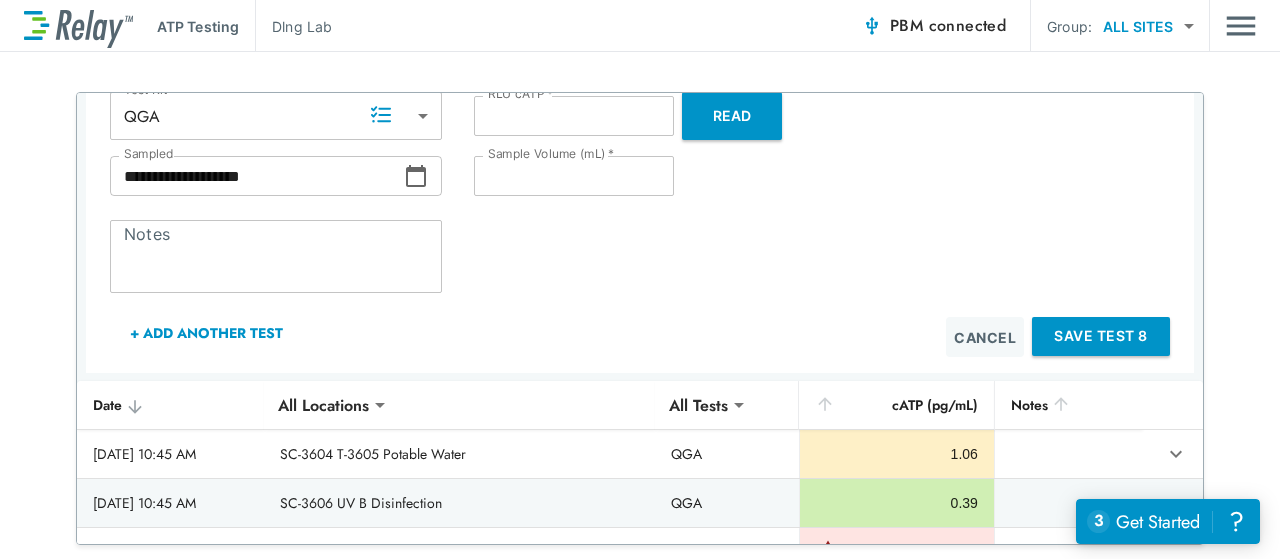 click on "+ Add Another Test" at bounding box center [206, 333] 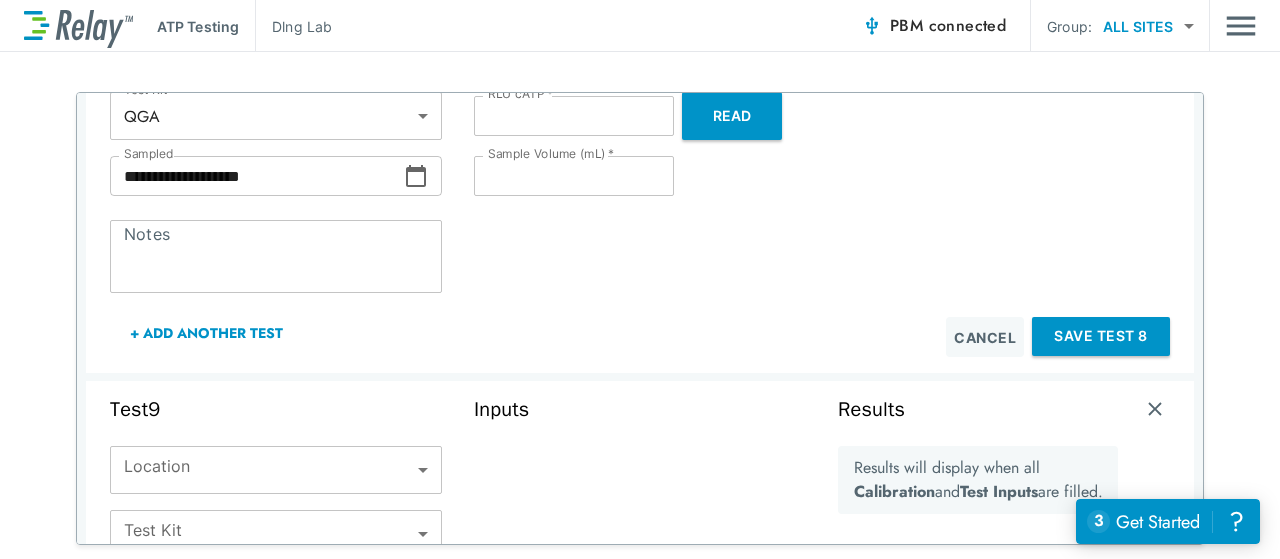 scroll, scrollTop: 3485, scrollLeft: 0, axis: vertical 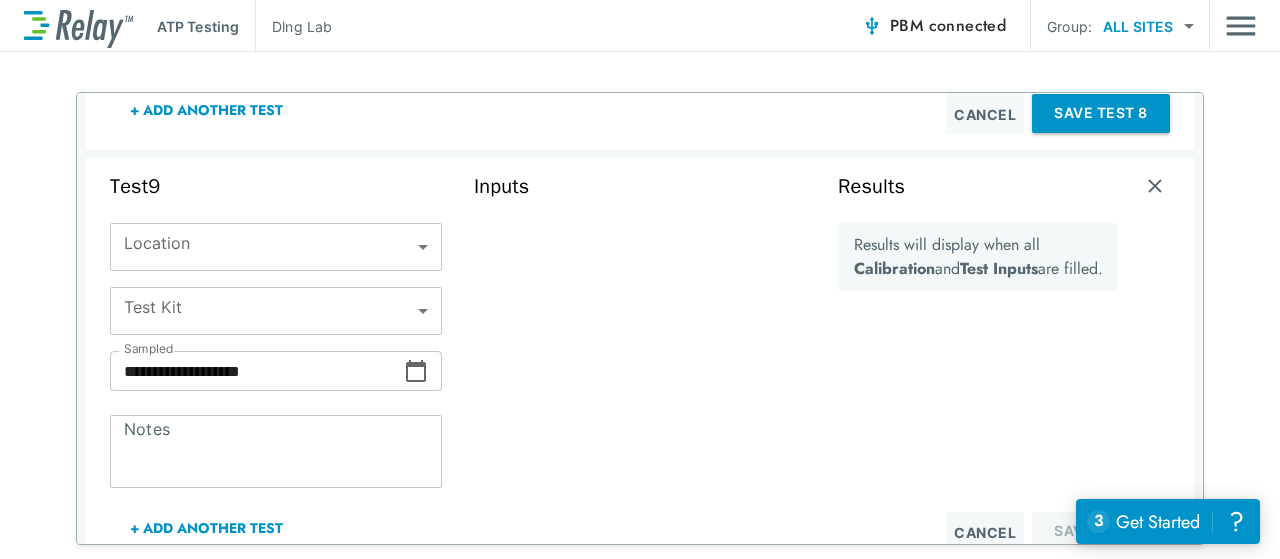 click on "**********" at bounding box center [640, 279] 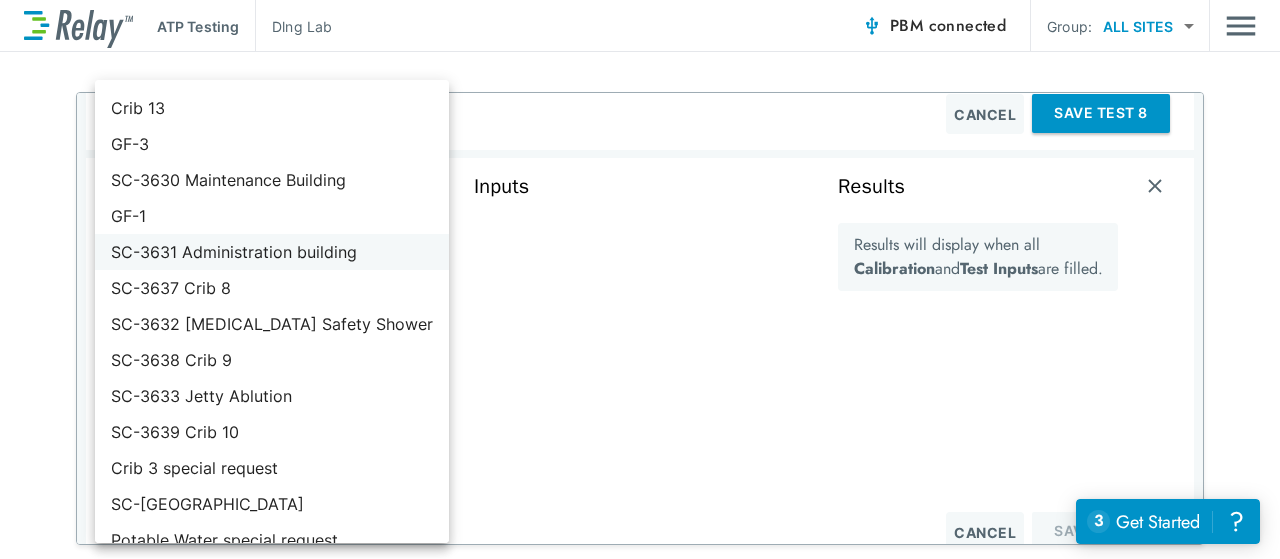 scroll, scrollTop: 416, scrollLeft: 0, axis: vertical 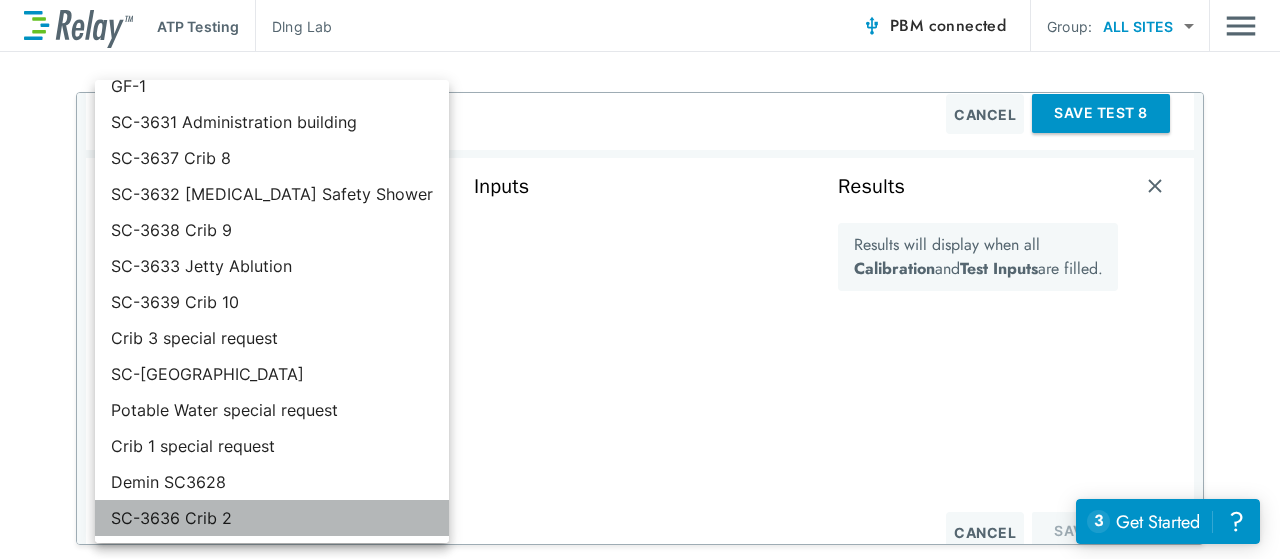 click on "SC-3636 Crib 2" at bounding box center (272, 518) 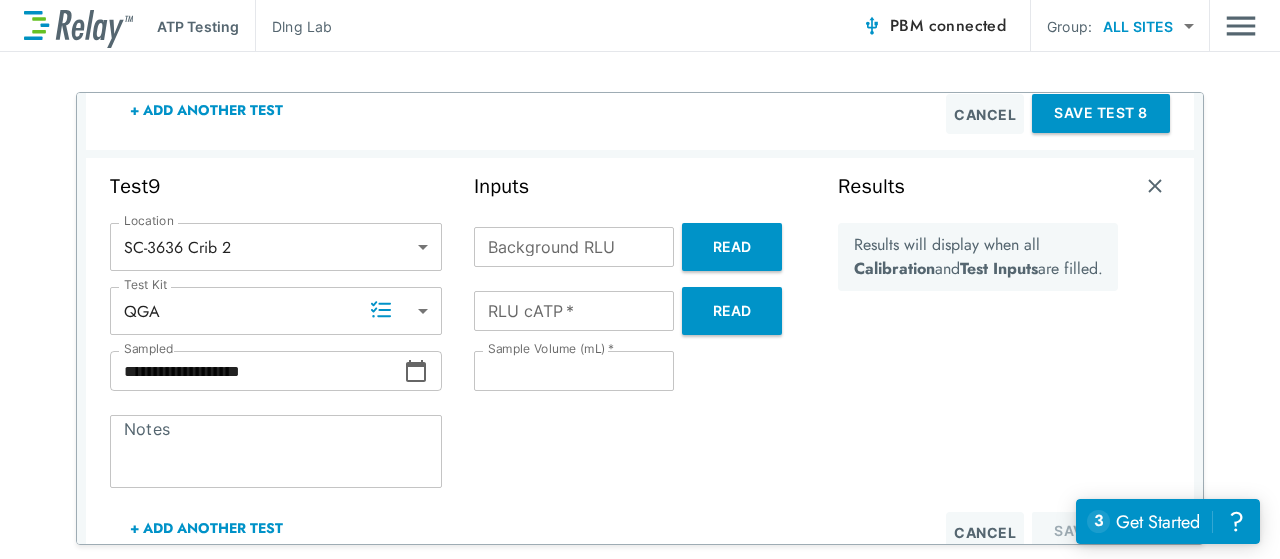 click 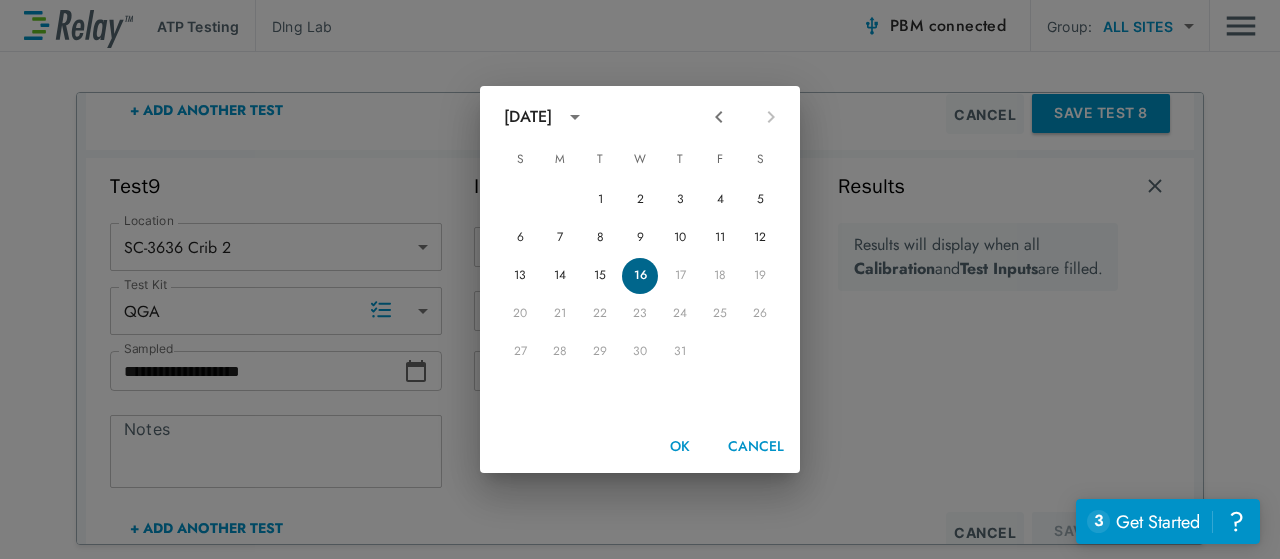 click on "16" at bounding box center [640, 276] 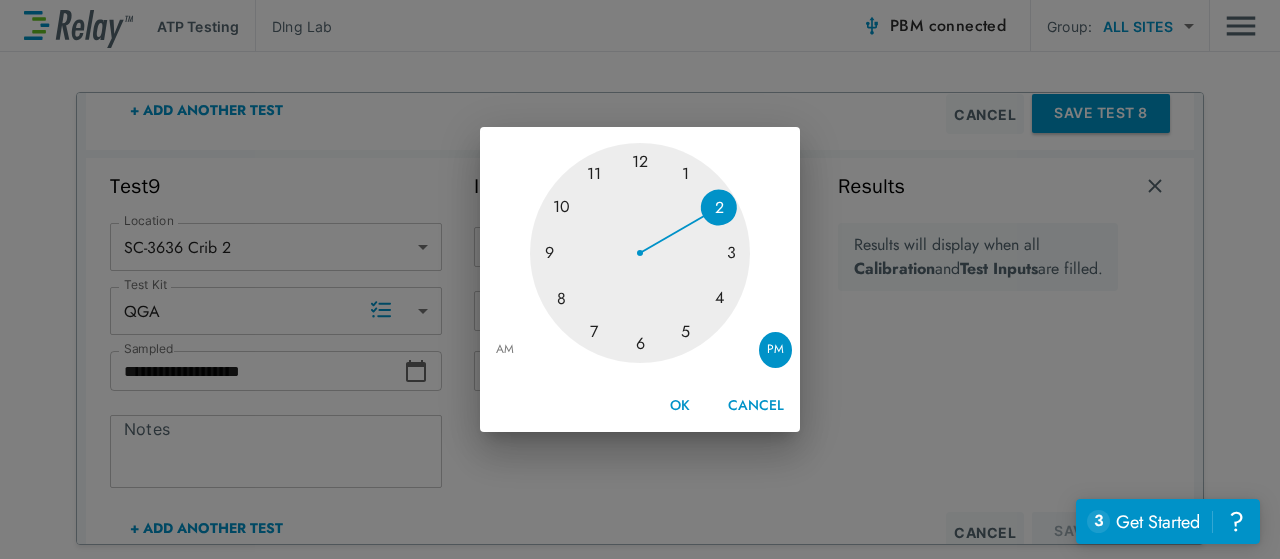 click on "AM" at bounding box center [505, 350] 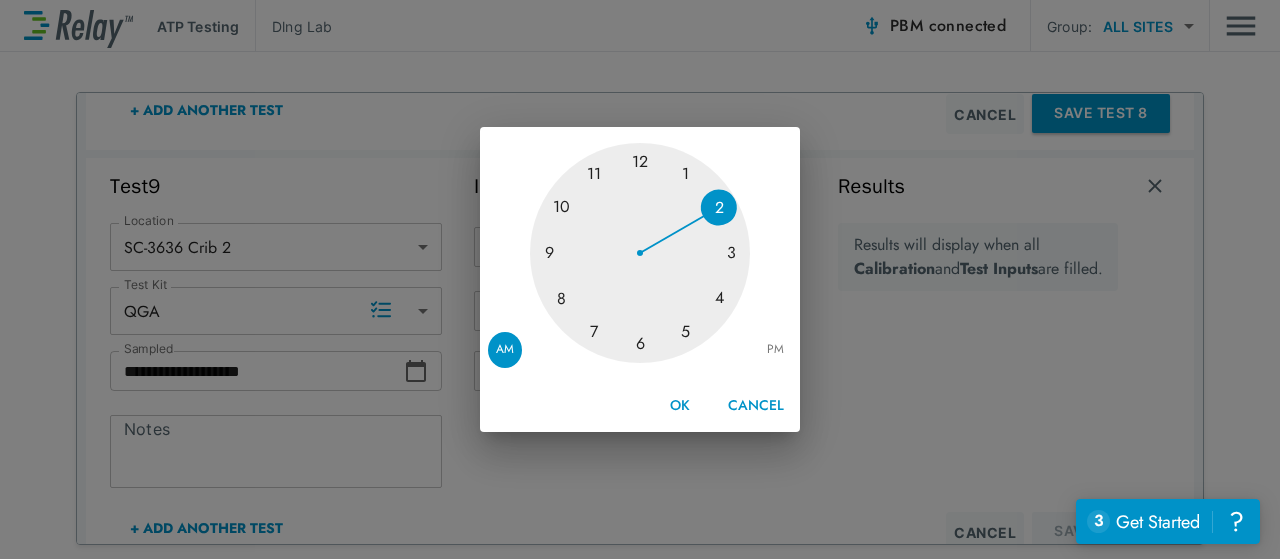 click at bounding box center [640, 253] 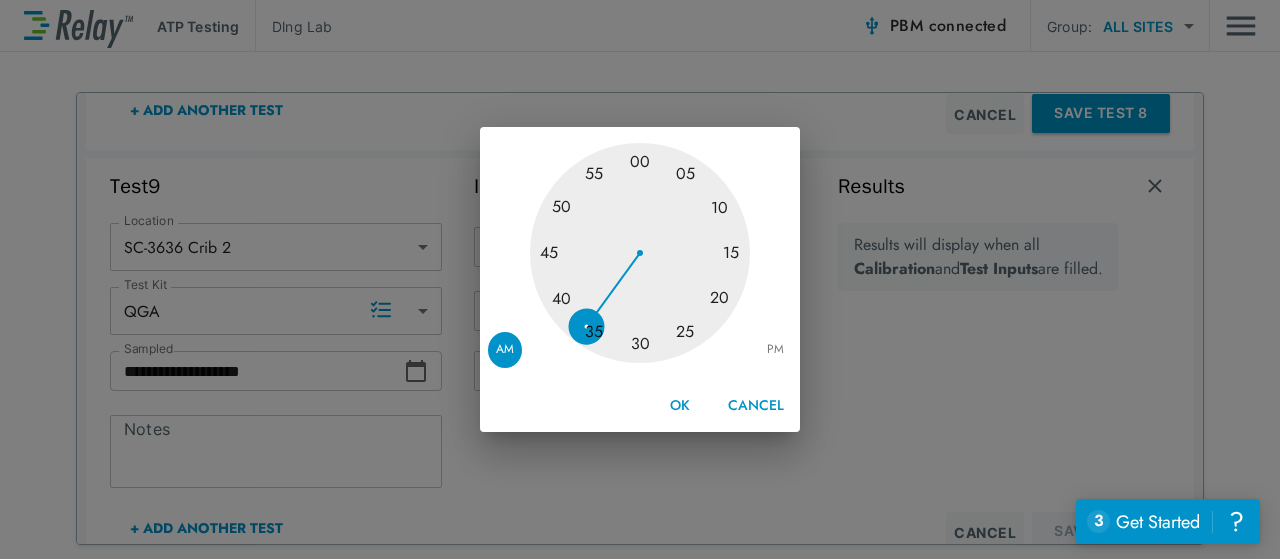 click at bounding box center (640, 253) 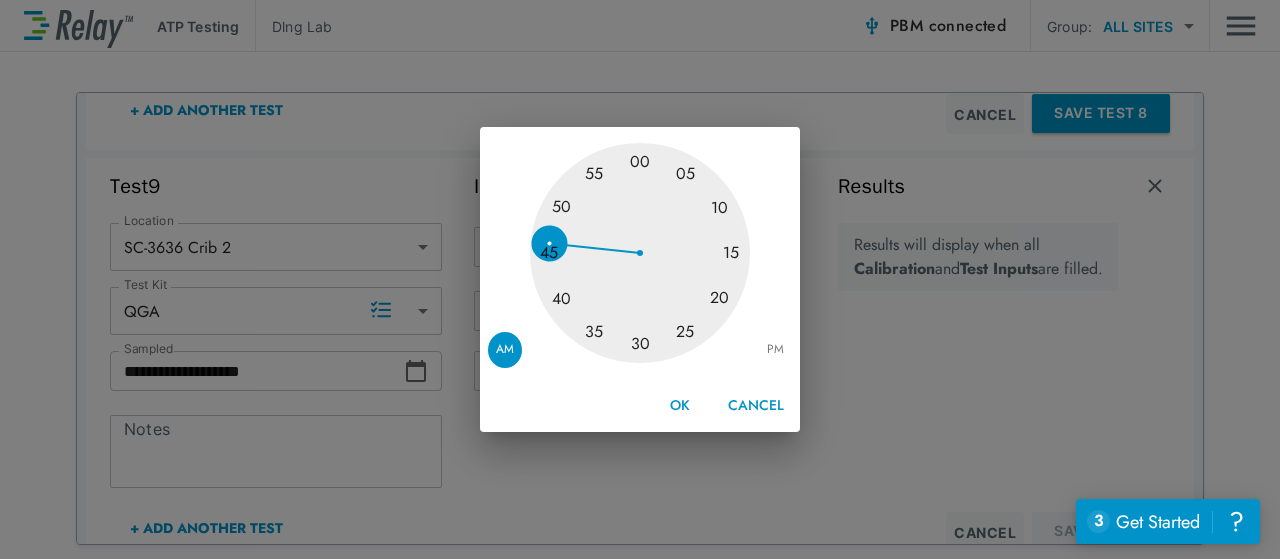 click at bounding box center [640, 253] 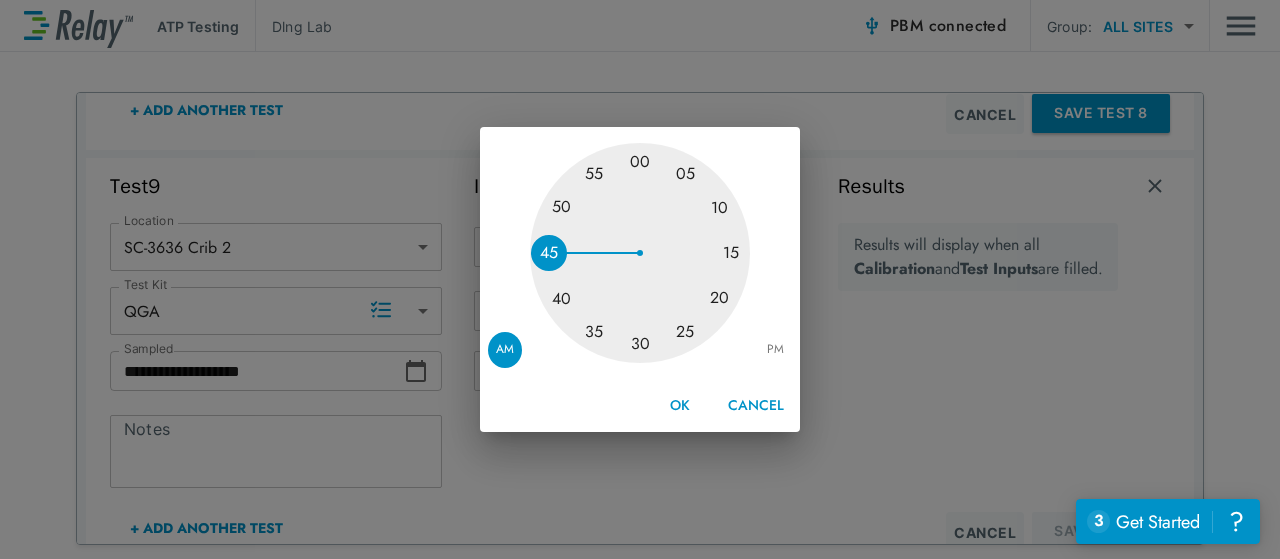 type on "**********" 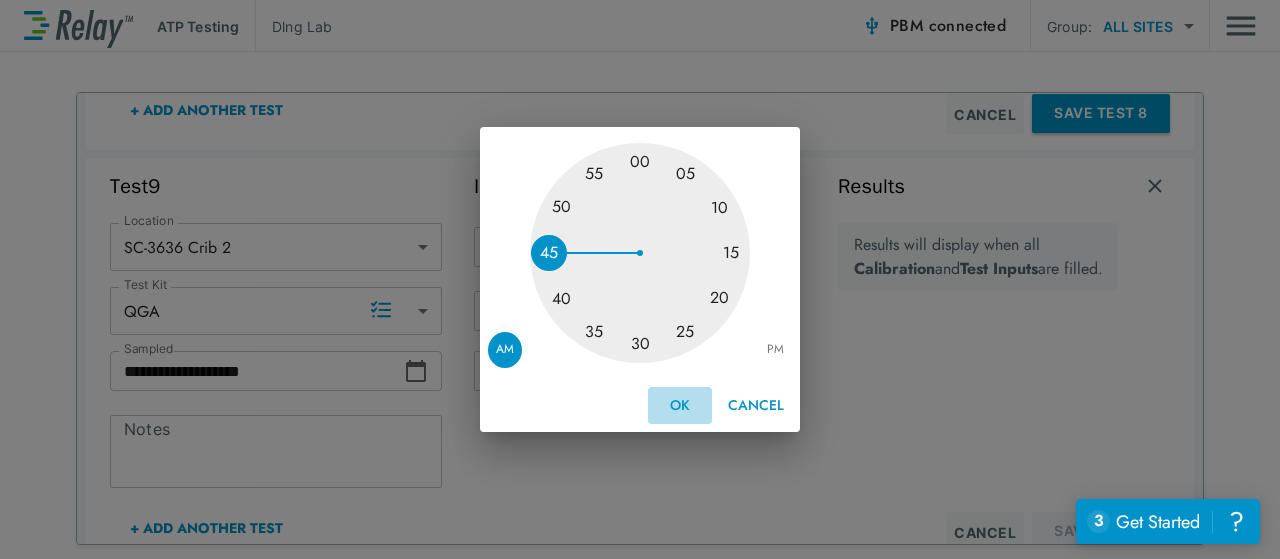 click on "OK" at bounding box center [680, 405] 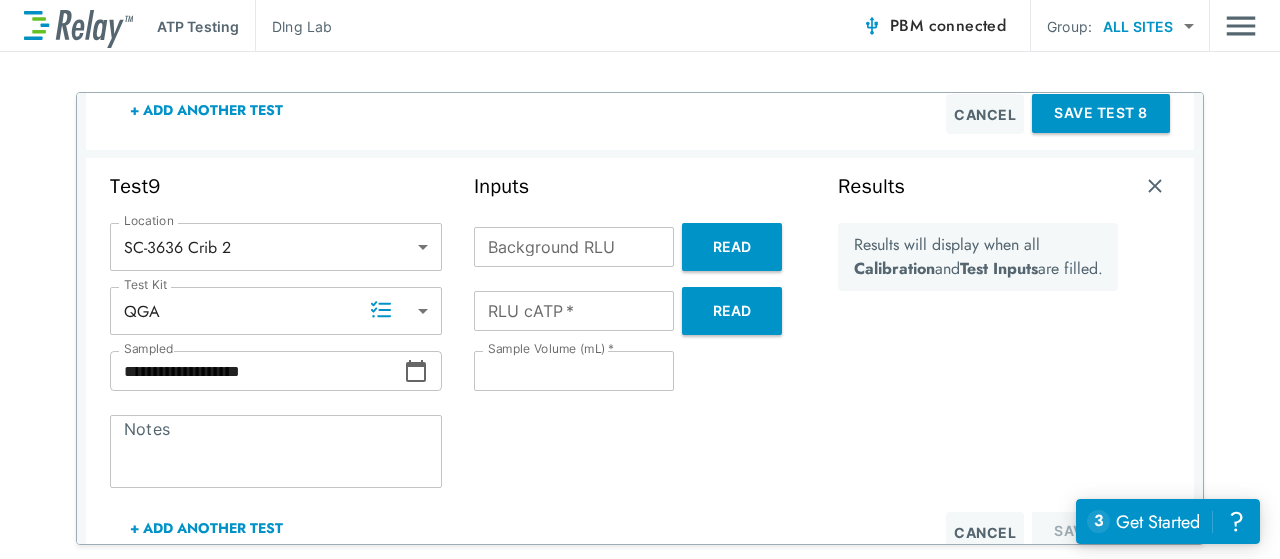 click on "Background RLU" at bounding box center (574, 247) 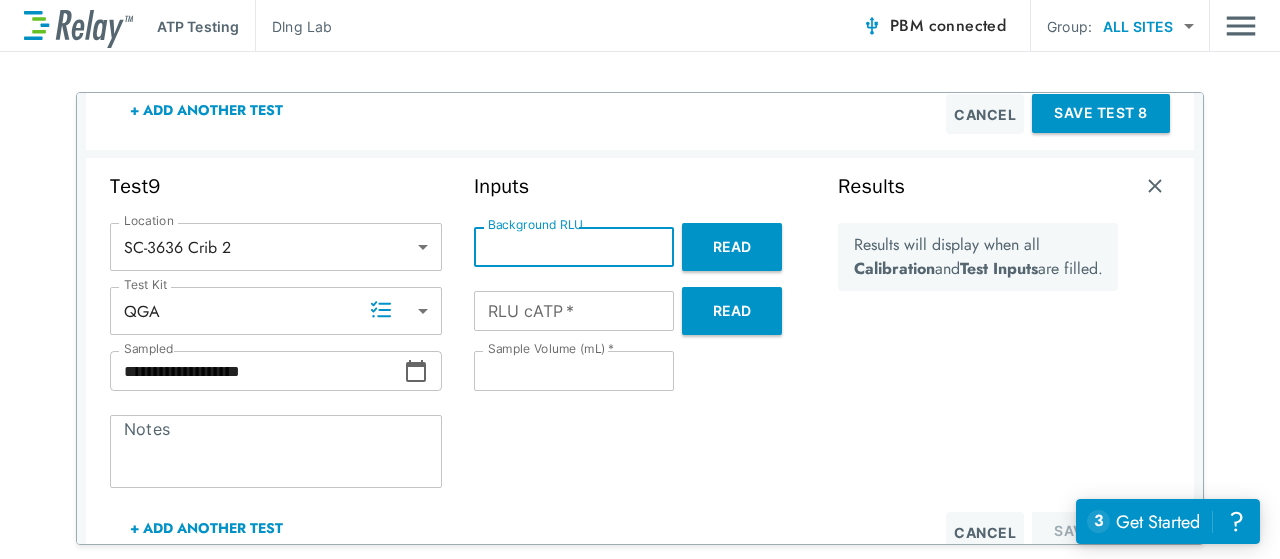 type on "*" 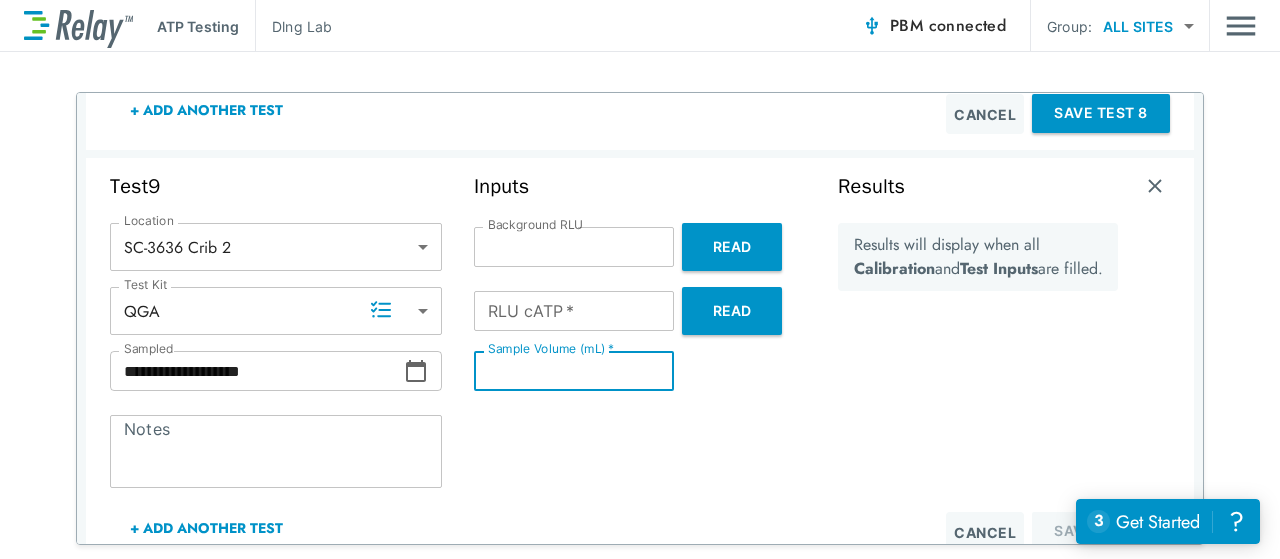 type on "*" 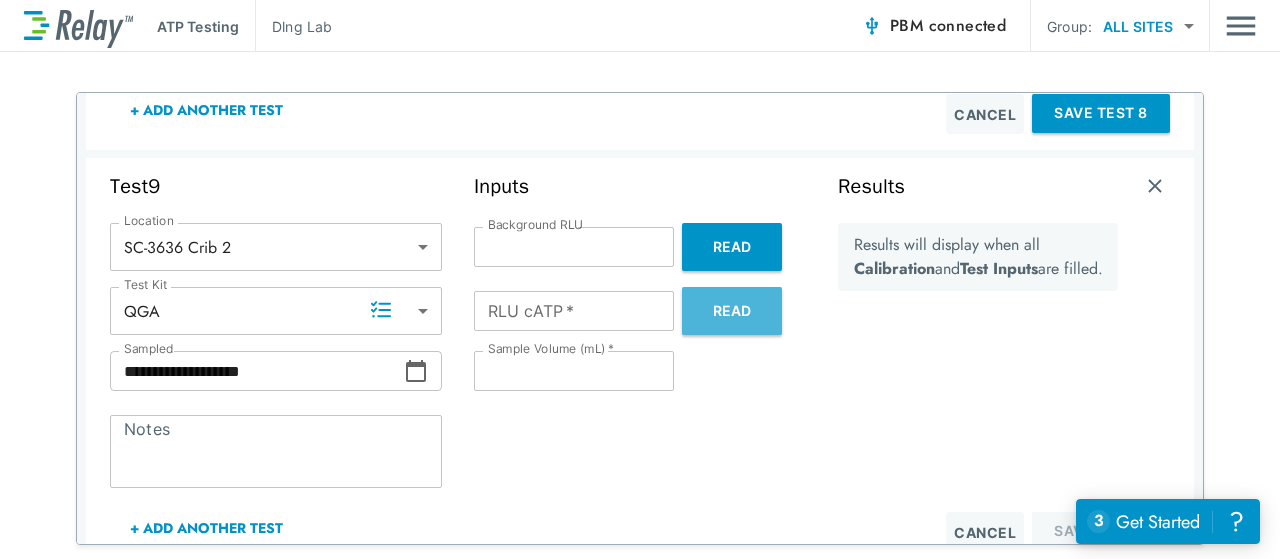 click on "Read" at bounding box center (732, 311) 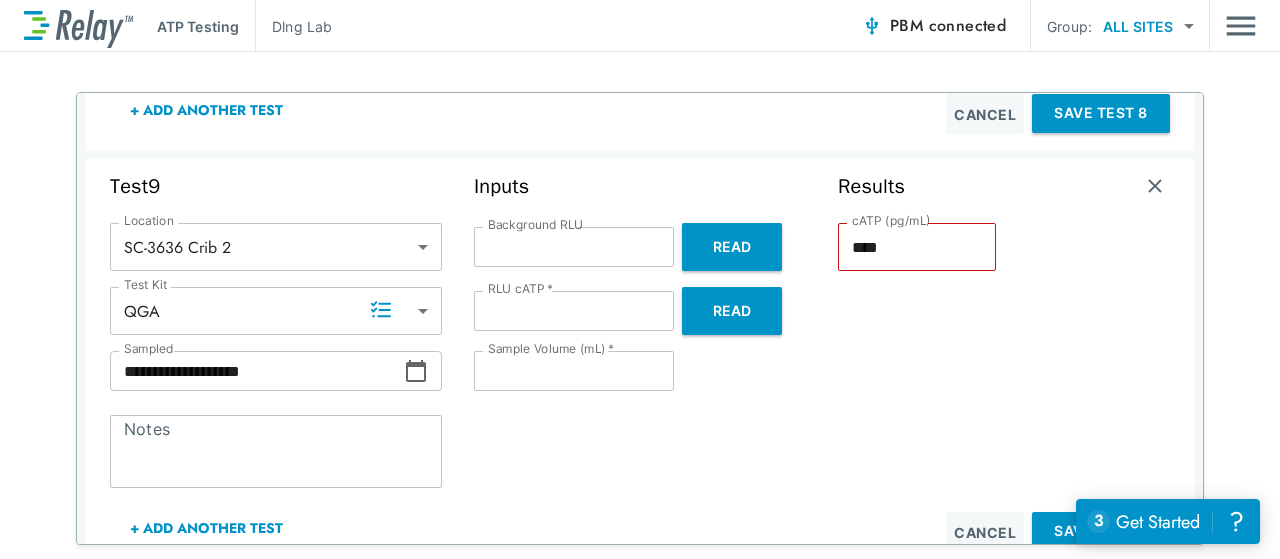 click on "Read" at bounding box center (732, 311) 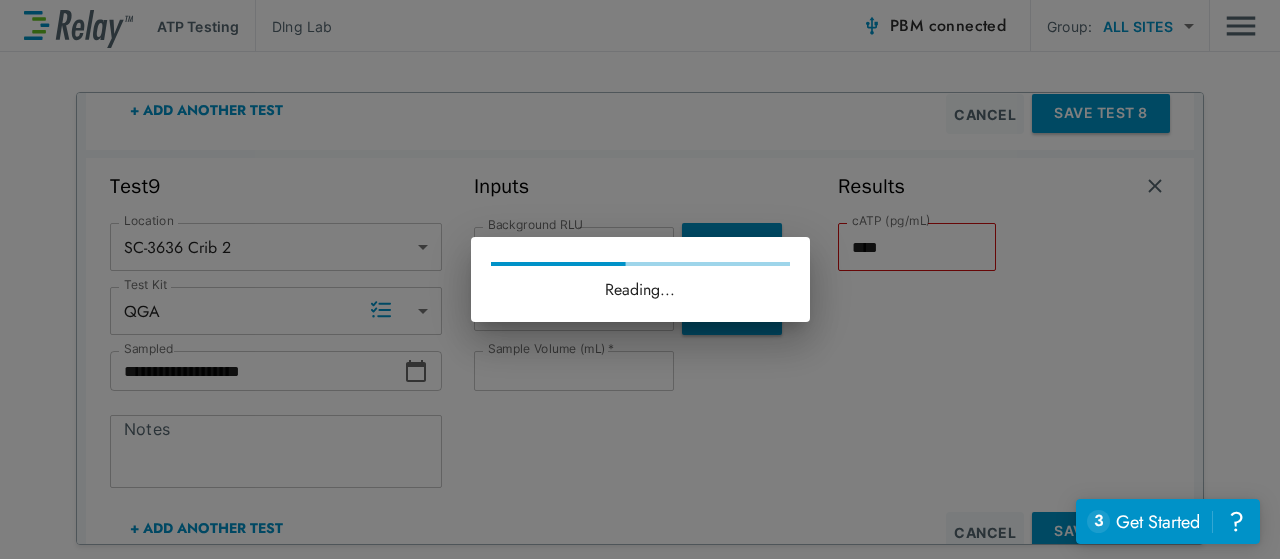 type on "****" 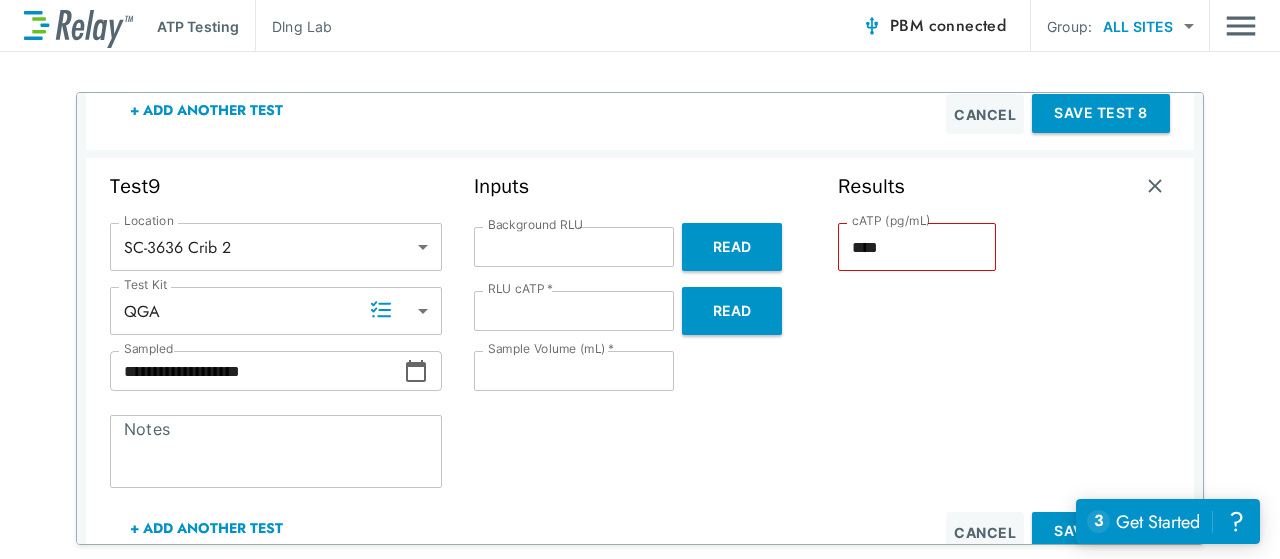 type on "****" 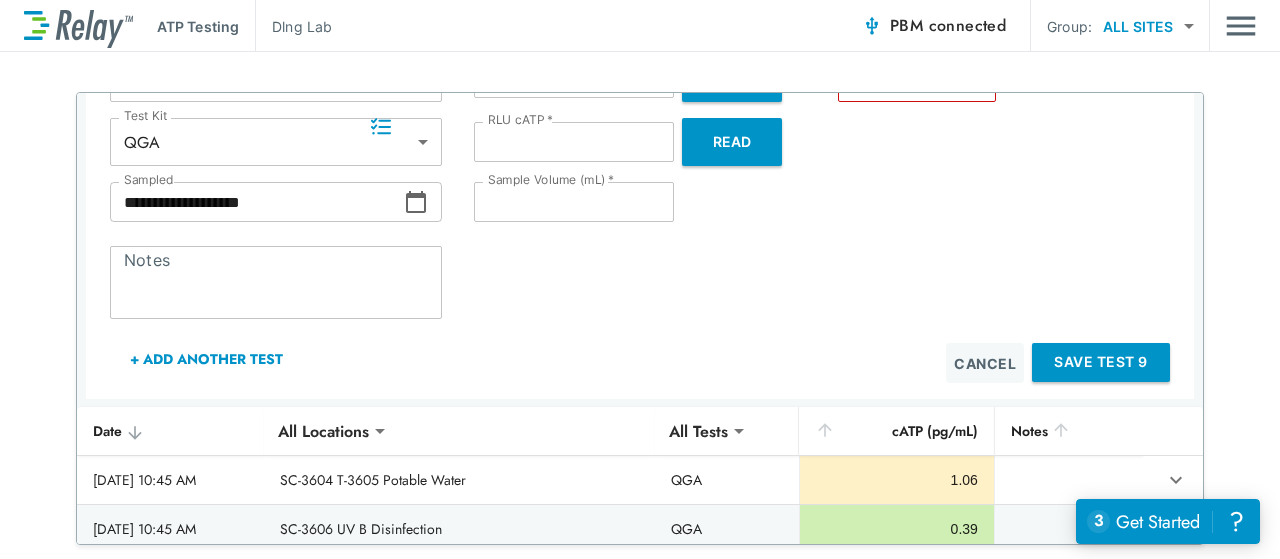 scroll, scrollTop: 3668, scrollLeft: 0, axis: vertical 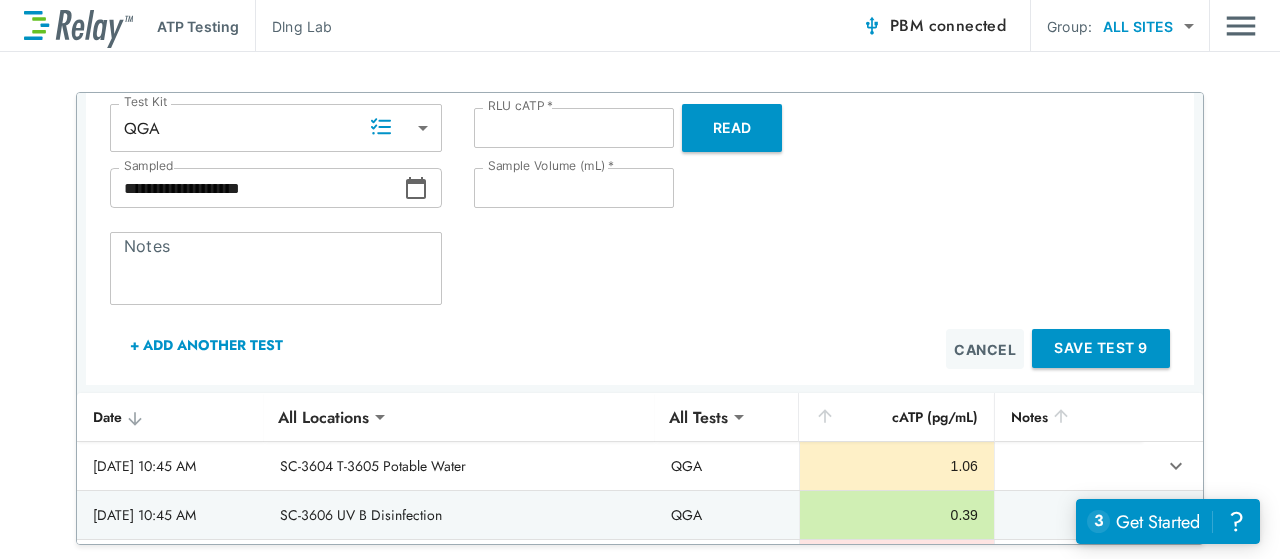 click on "+ Add Another Test" at bounding box center [206, 345] 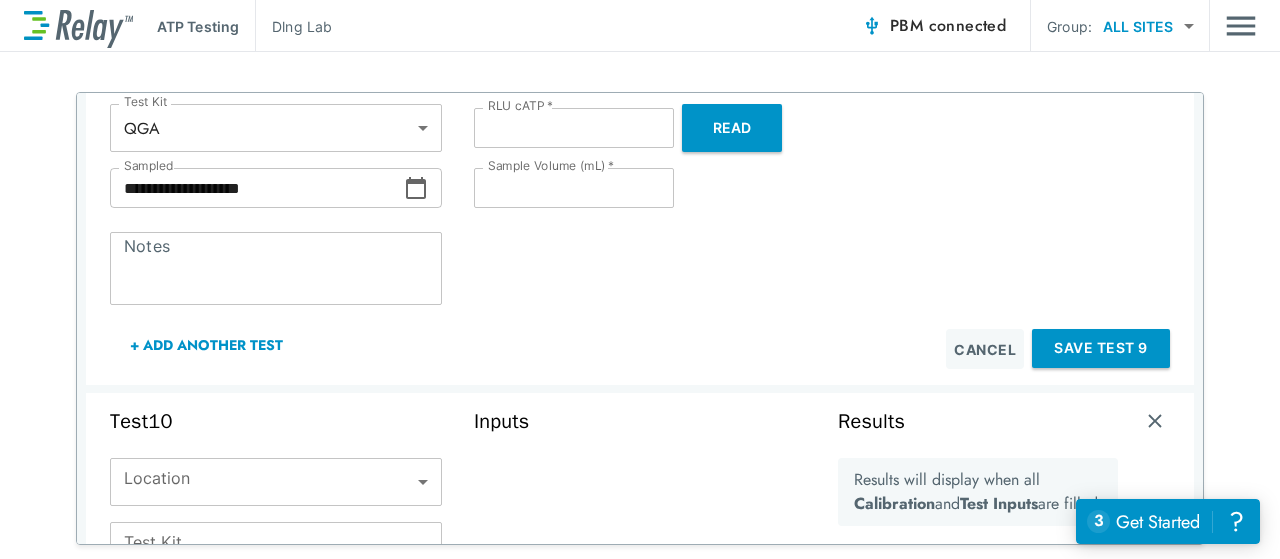 scroll, scrollTop: 3970, scrollLeft: 0, axis: vertical 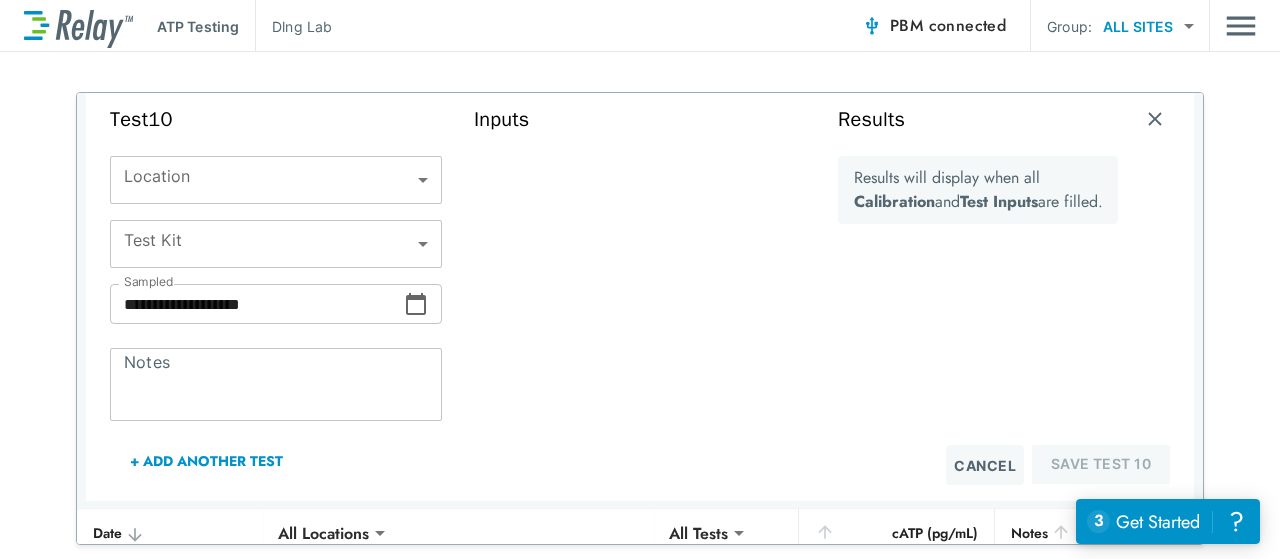 click on "**********" at bounding box center (640, 279) 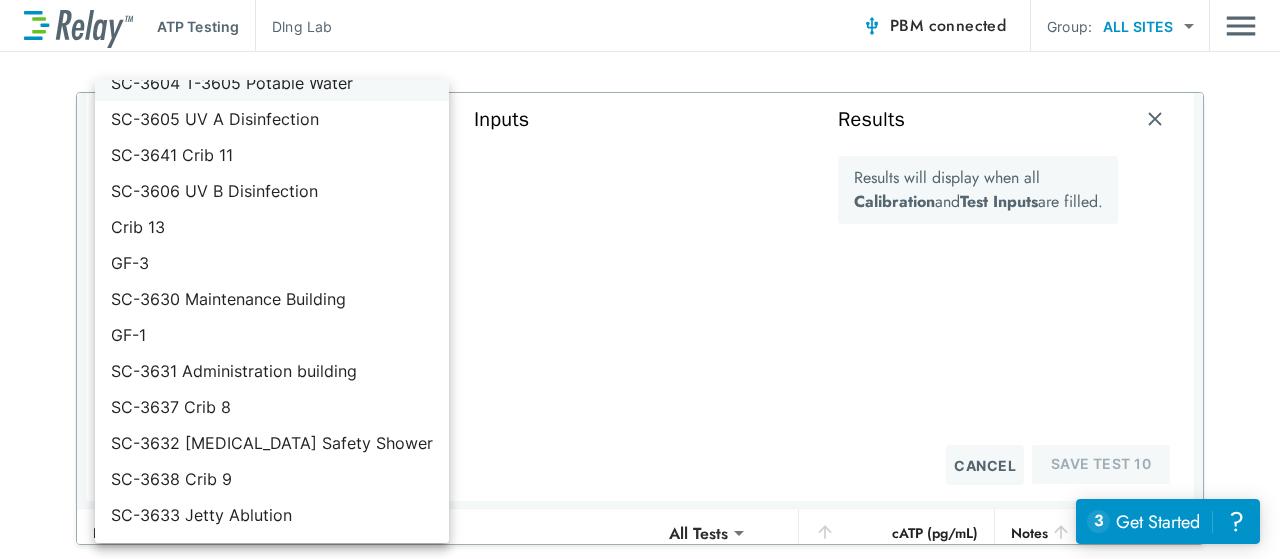 scroll, scrollTop: 168, scrollLeft: 0, axis: vertical 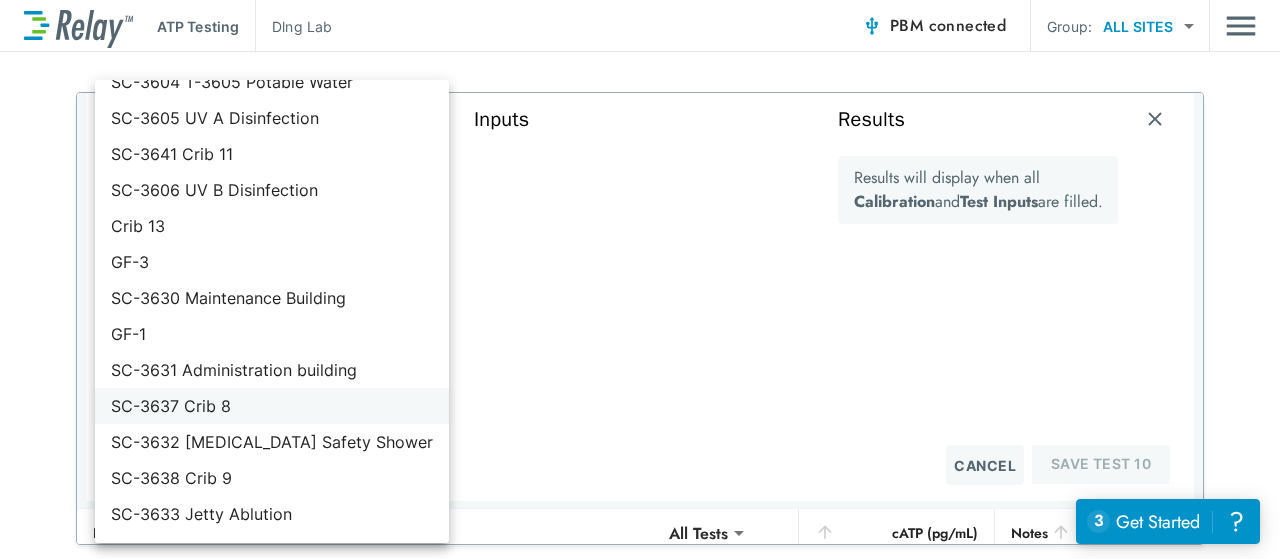 click on "SC-3637 Crib 8" at bounding box center [272, 406] 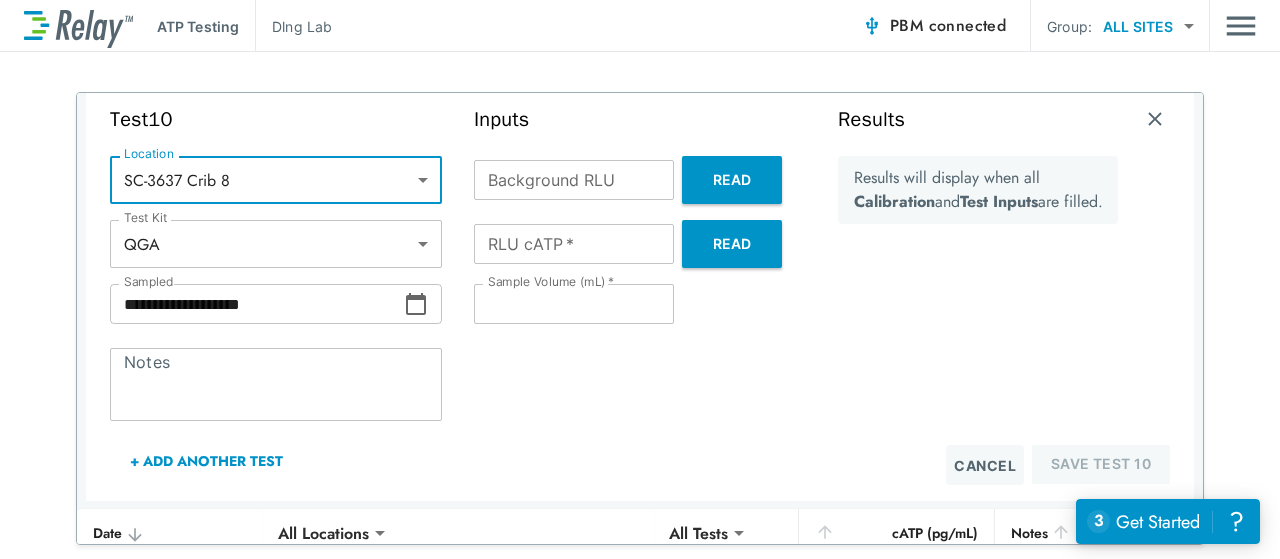 click 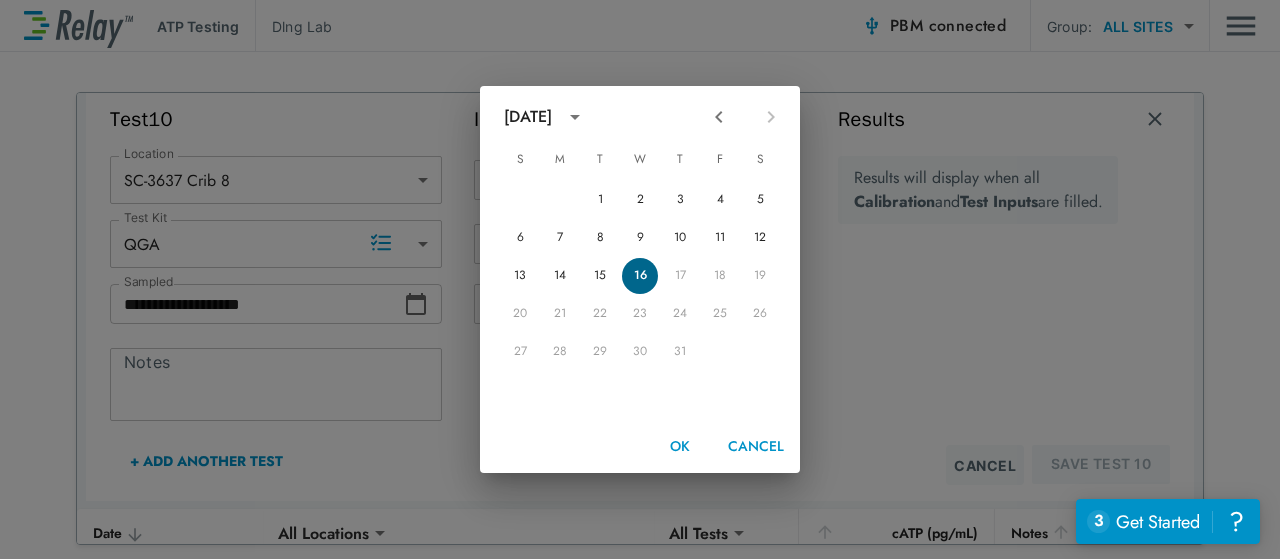 click on "16" at bounding box center [640, 276] 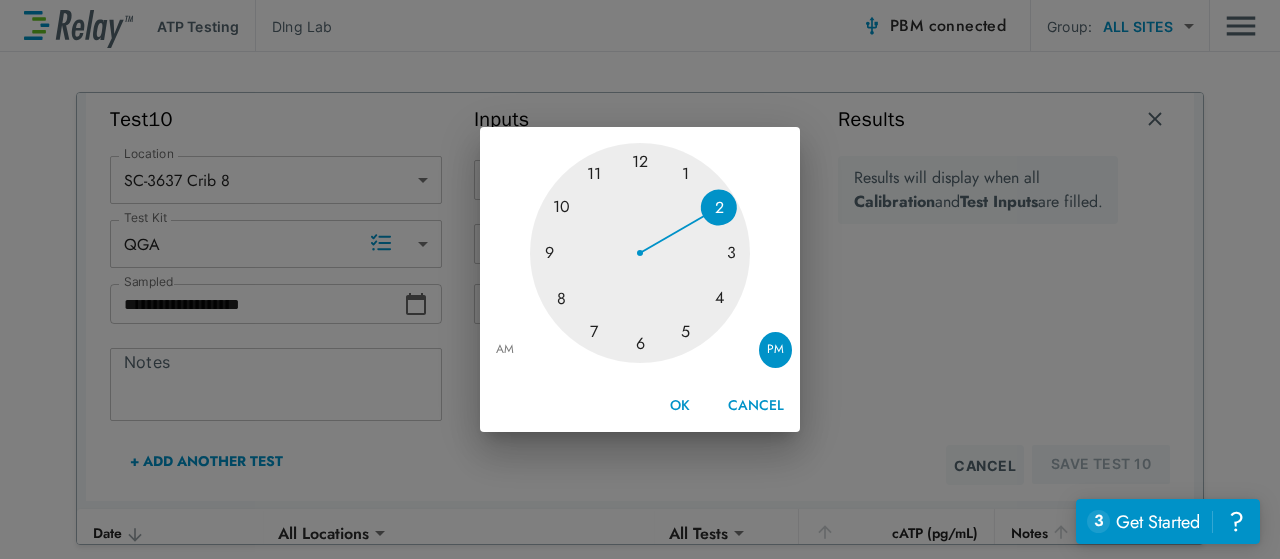 click on "AM" at bounding box center (505, 350) 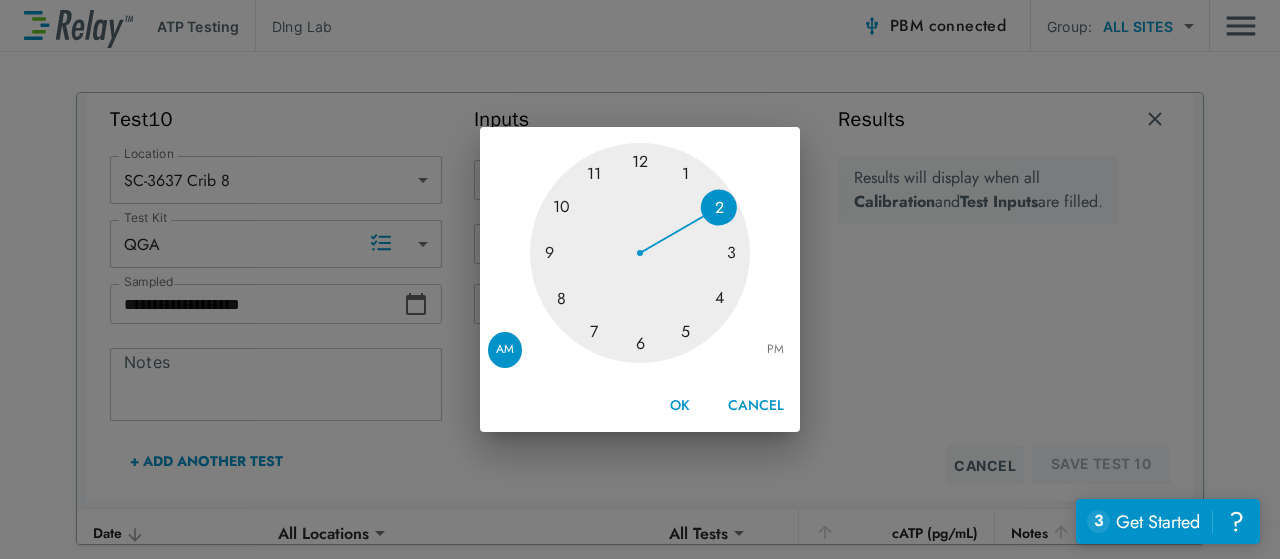 click at bounding box center (640, 253) 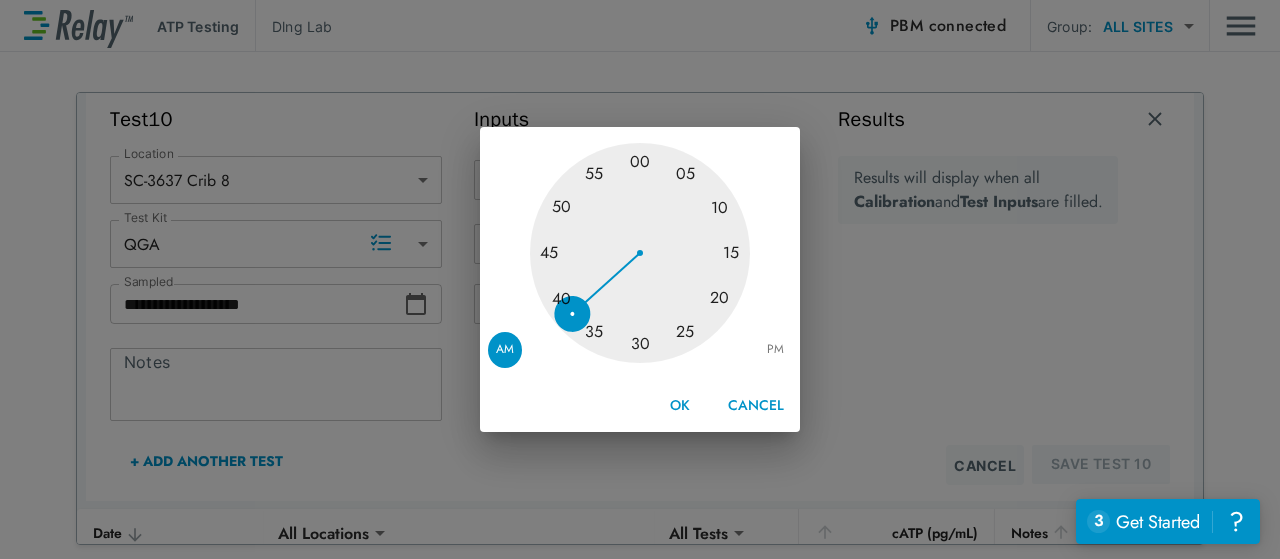 click at bounding box center [640, 253] 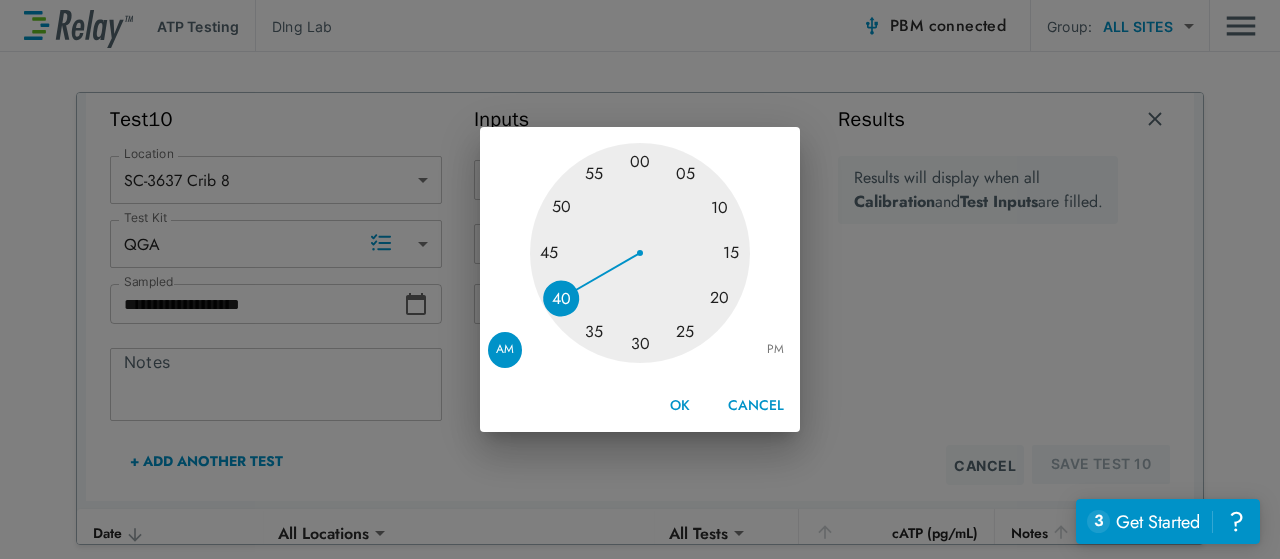 click on "OK" at bounding box center [680, 405] 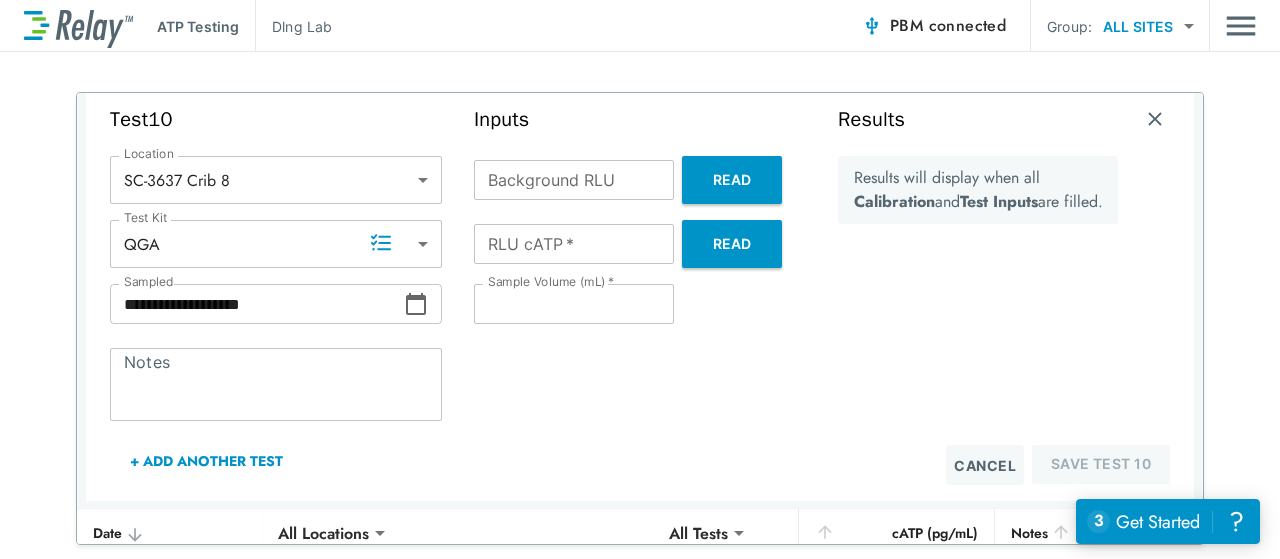 click on "Background RLU" at bounding box center [574, 180] 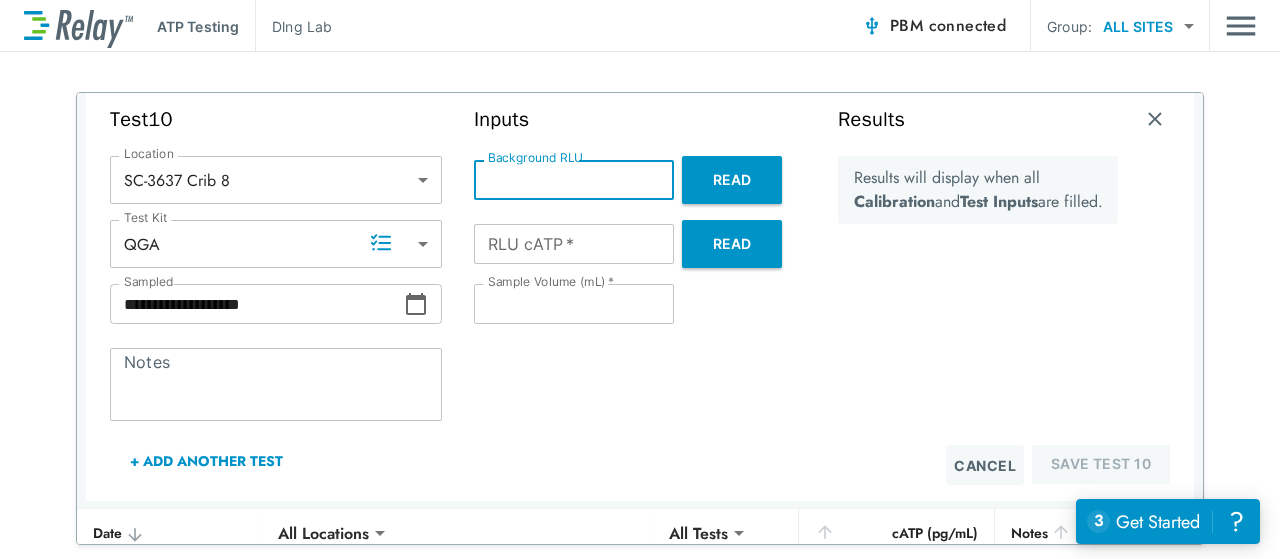 type on "*" 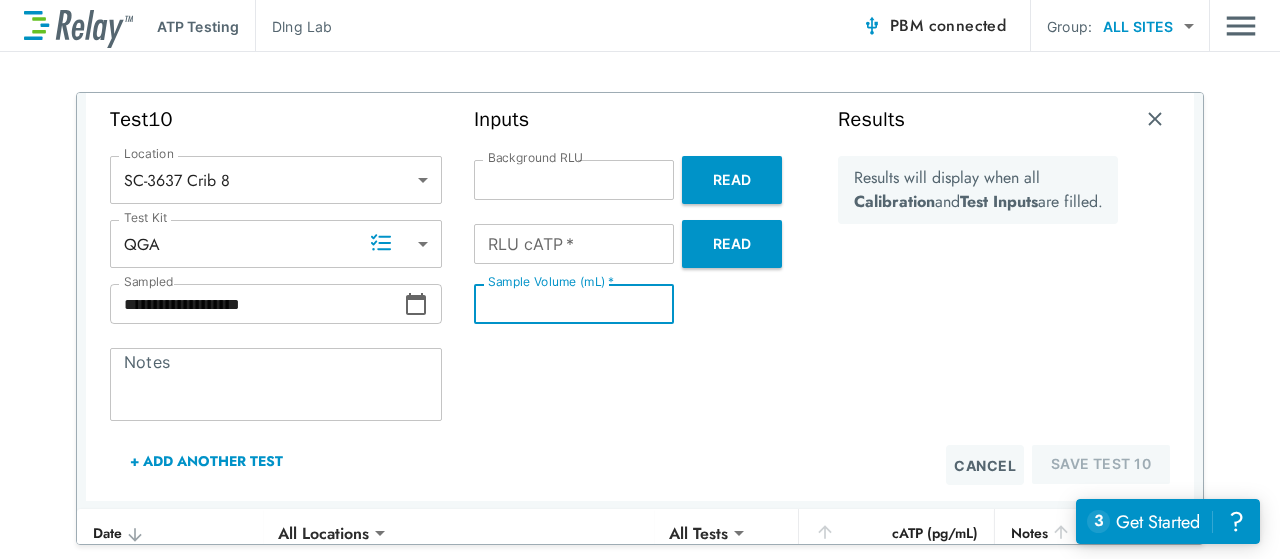 type on "*" 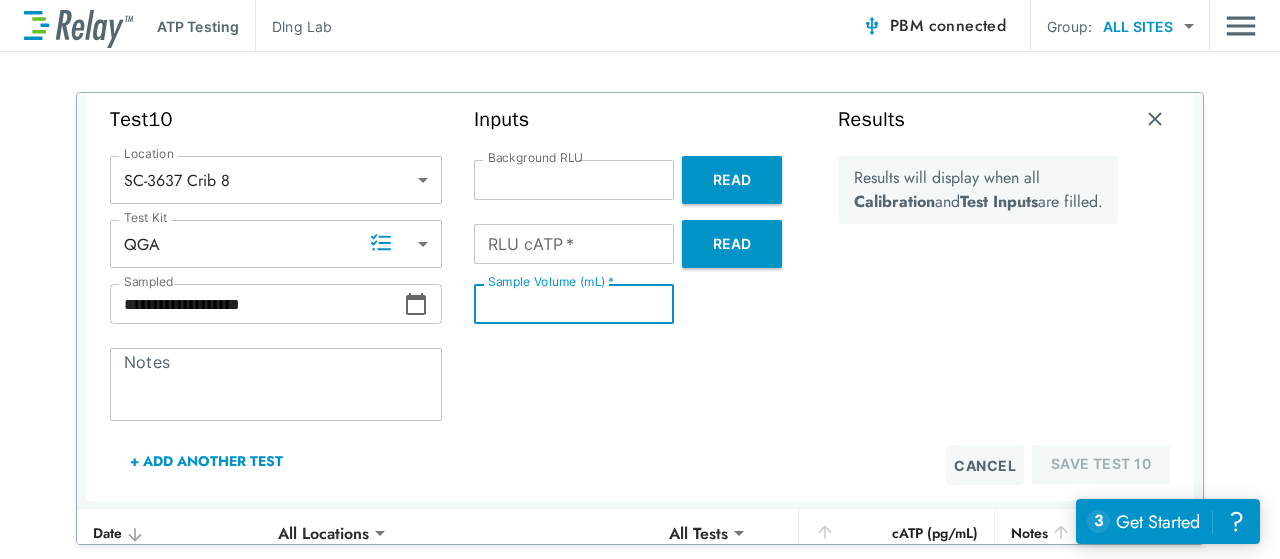 type on "**" 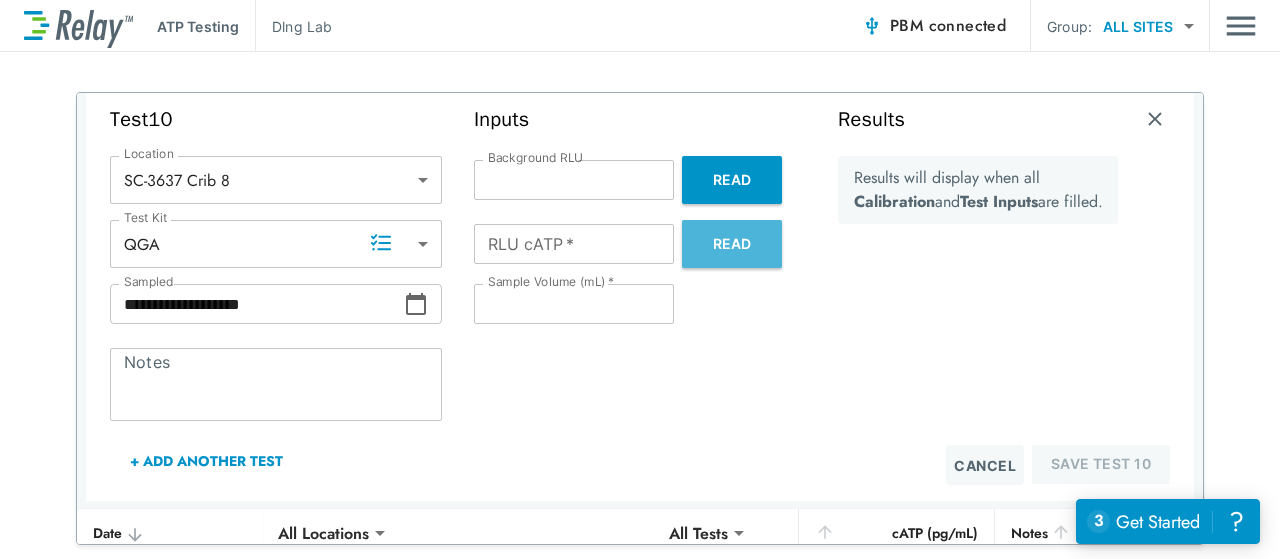 click on "Read" at bounding box center [732, 244] 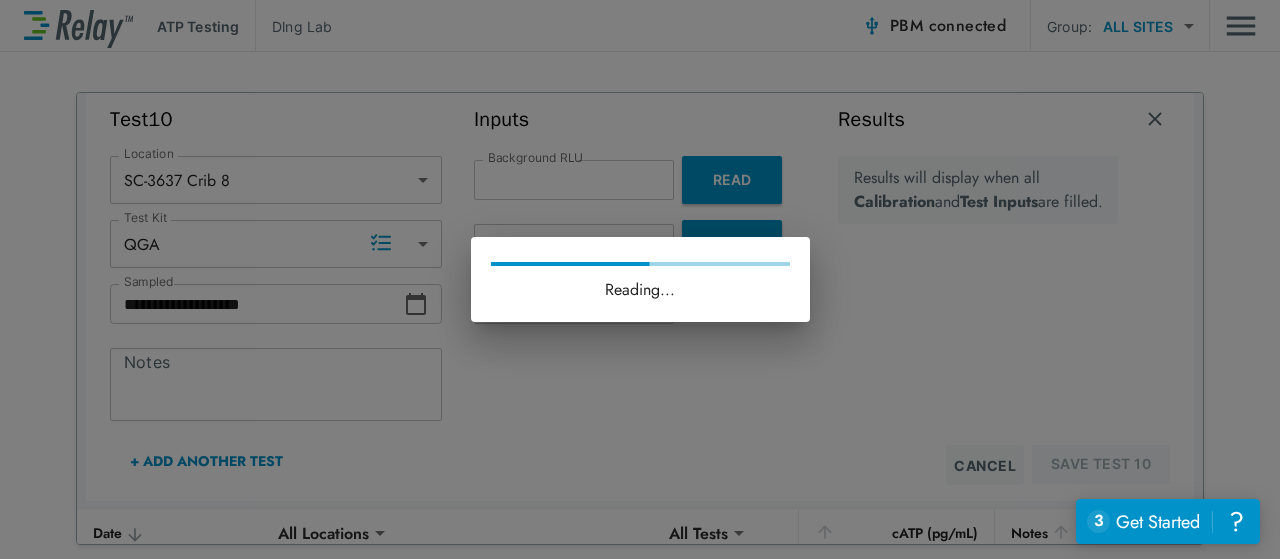 type on "****" 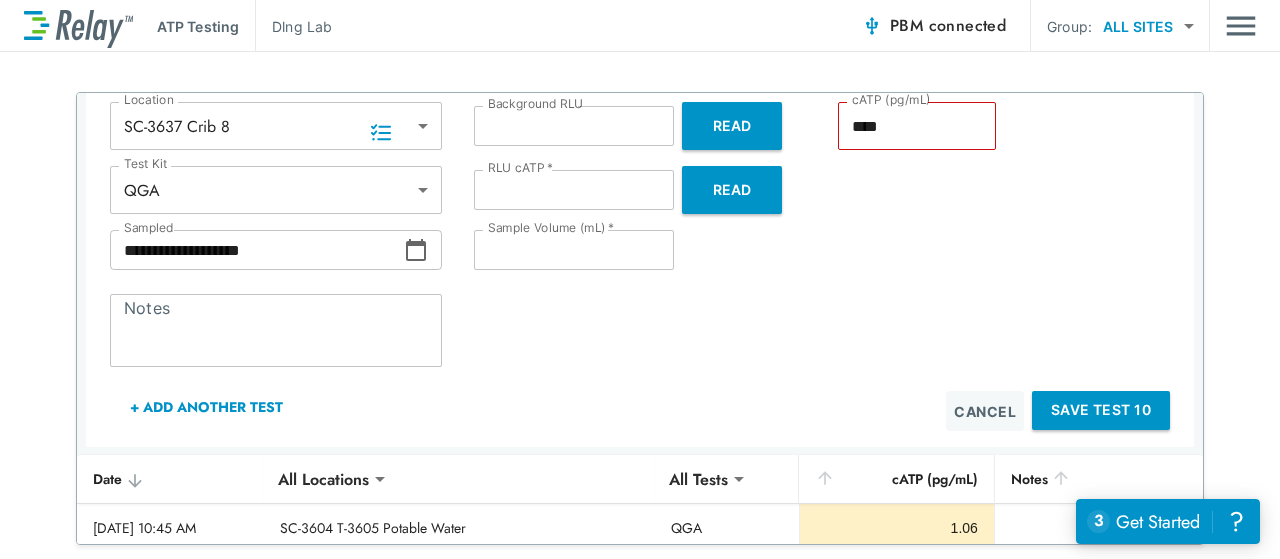 scroll, scrollTop: 4080, scrollLeft: 0, axis: vertical 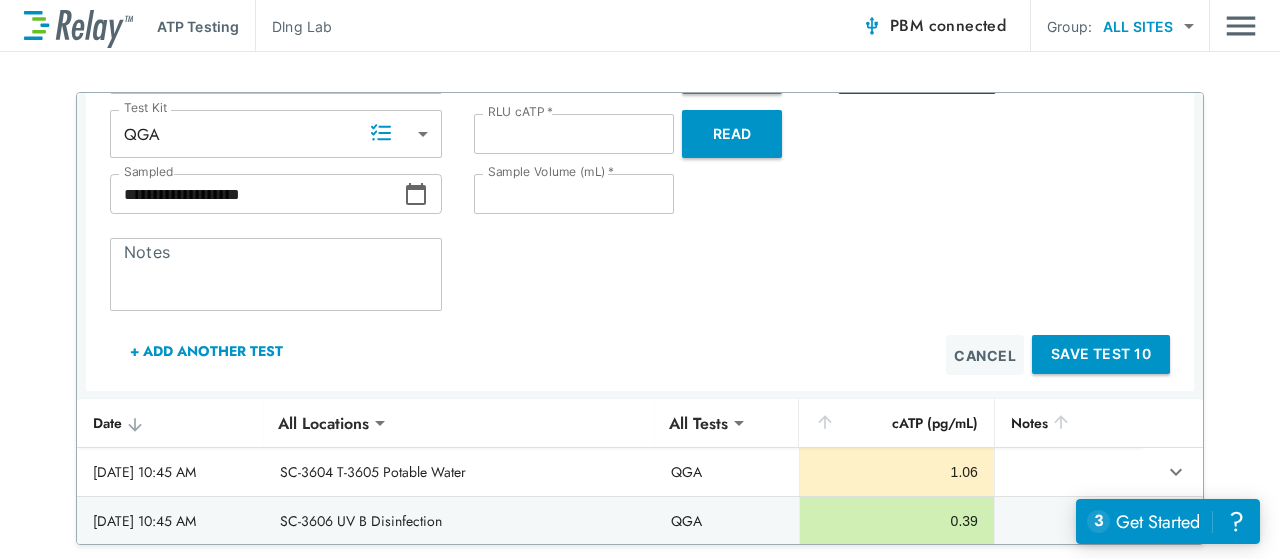 click on "+ Add Another Test" at bounding box center (206, 351) 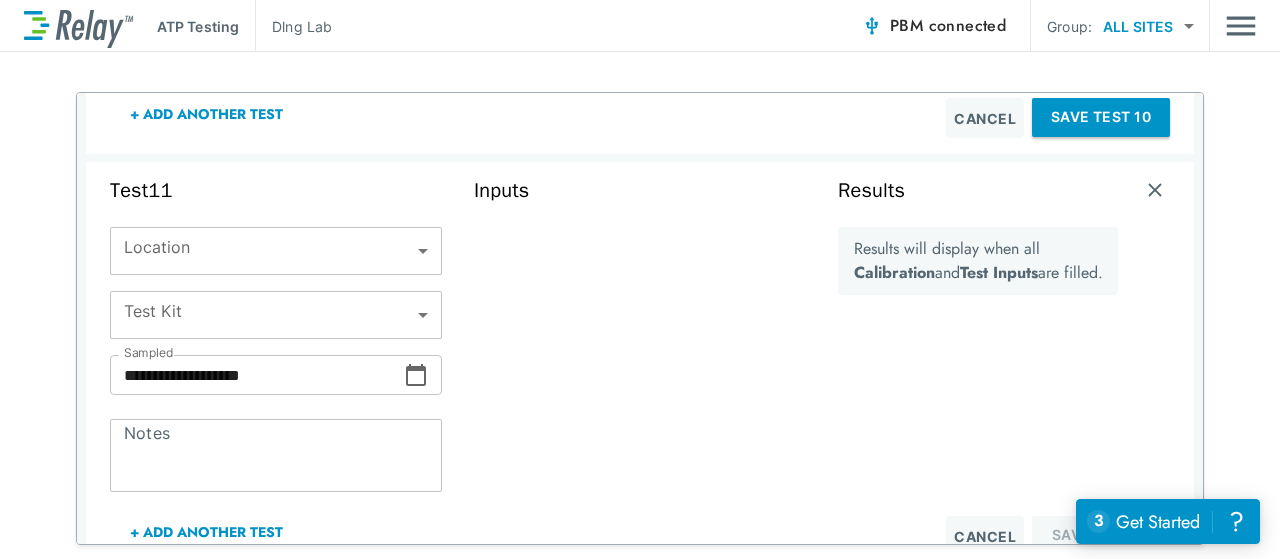 scroll, scrollTop: 4357, scrollLeft: 0, axis: vertical 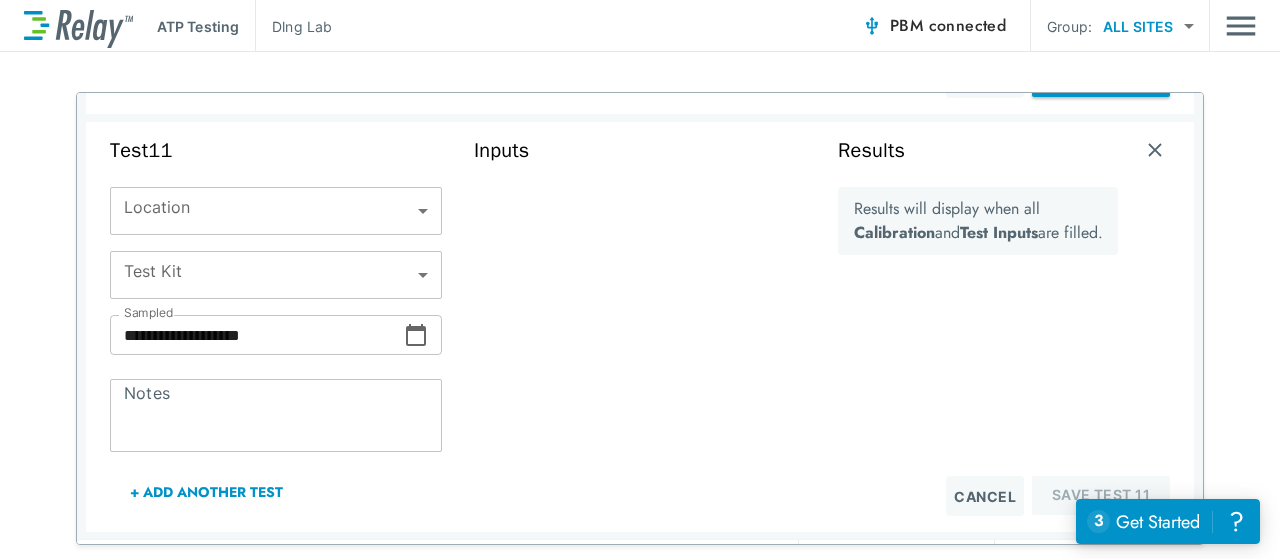click on "**********" at bounding box center [640, 279] 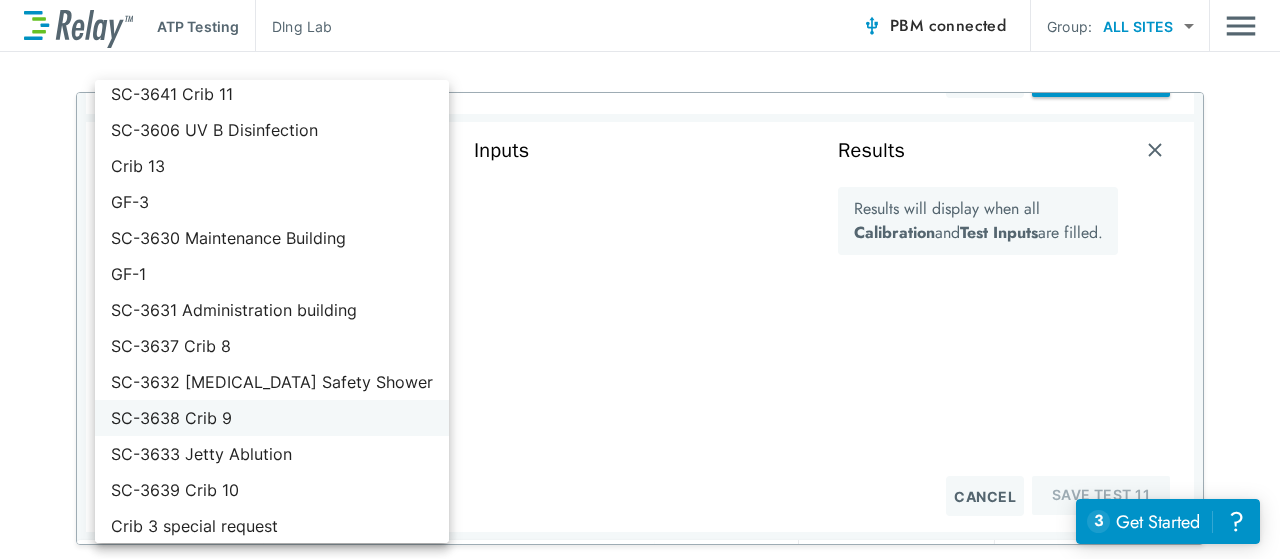 scroll, scrollTop: 313, scrollLeft: 0, axis: vertical 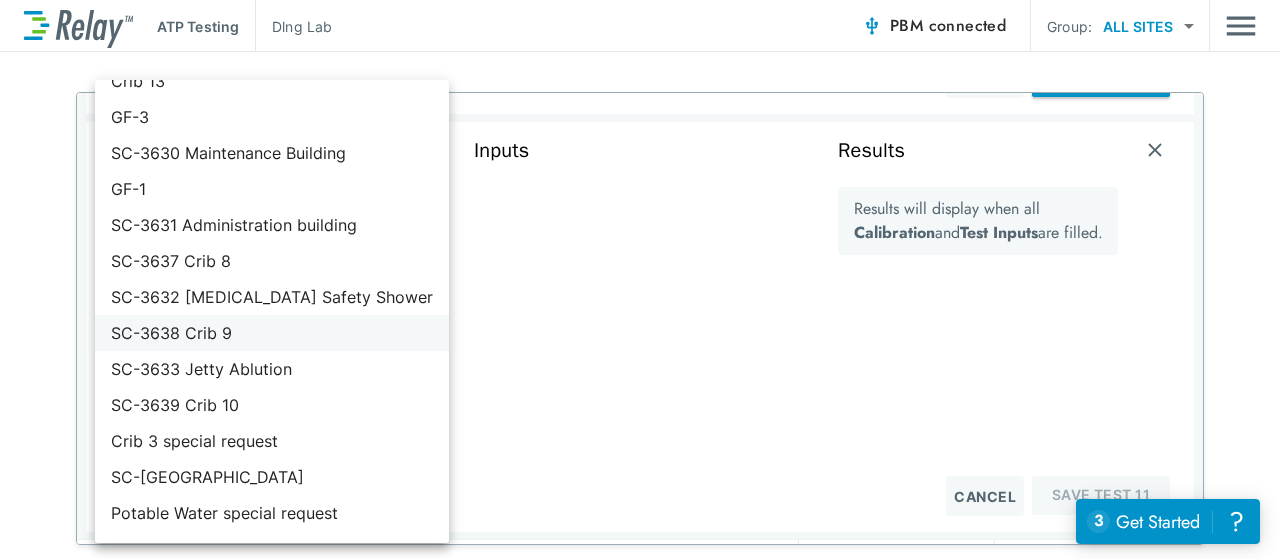 click on "SC-3638 Crib 9" at bounding box center (272, 333) 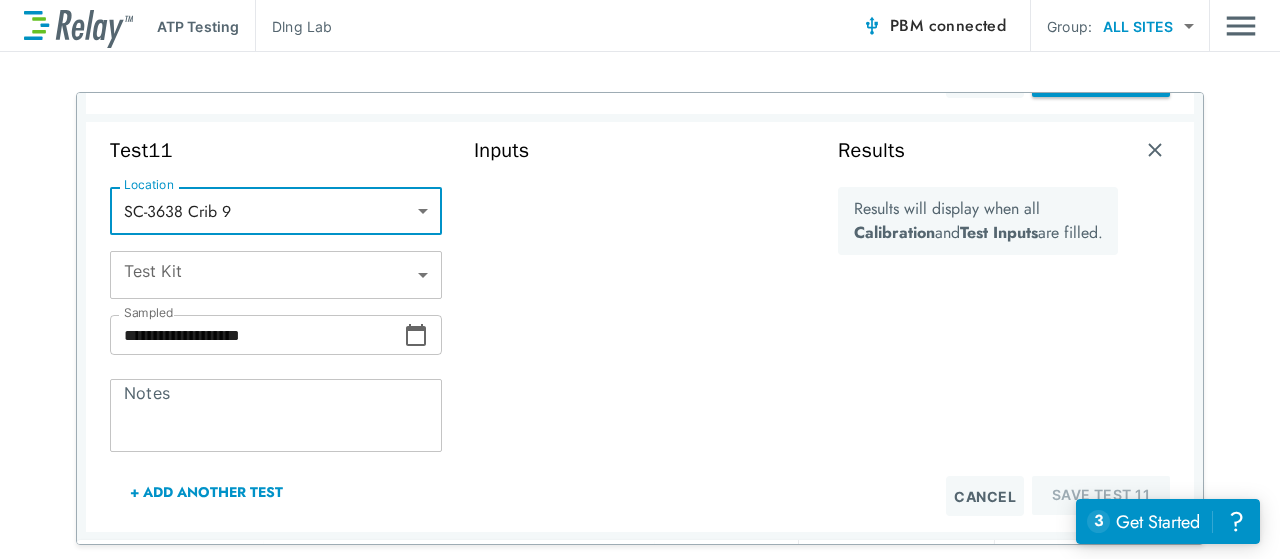 type on "**********" 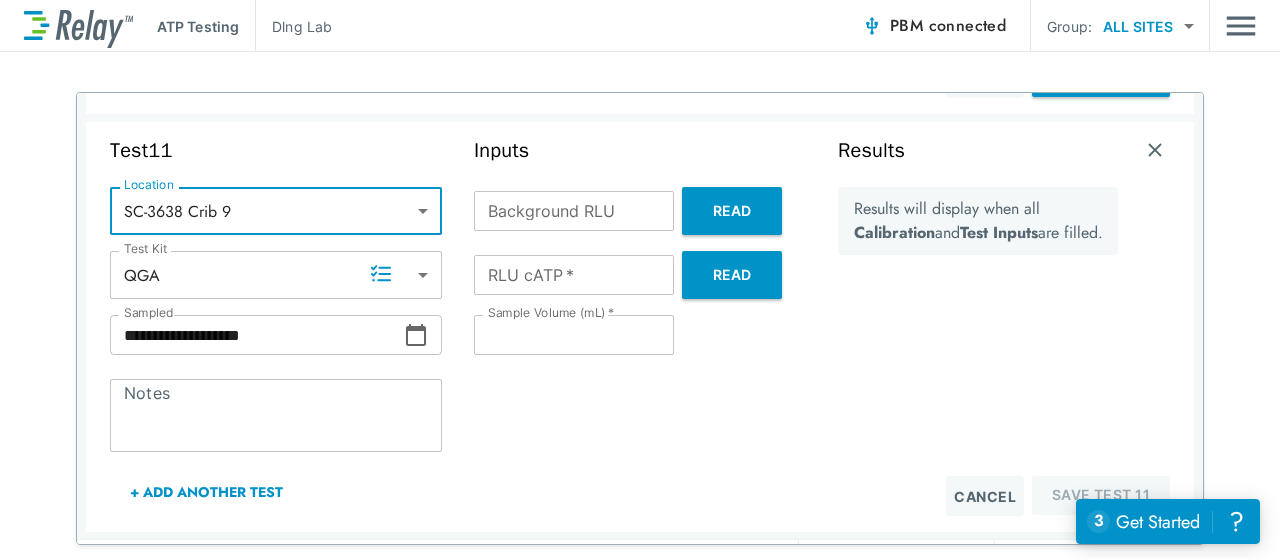 click 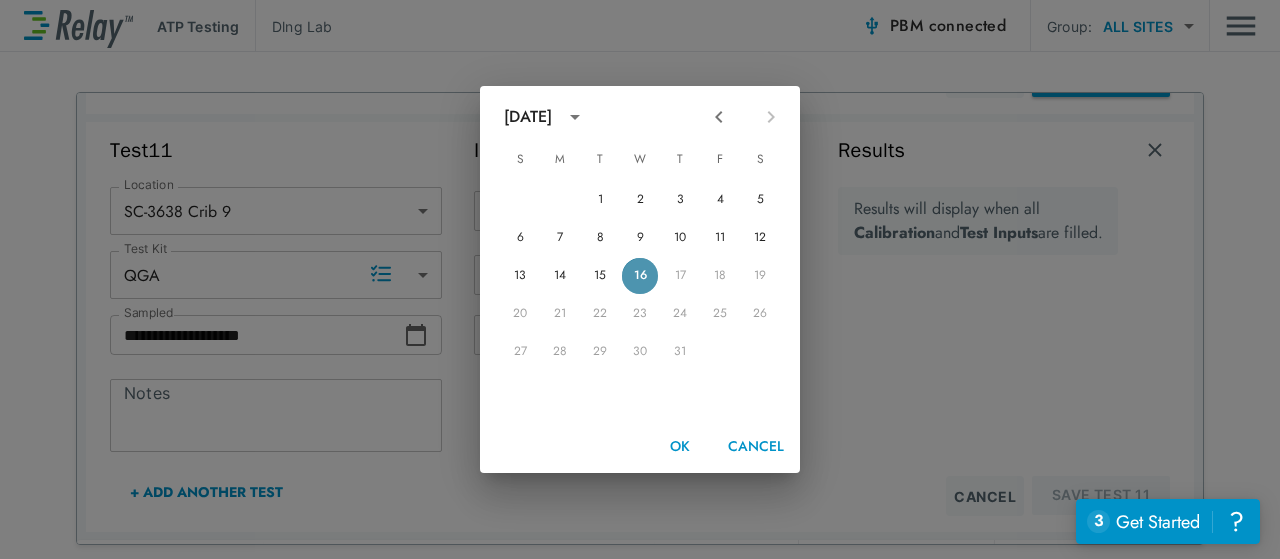 click on "16" at bounding box center (640, 276) 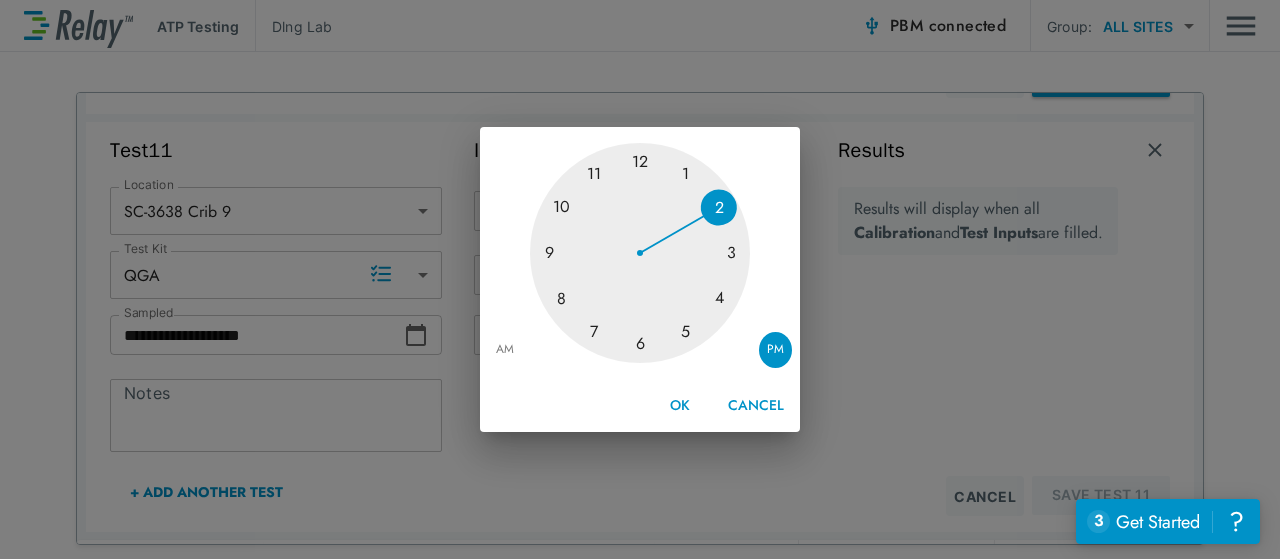 click on "AM" at bounding box center [505, 350] 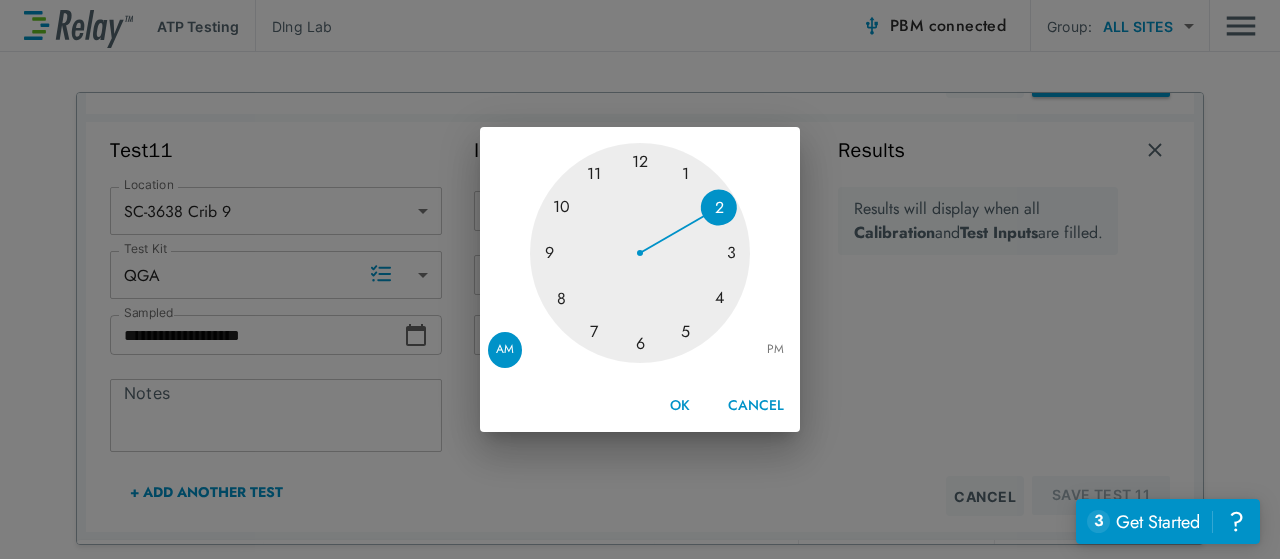 click at bounding box center [640, 253] 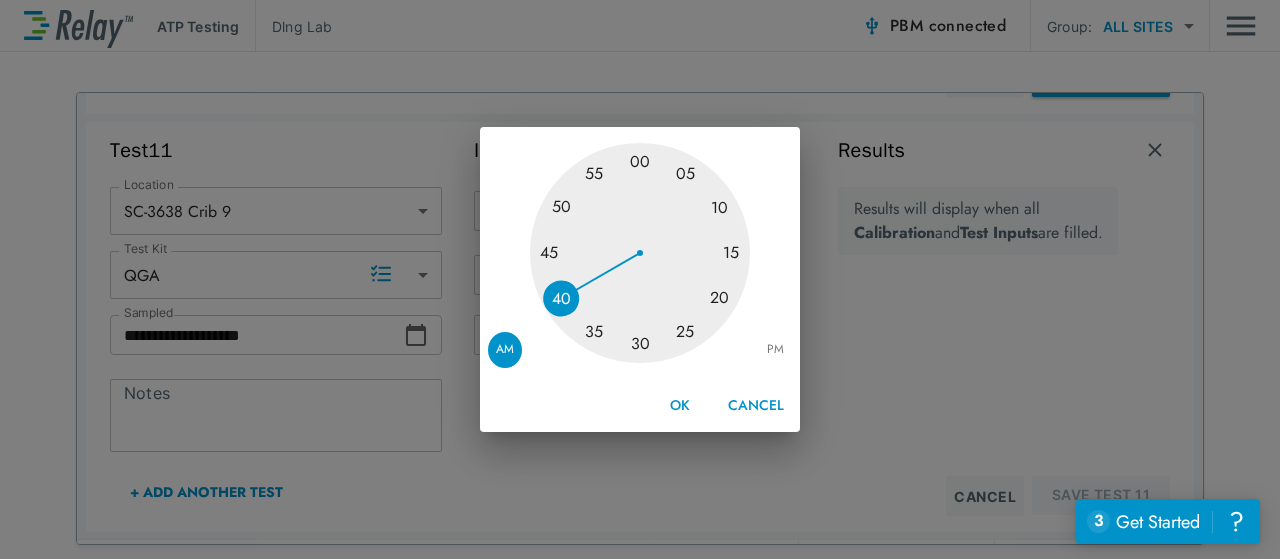 type on "**********" 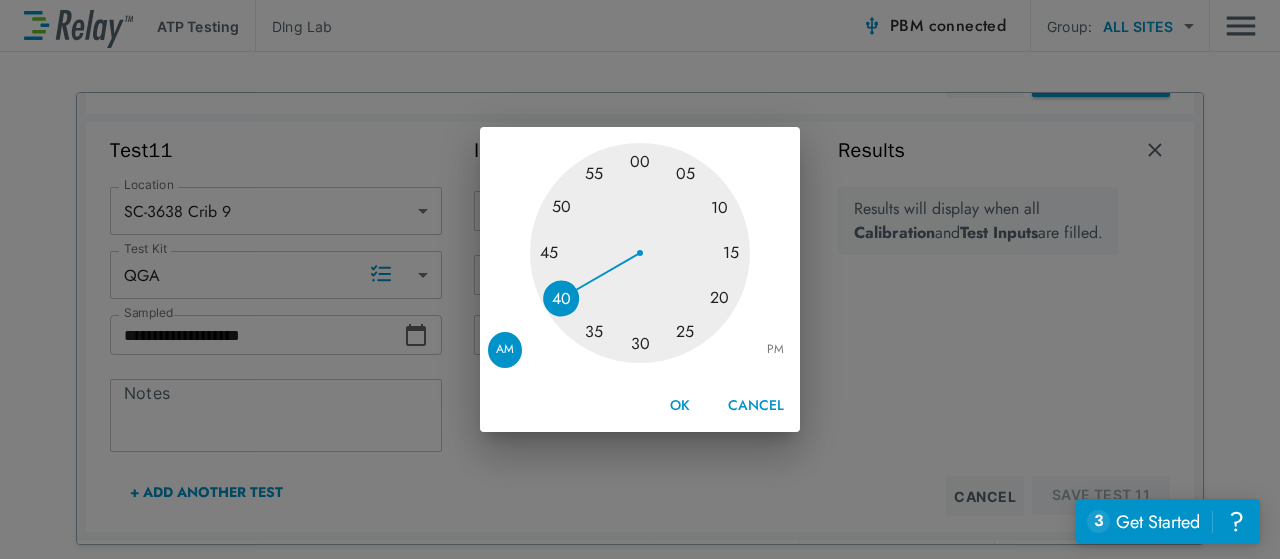 click at bounding box center (640, 253) 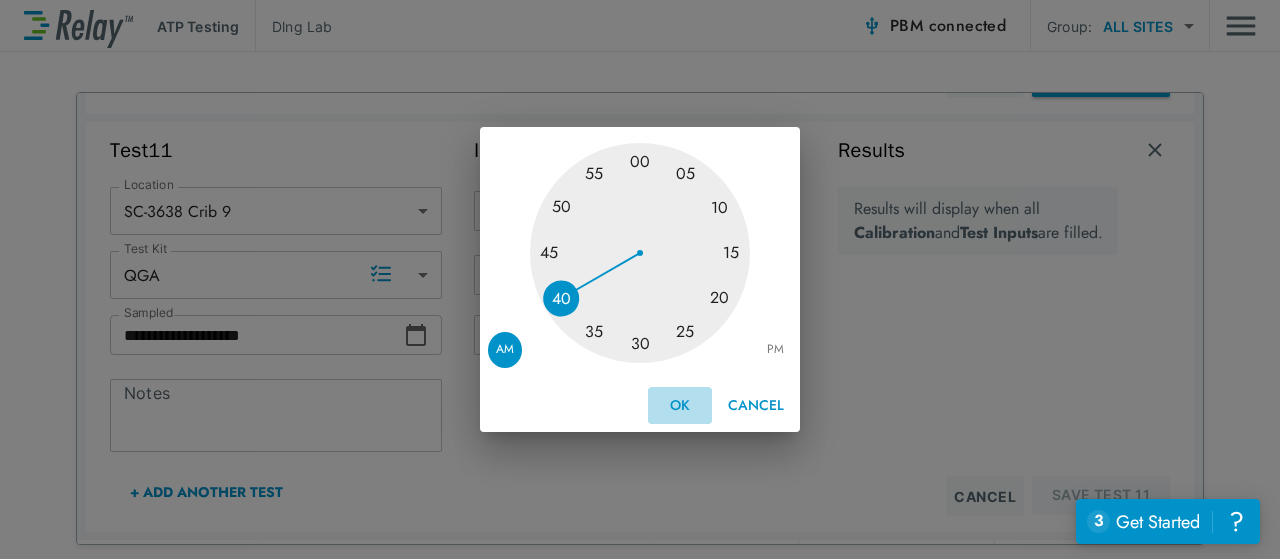 click on "OK" at bounding box center (680, 405) 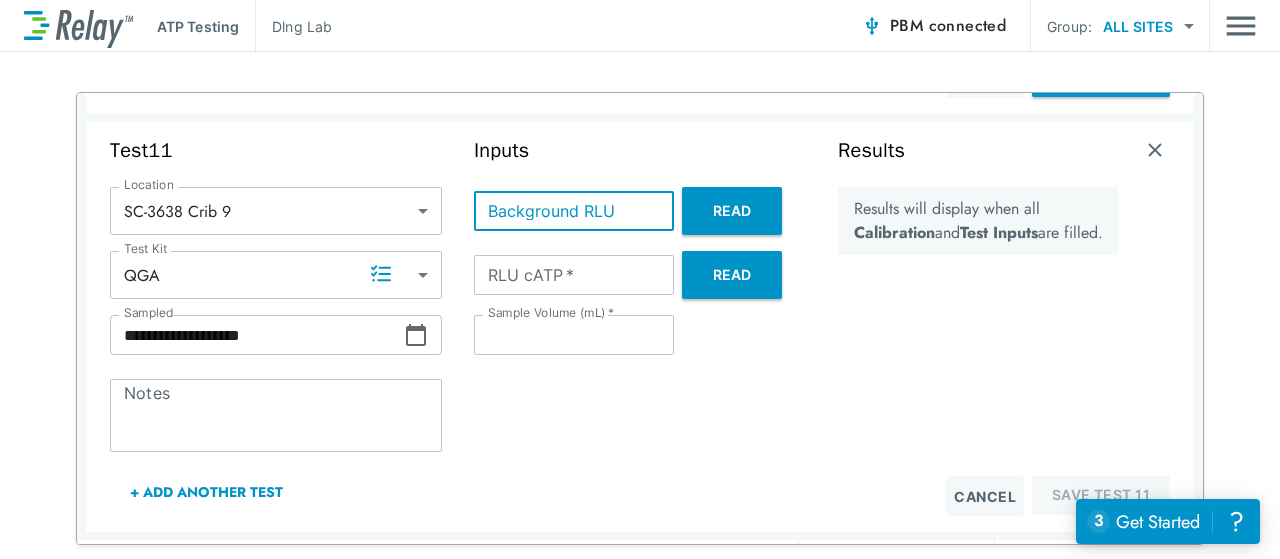 click on "Background RLU" at bounding box center (574, 211) 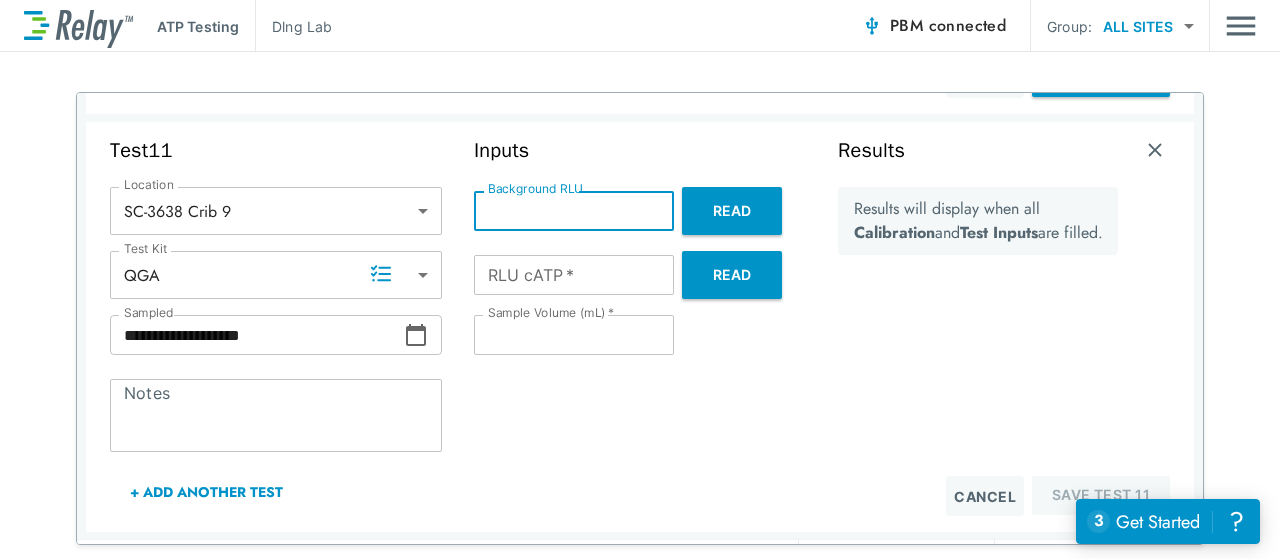 type on "*" 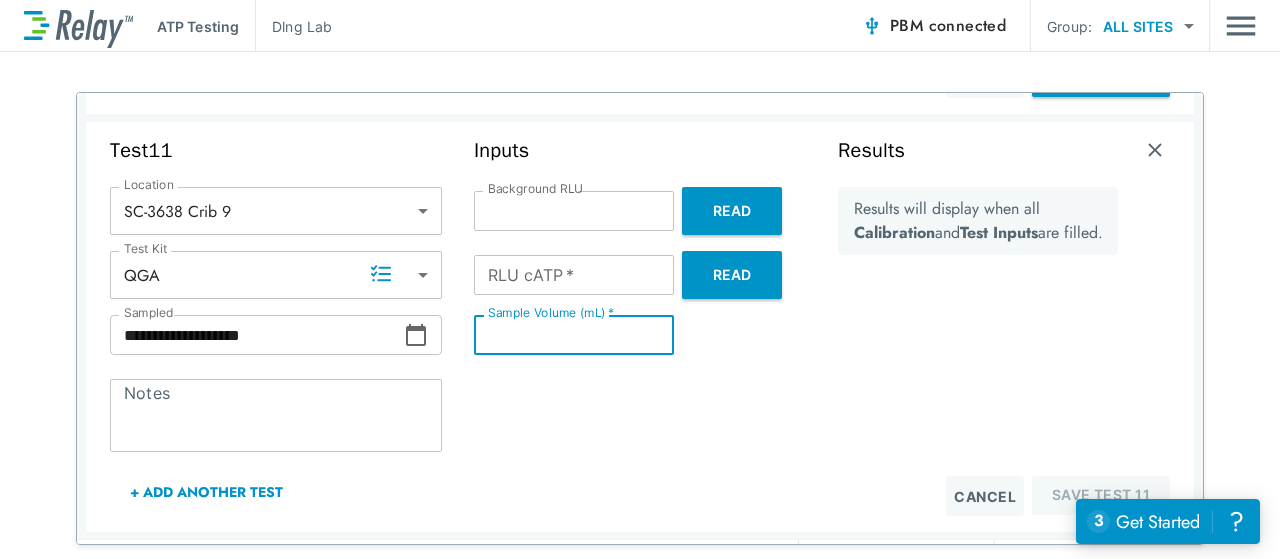 type on "*" 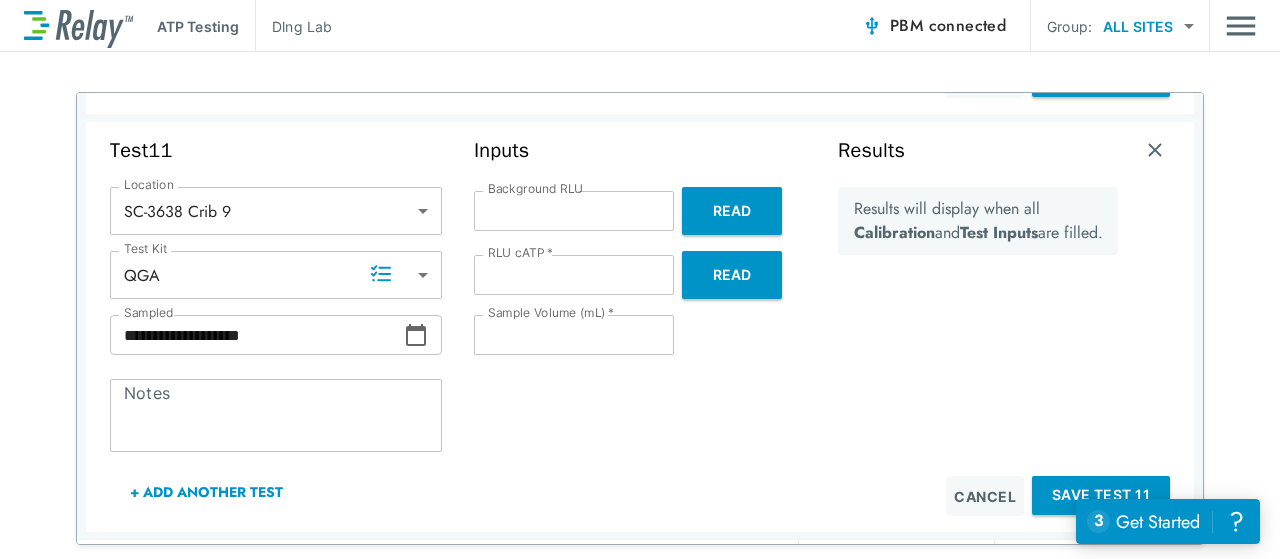 type on "***" 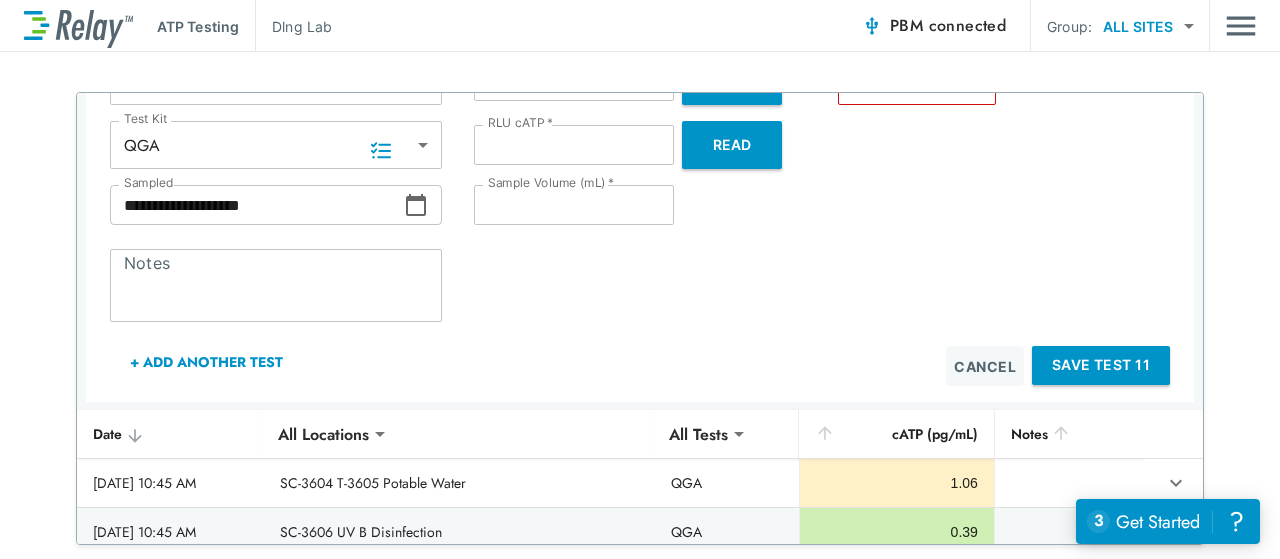 scroll, scrollTop: 4480, scrollLeft: 0, axis: vertical 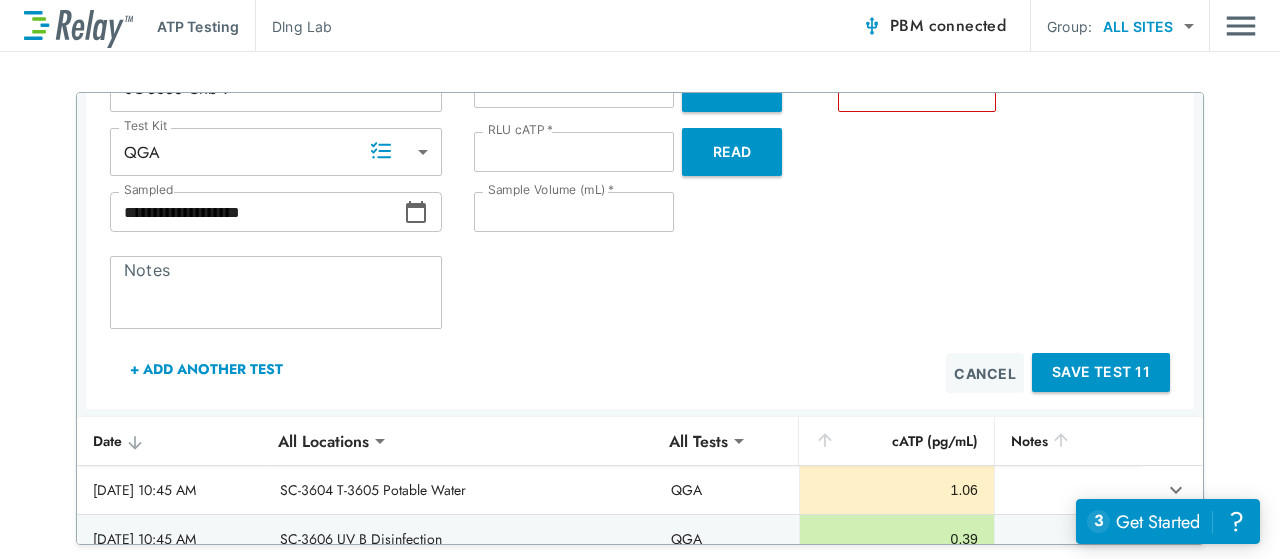 click on "+ Add Another Test" at bounding box center [206, 369] 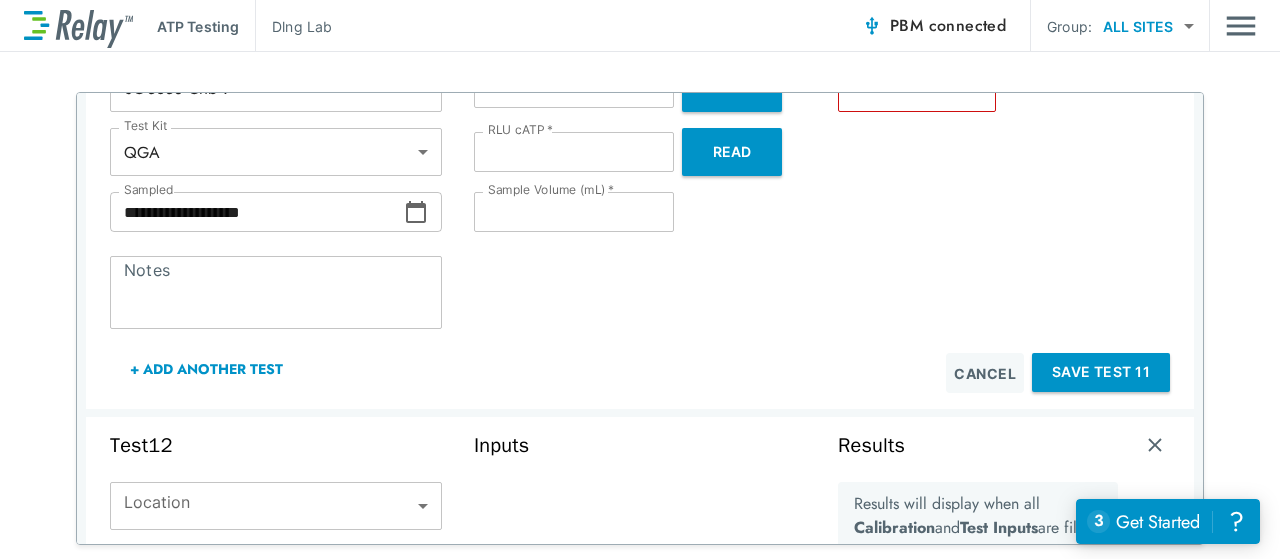 scroll, scrollTop: 4796, scrollLeft: 0, axis: vertical 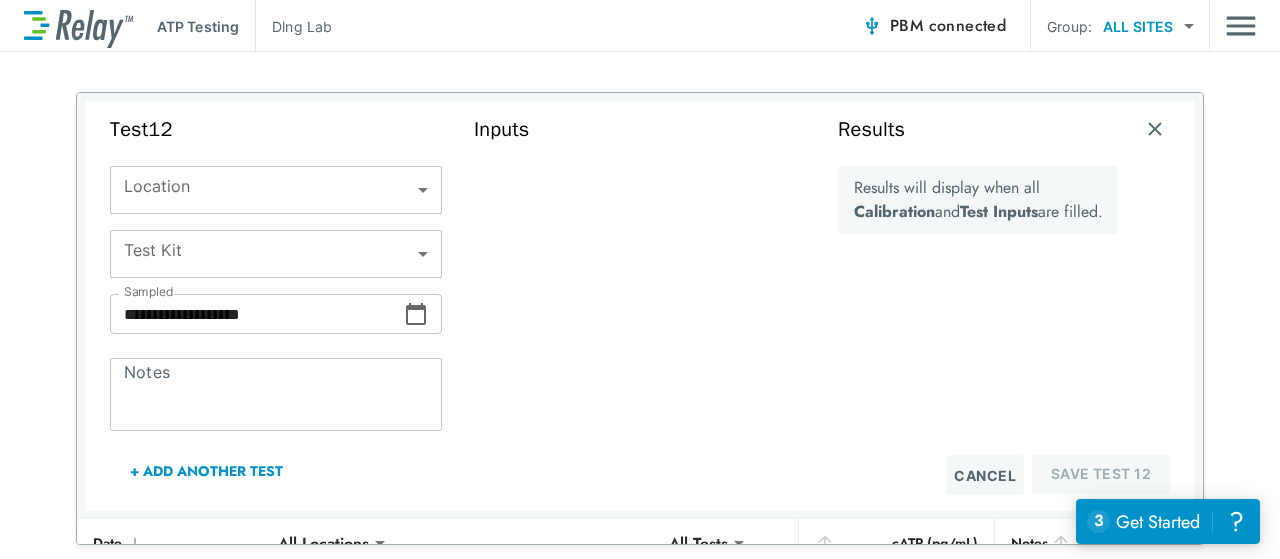 click on "**********" at bounding box center [640, 279] 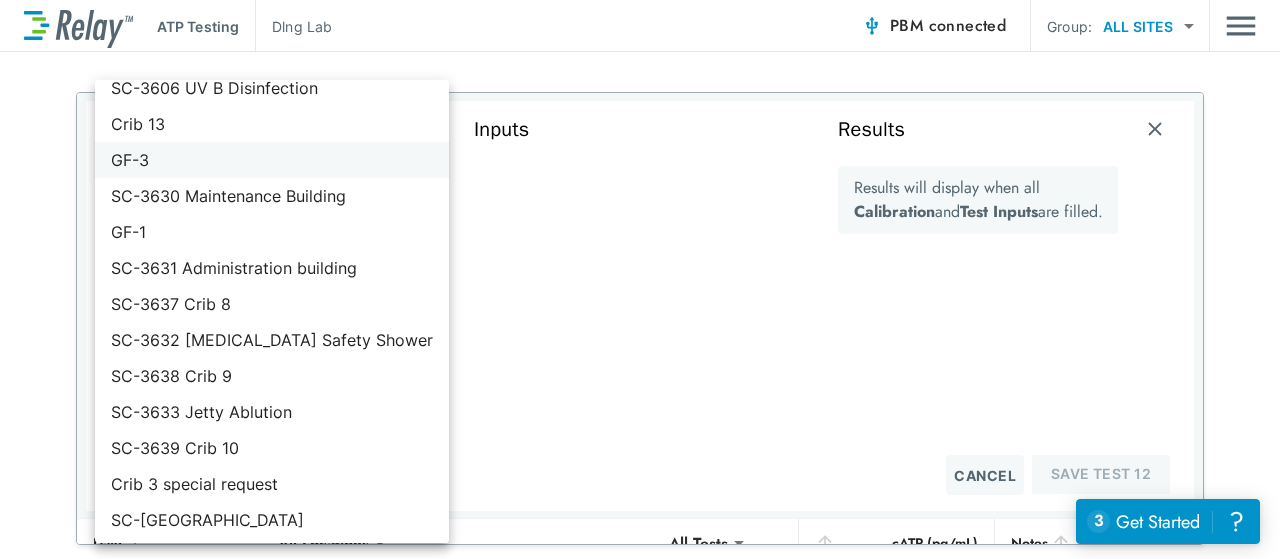 scroll, scrollTop: 306, scrollLeft: 0, axis: vertical 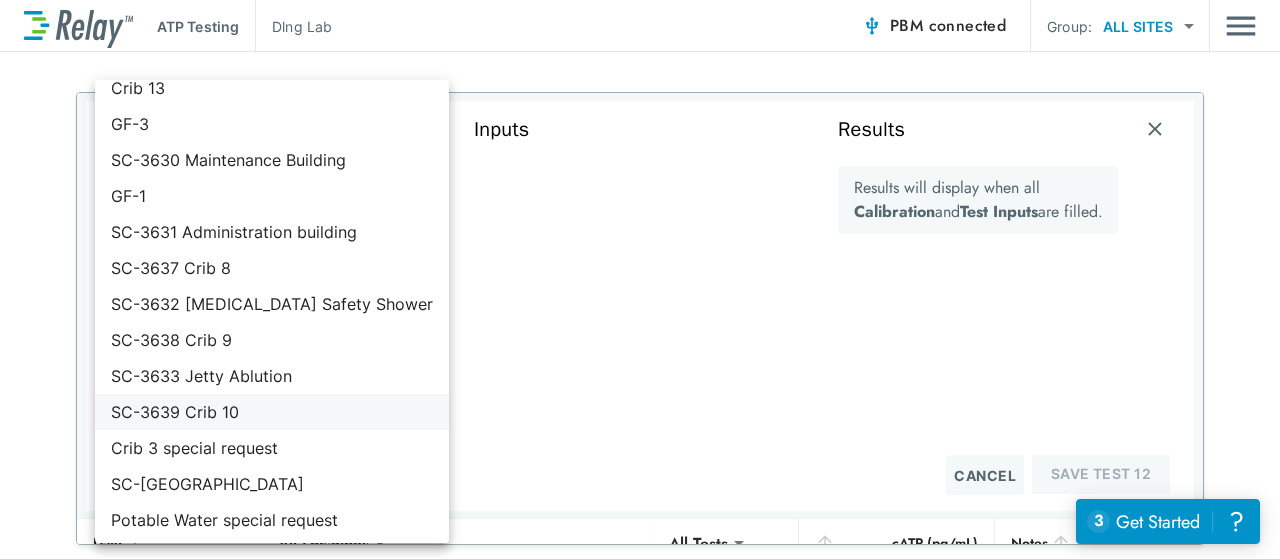 click on "SC-3639 Crib 10" at bounding box center [272, 412] 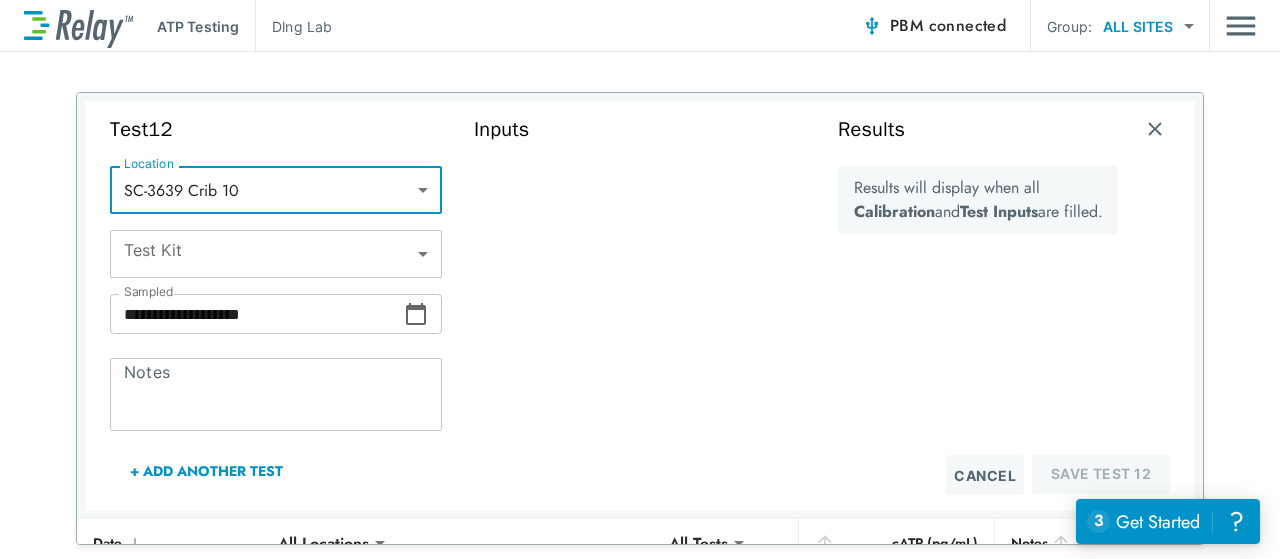 type on "**********" 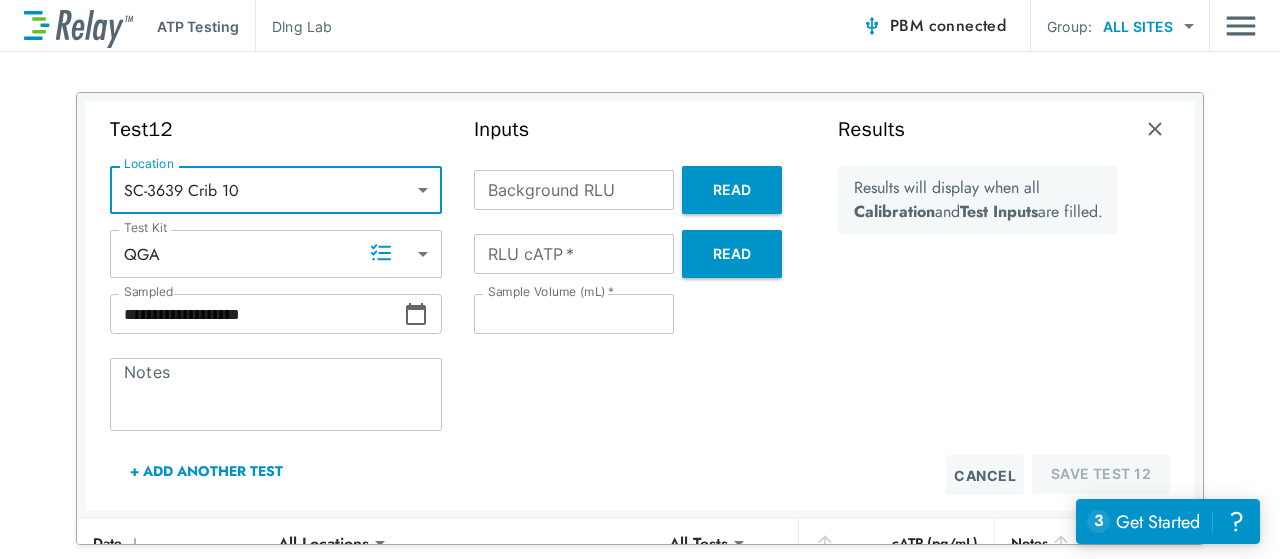 click 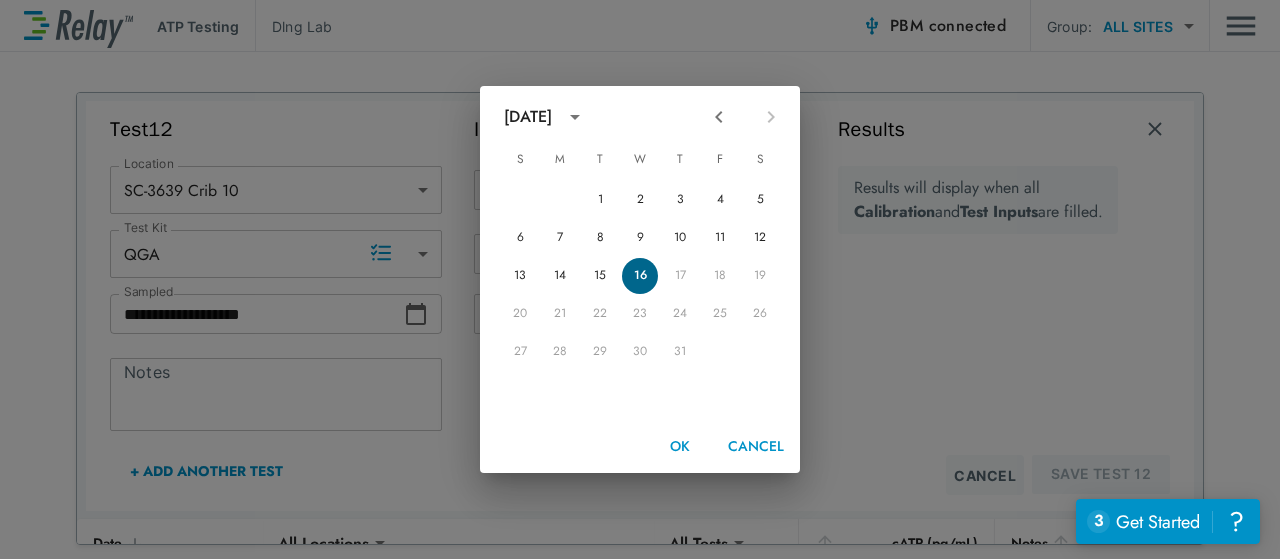 click on "16" at bounding box center [640, 276] 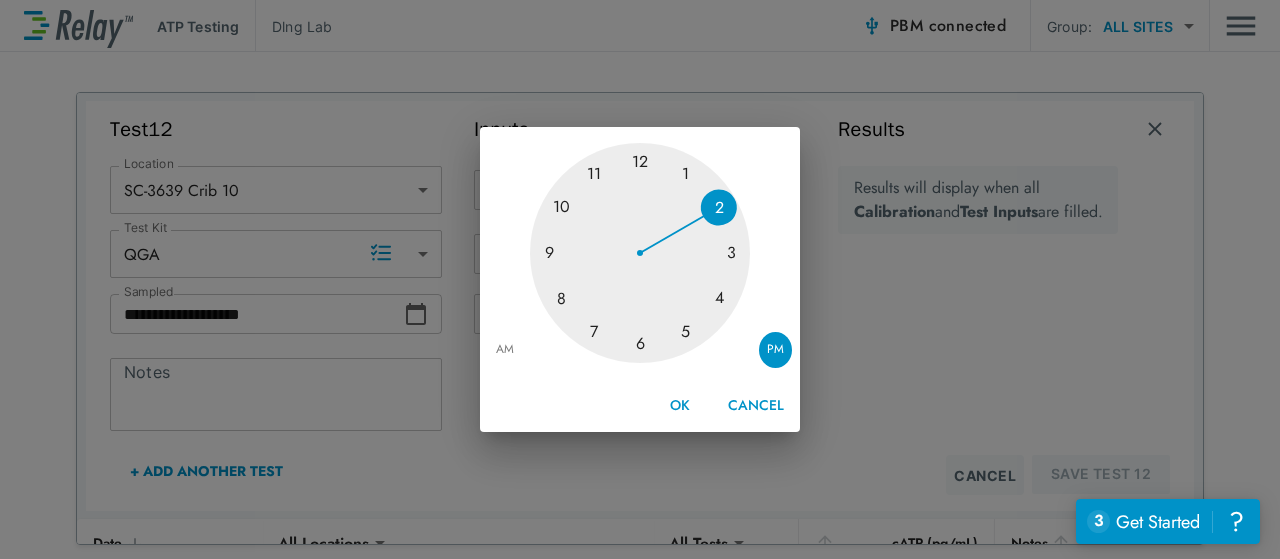 click on "AM" at bounding box center (505, 350) 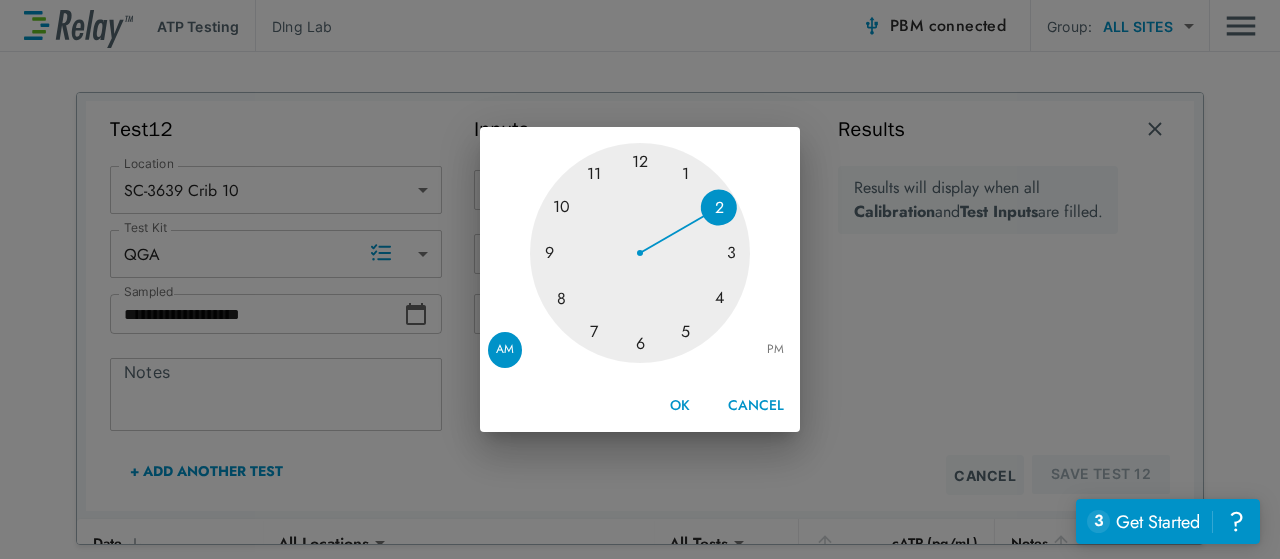 click at bounding box center [640, 253] 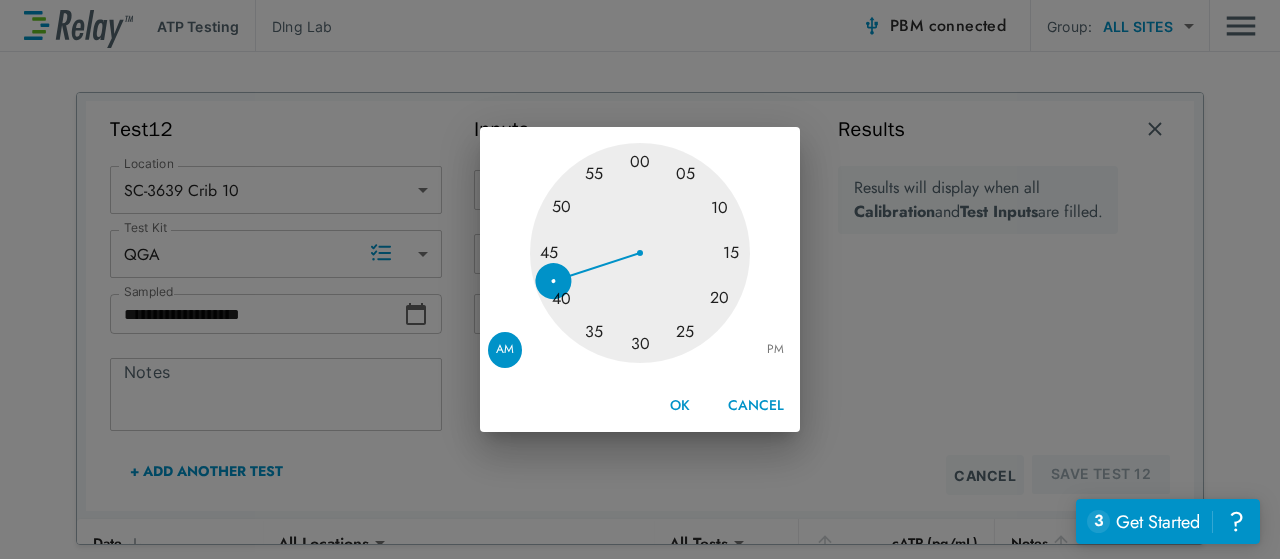 click at bounding box center (640, 253) 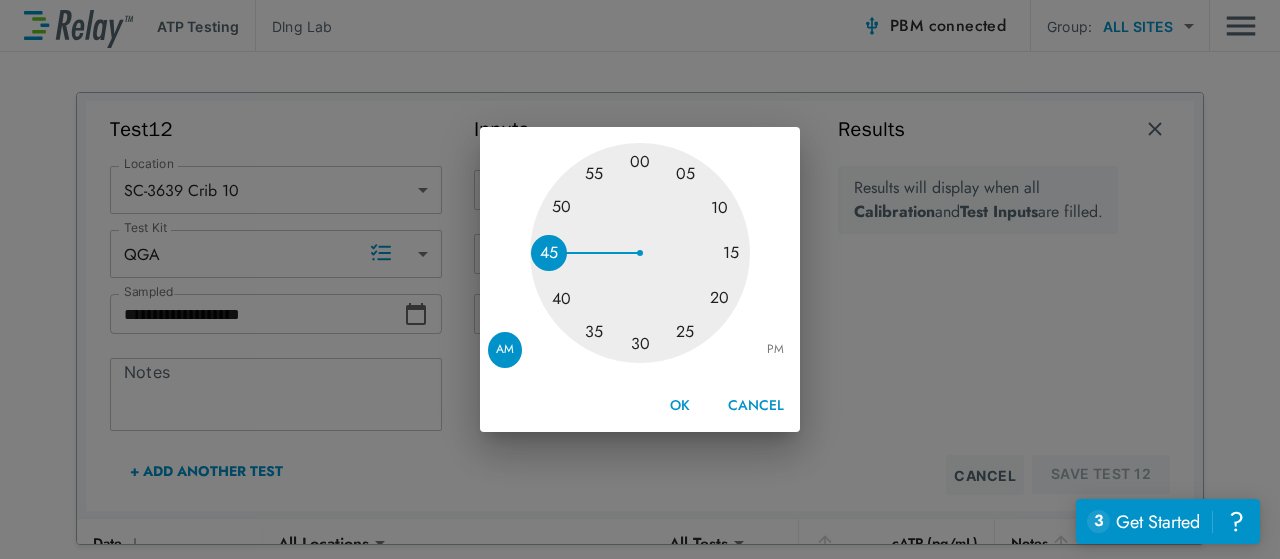 type on "**********" 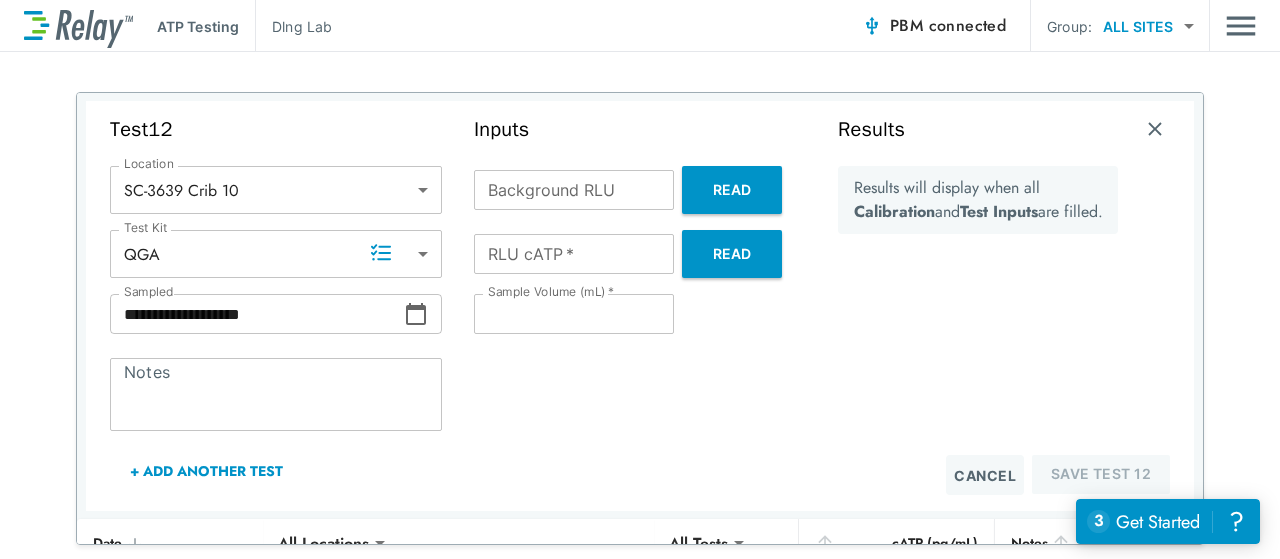 click on "Background RLU" at bounding box center (574, 190) 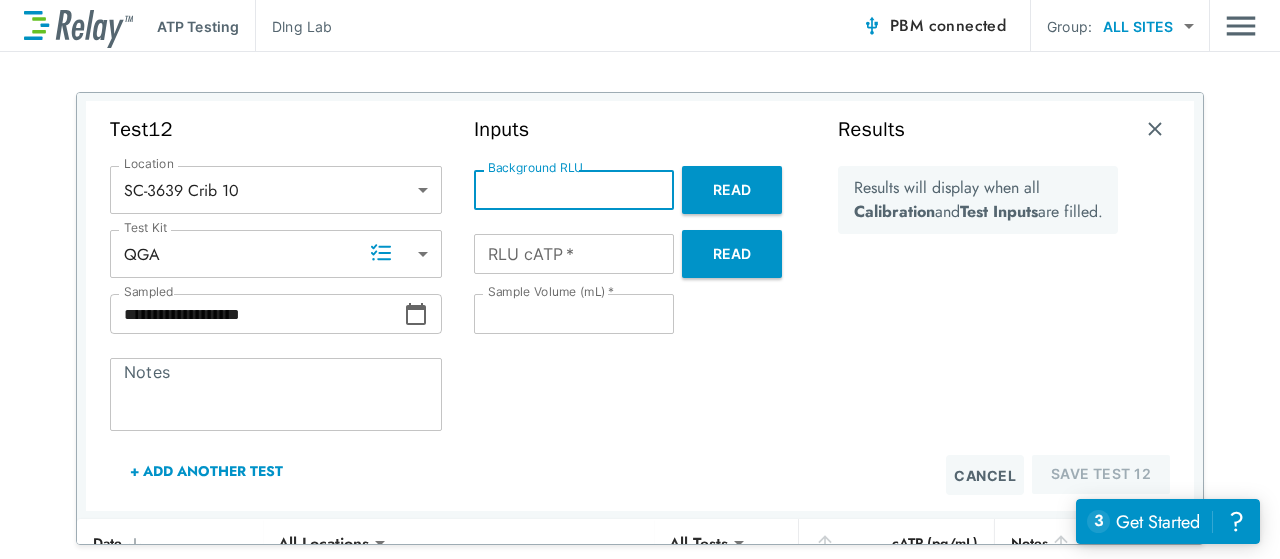 type on "*" 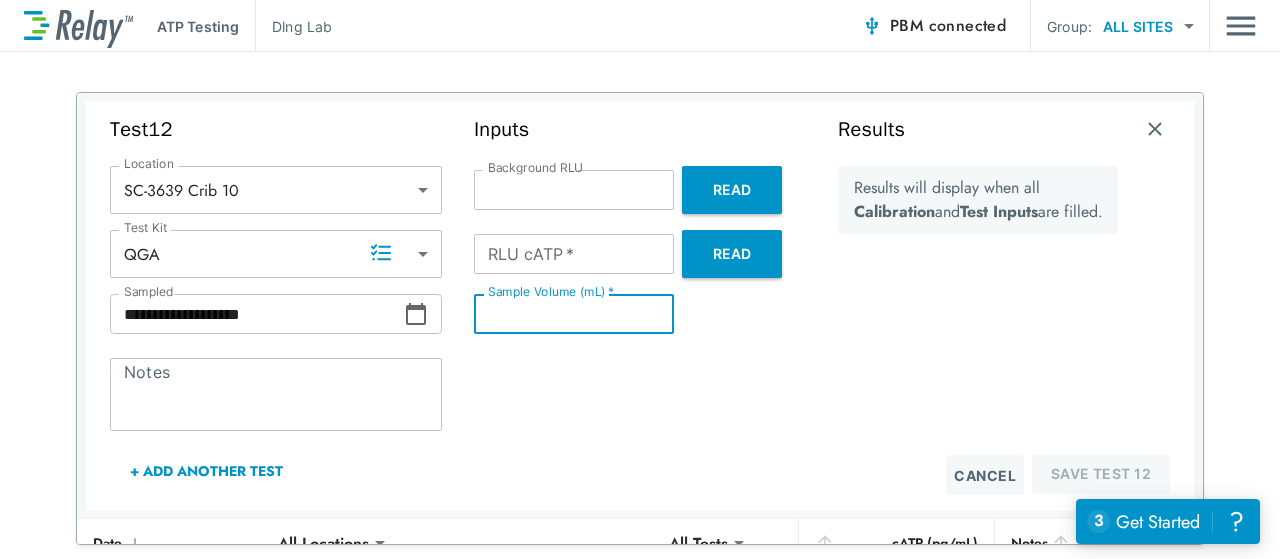 type on "*" 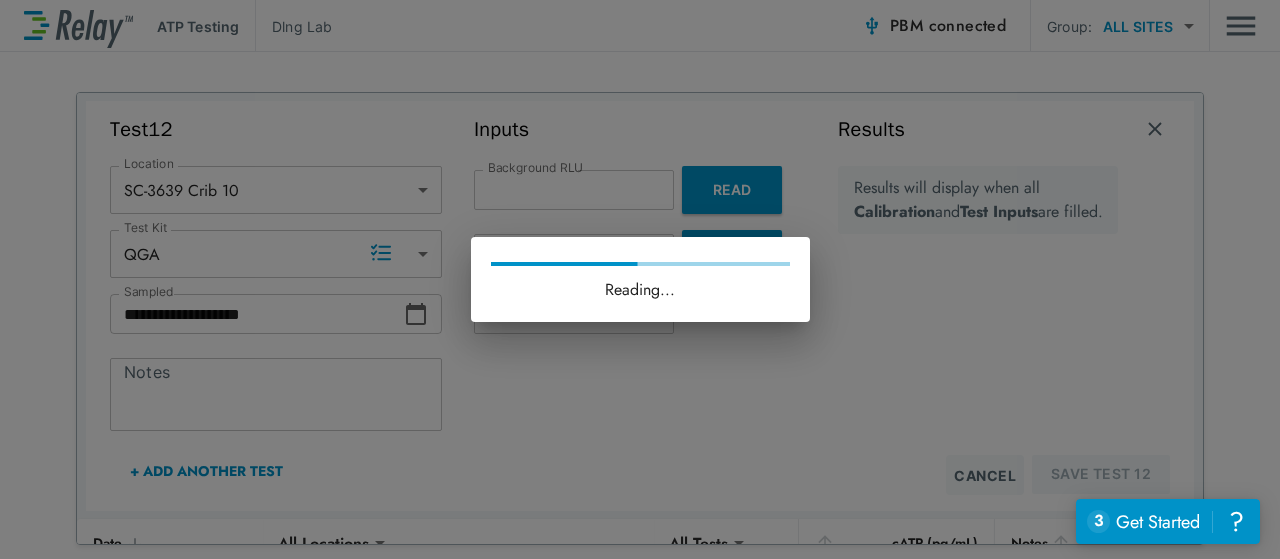 type on "****" 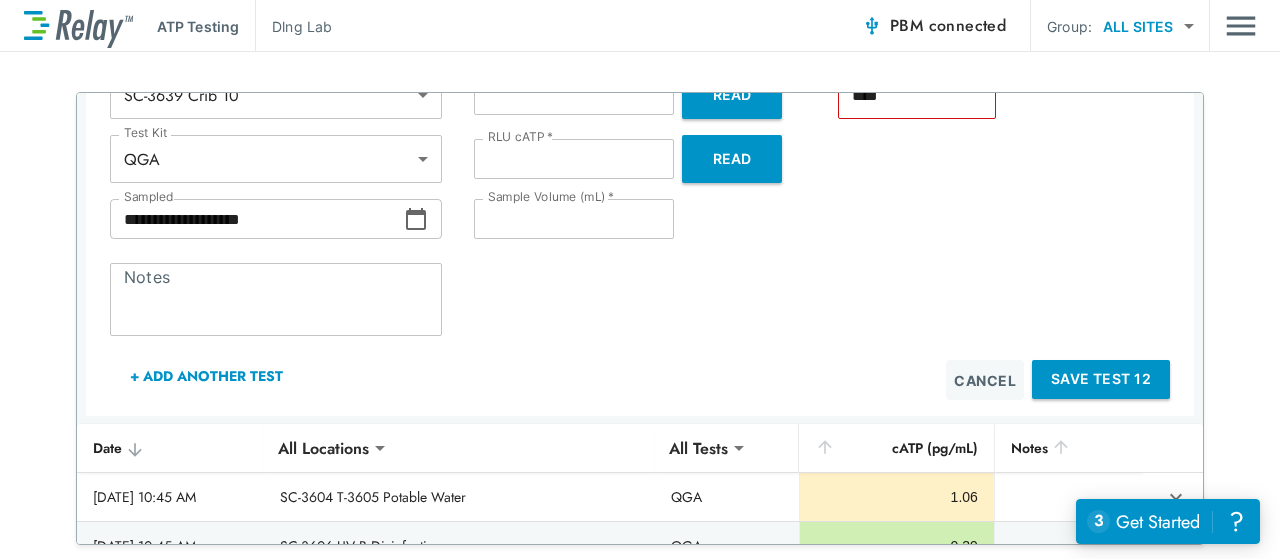 scroll, scrollTop: 4984, scrollLeft: 0, axis: vertical 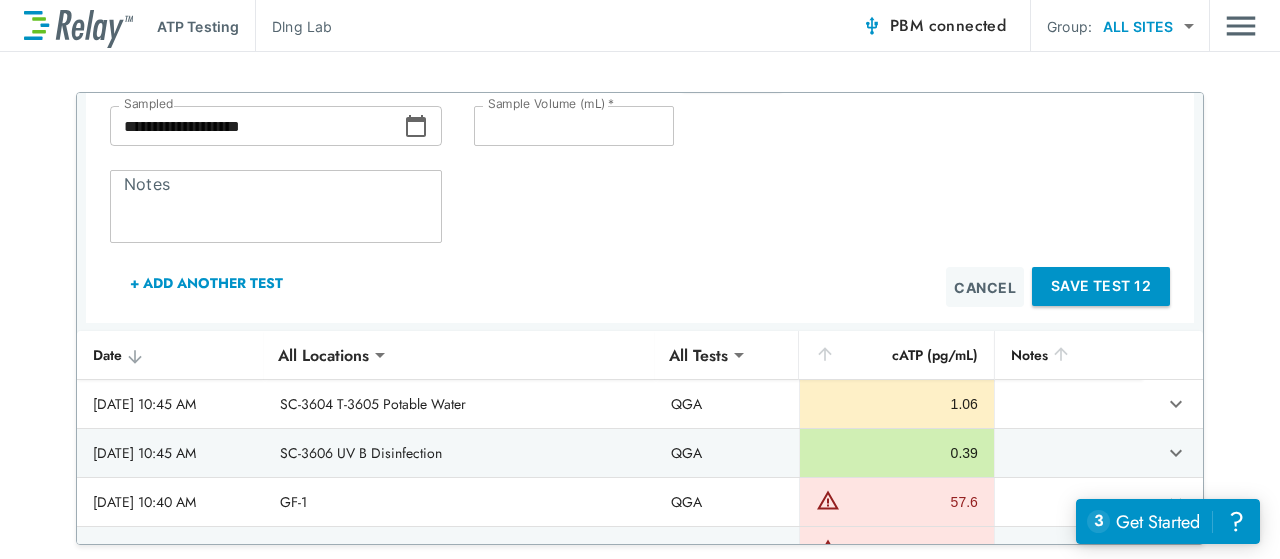 click on "+ Add Another Test" at bounding box center (206, 283) 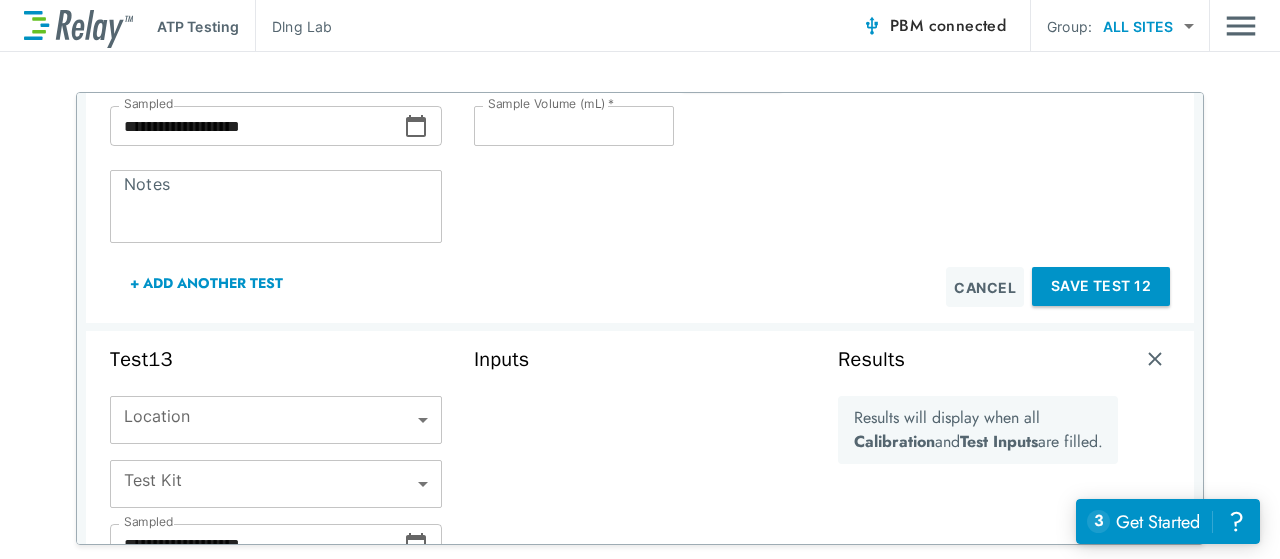 scroll, scrollTop: 5098, scrollLeft: 0, axis: vertical 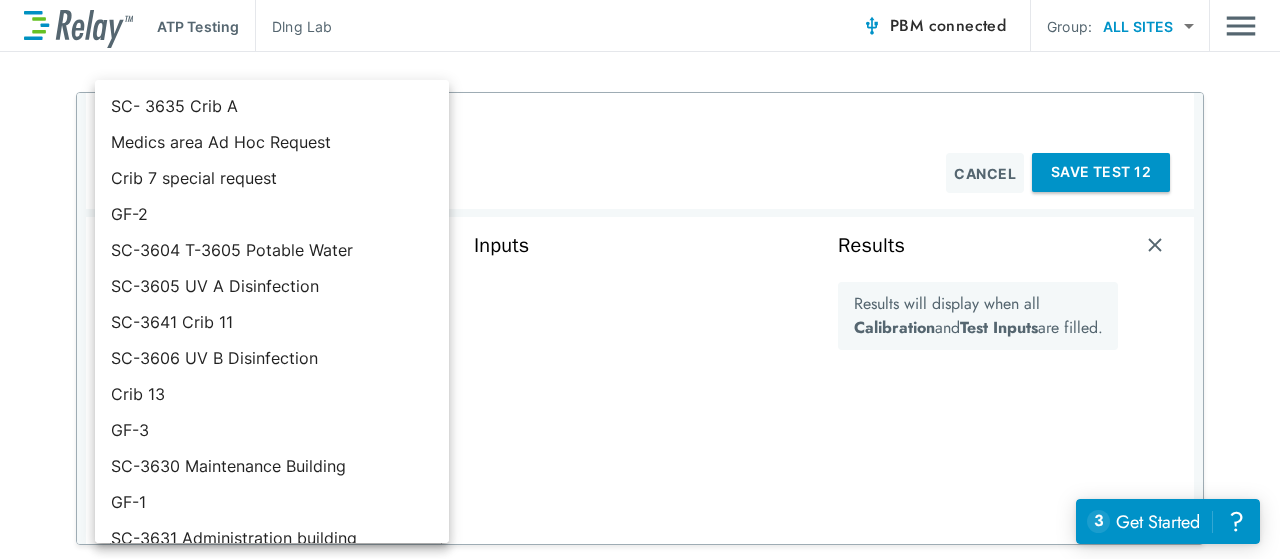 click on "**********" at bounding box center [640, 279] 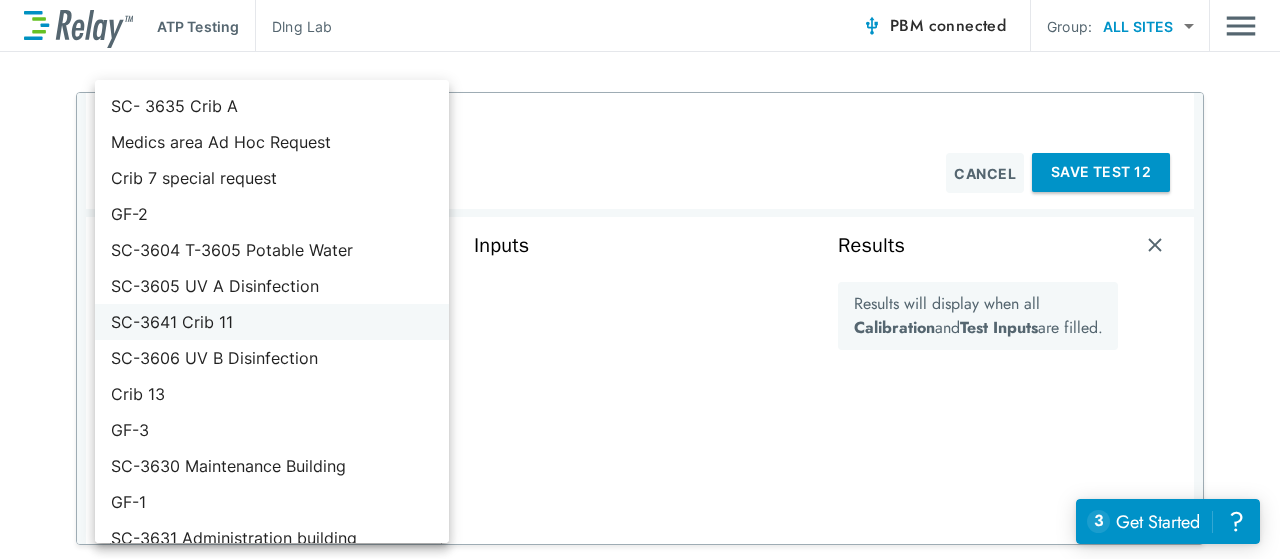 click on "SC-3641 Crib 11" at bounding box center [272, 322] 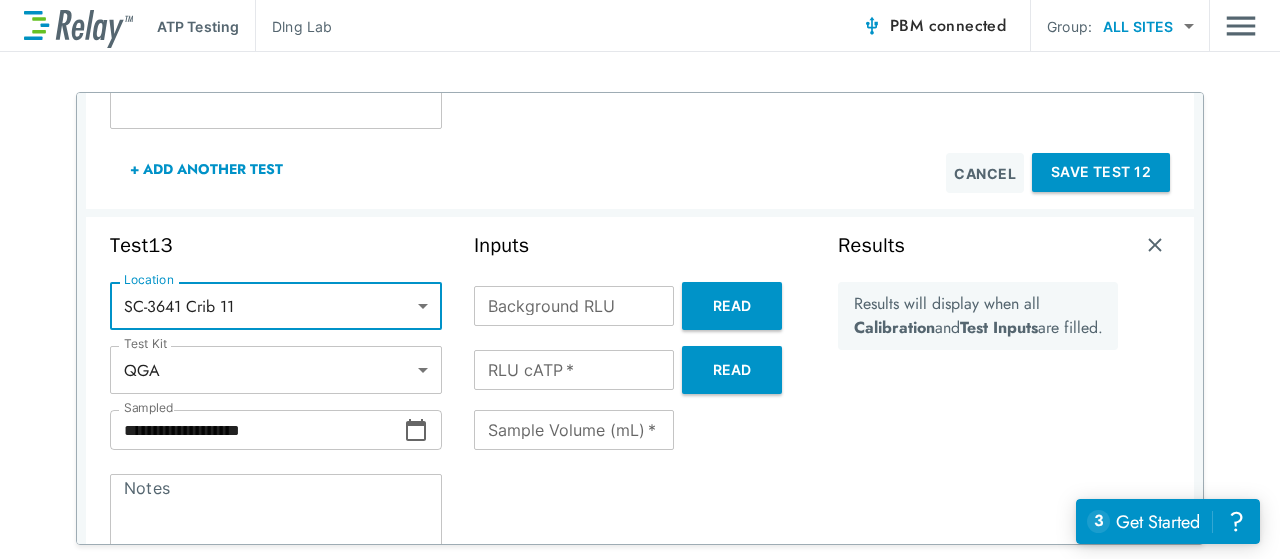 scroll, scrollTop: 136, scrollLeft: 0, axis: vertical 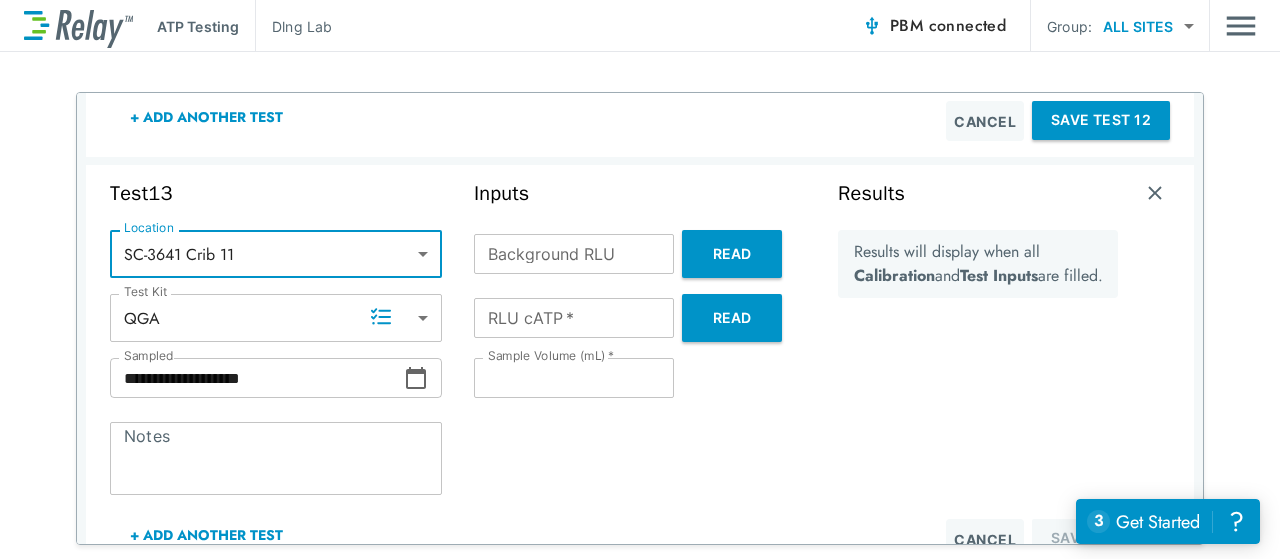 click 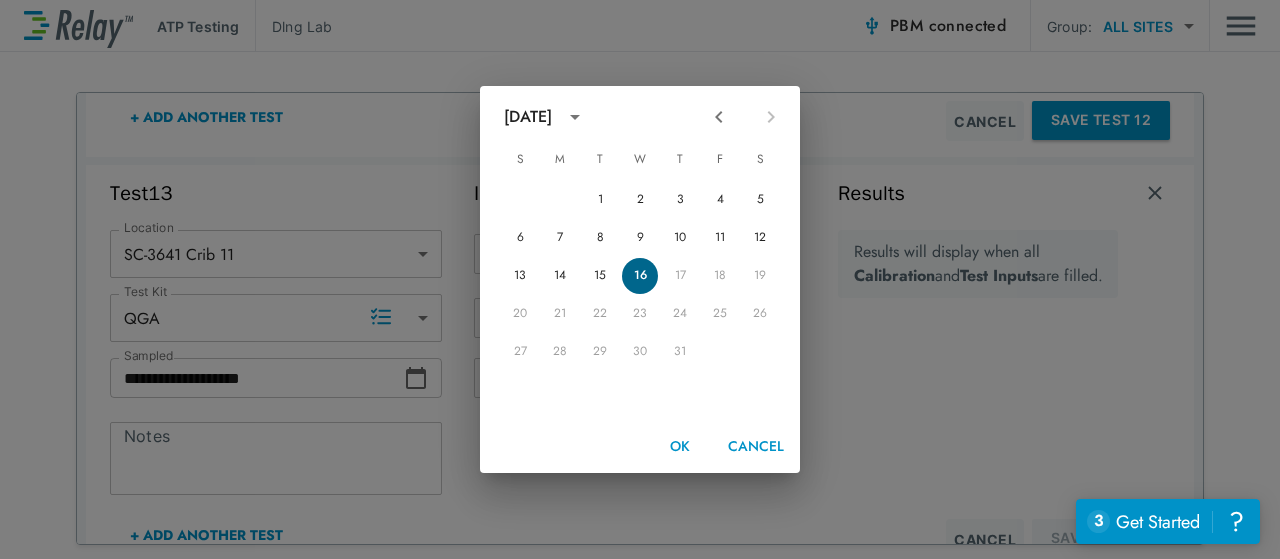 click on "16" at bounding box center [640, 276] 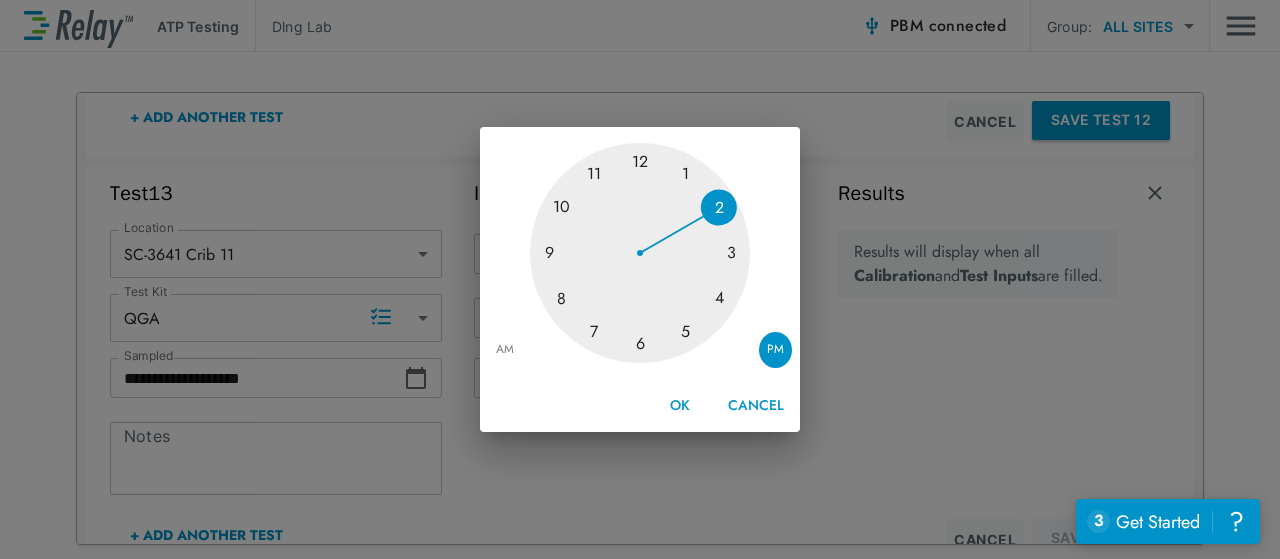 click on "AM" at bounding box center [505, 350] 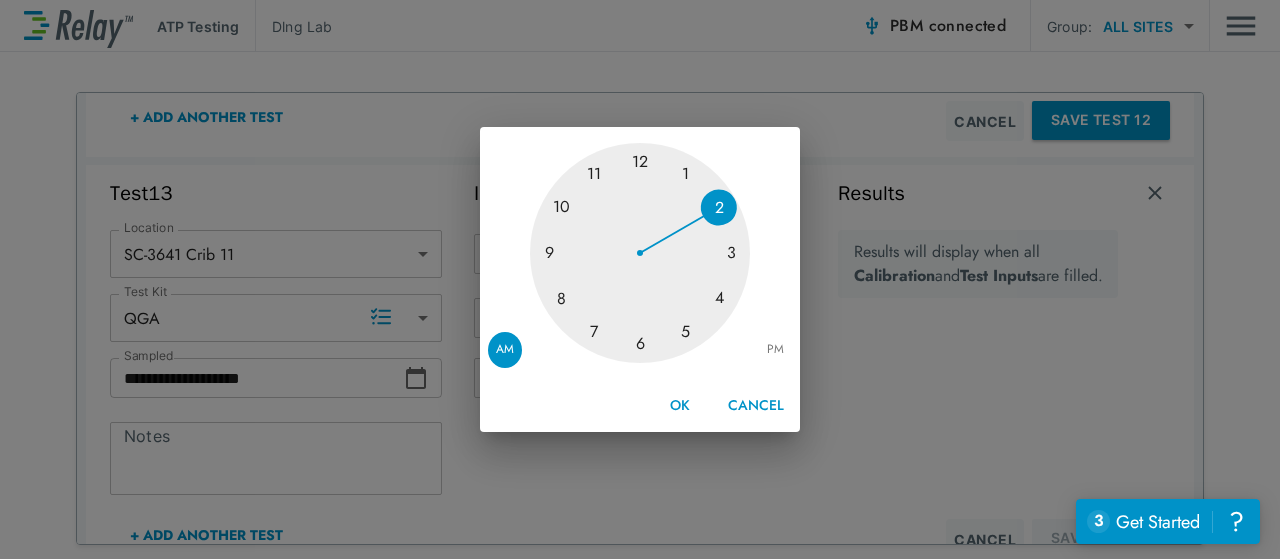 click at bounding box center [640, 253] 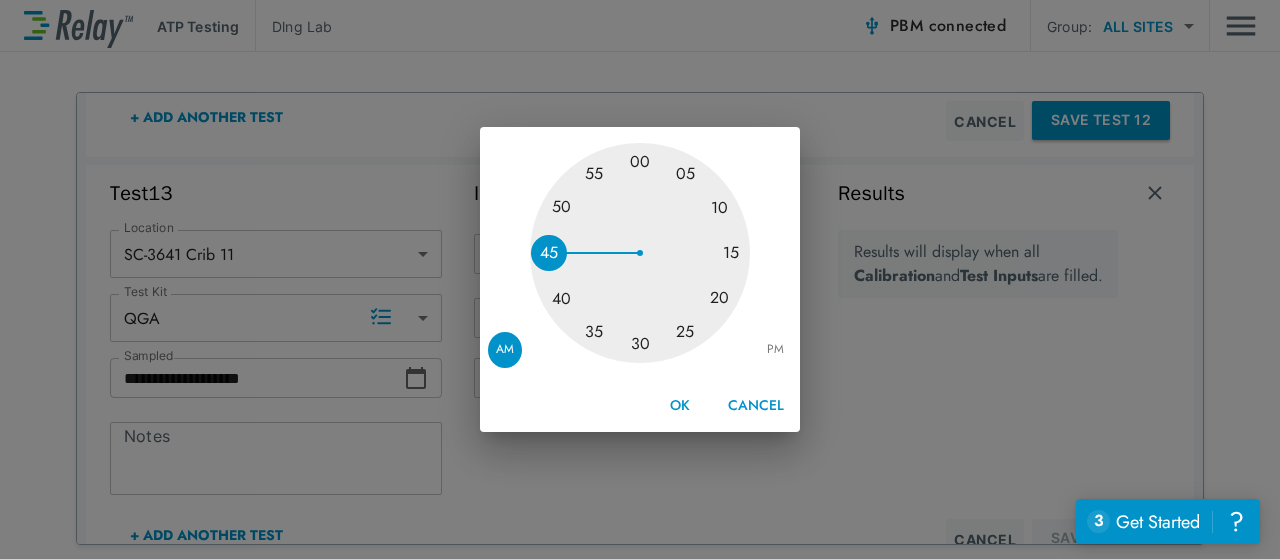 click at bounding box center [640, 253] 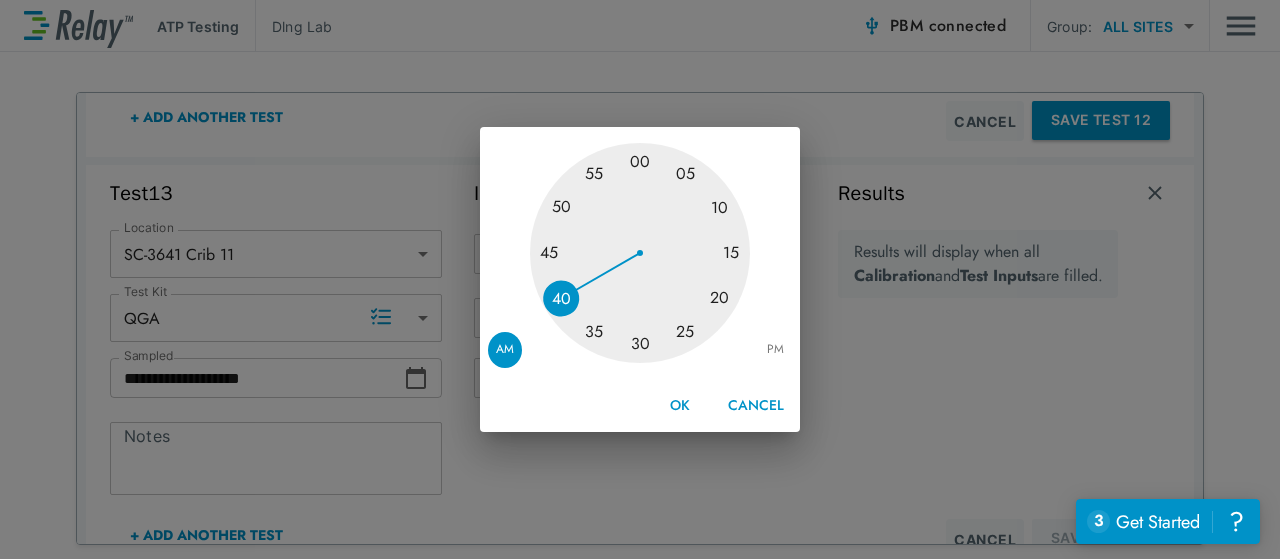 type on "**********" 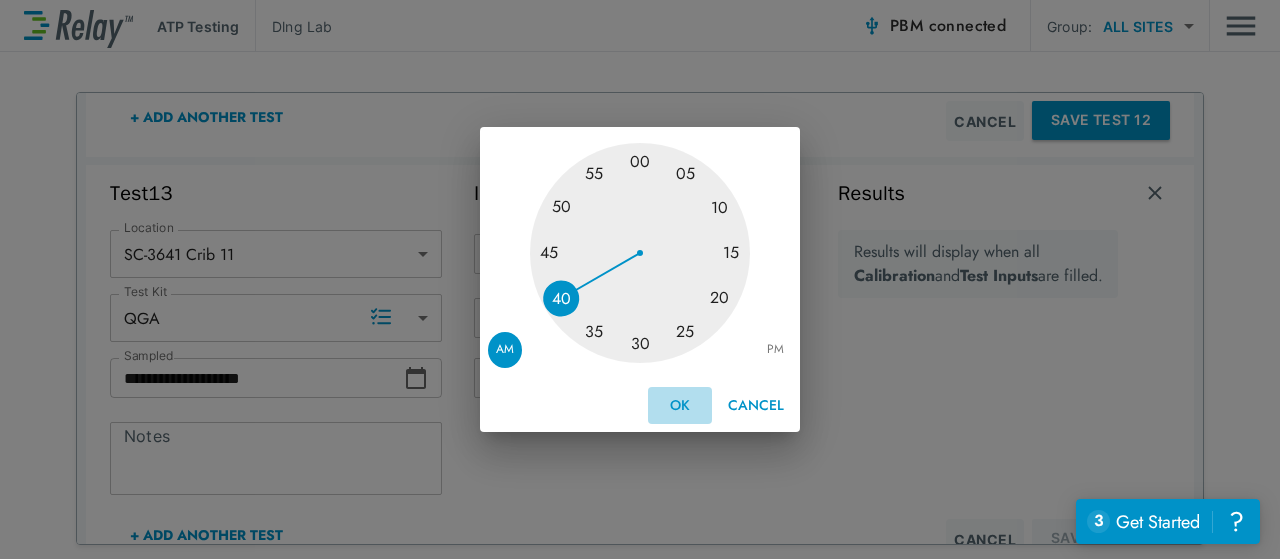 click on "OK" at bounding box center (680, 405) 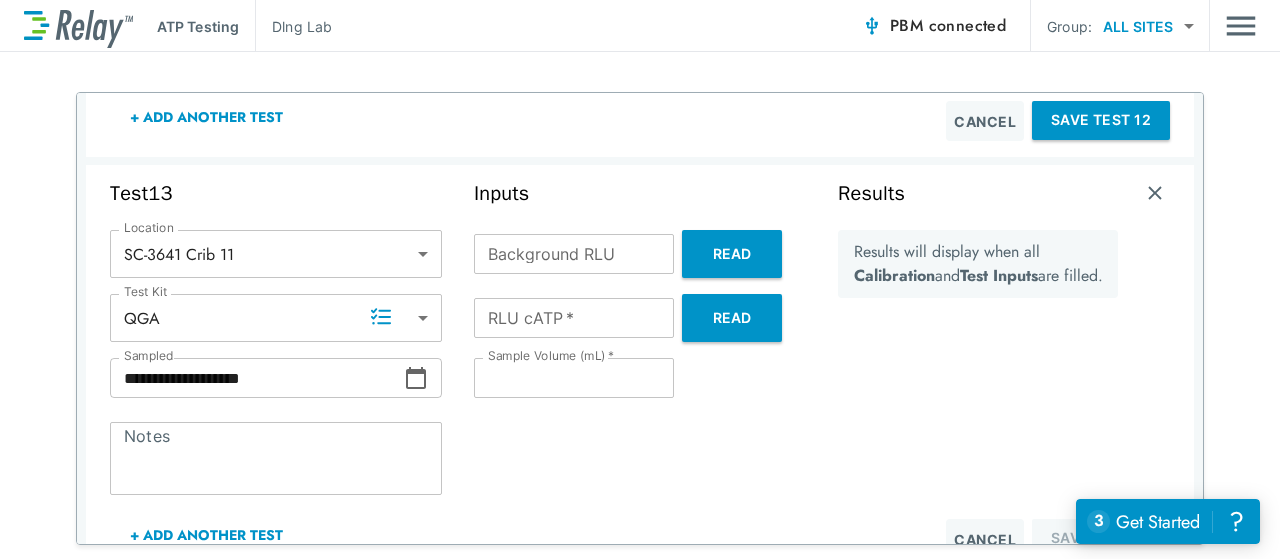 click on "Background RLU" at bounding box center (574, 254) 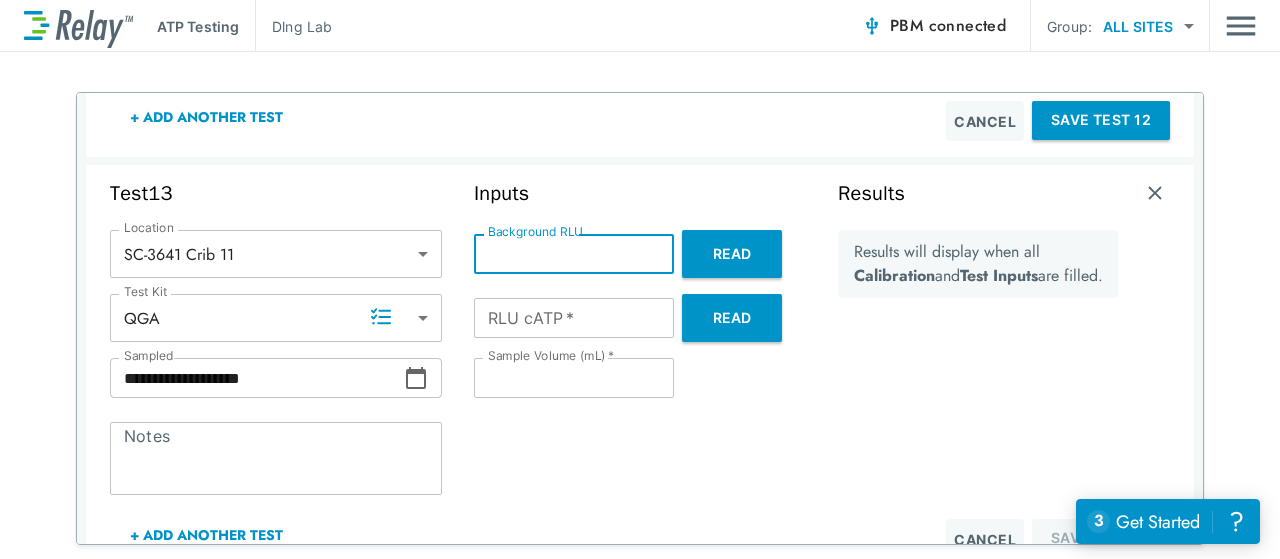 type on "*" 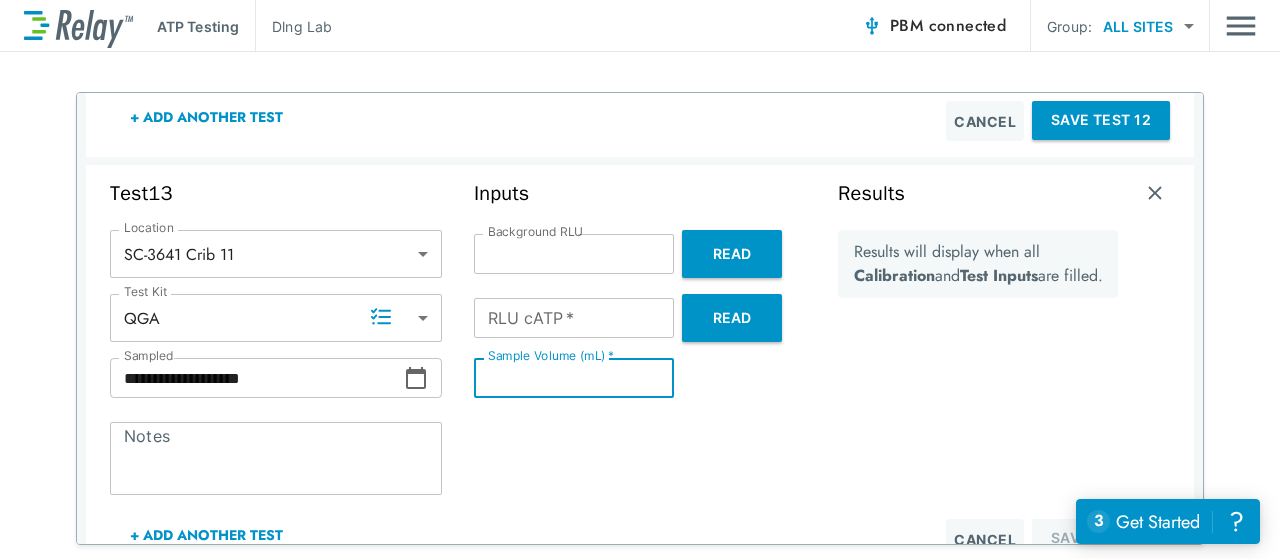 type on "*" 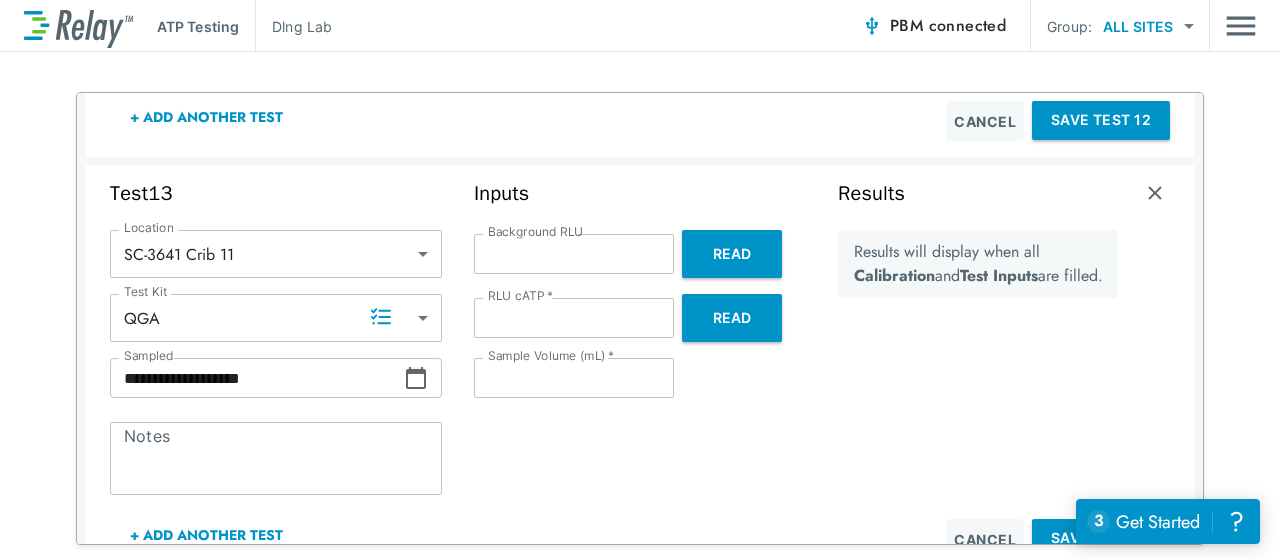 type on "****" 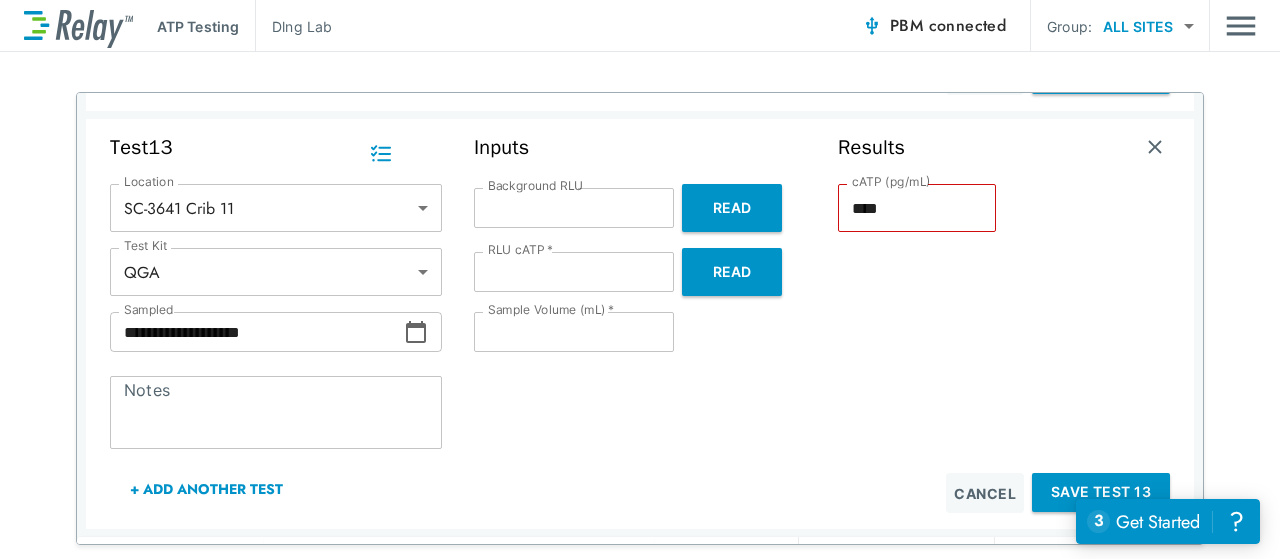 scroll, scrollTop: 5313, scrollLeft: 0, axis: vertical 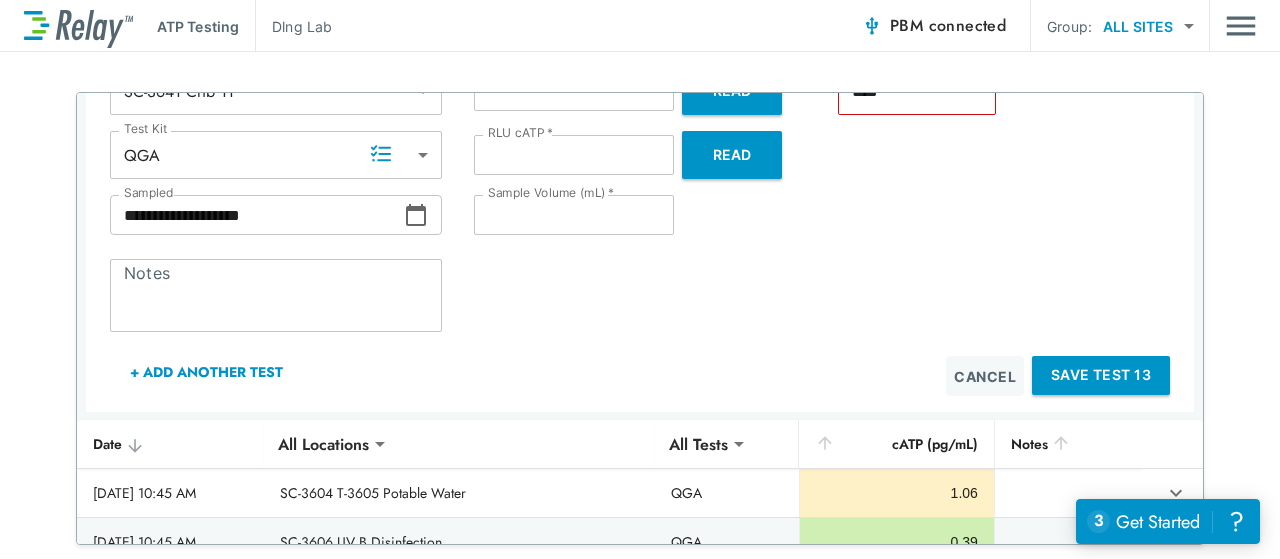 click on "+ Add Another Test" at bounding box center [206, 372] 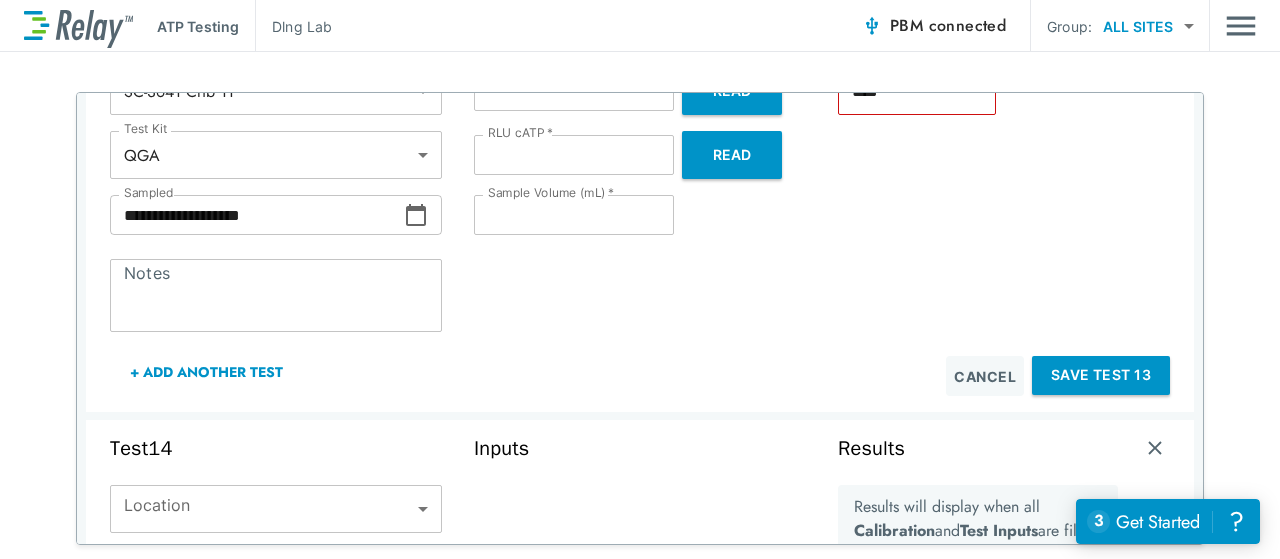 scroll, scrollTop: 5594, scrollLeft: 0, axis: vertical 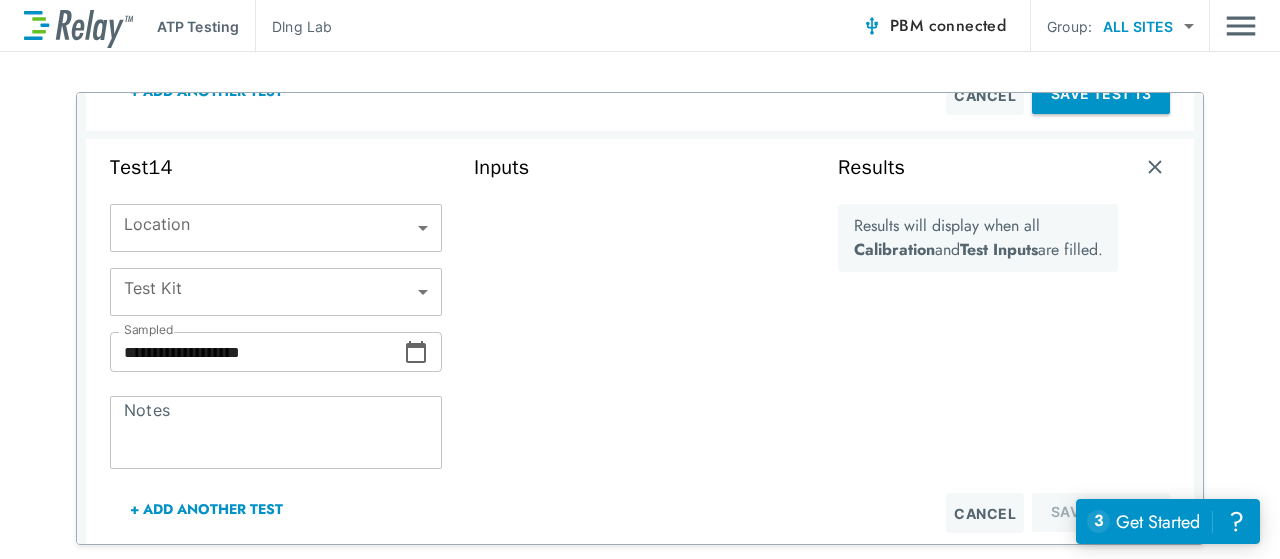 click on "**********" at bounding box center (640, 279) 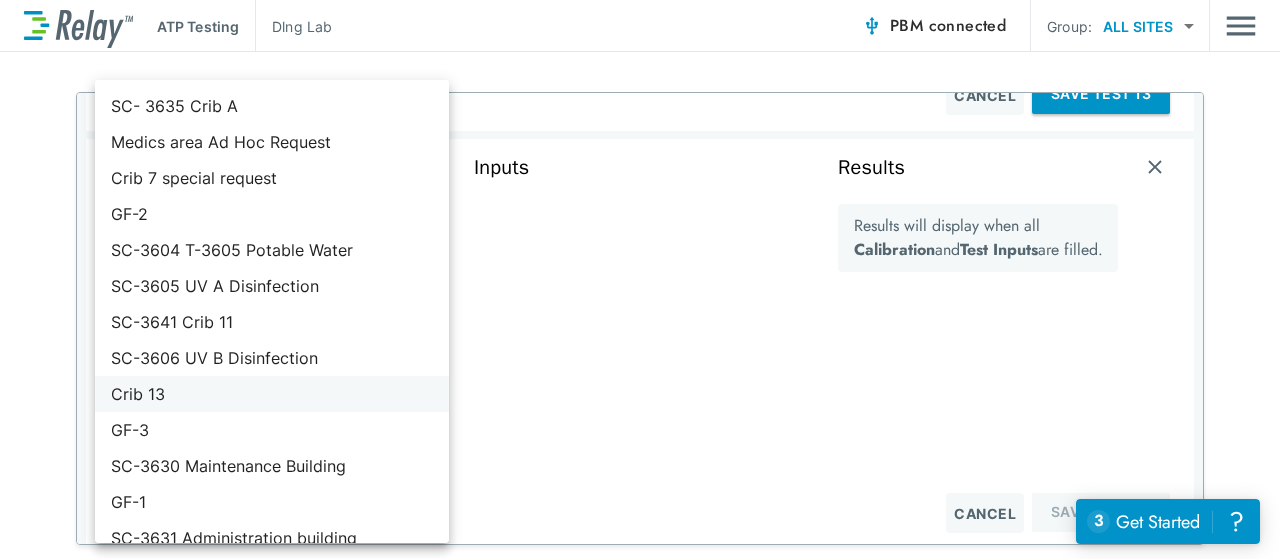 scroll, scrollTop: 119, scrollLeft: 0, axis: vertical 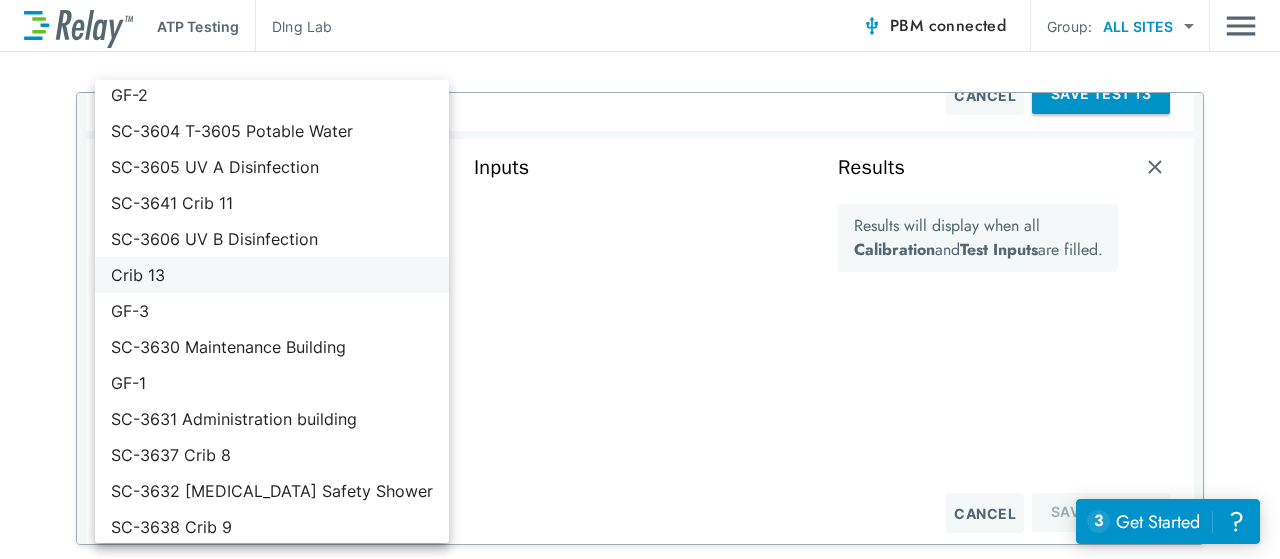 click on "Crib 13" at bounding box center [272, 275] 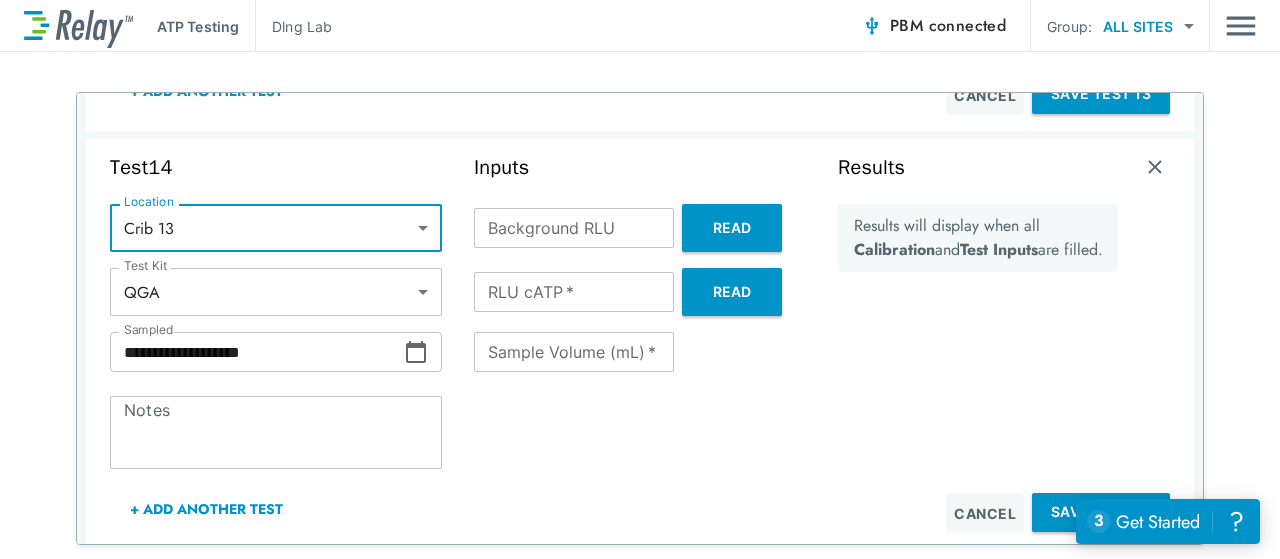 type on "***" 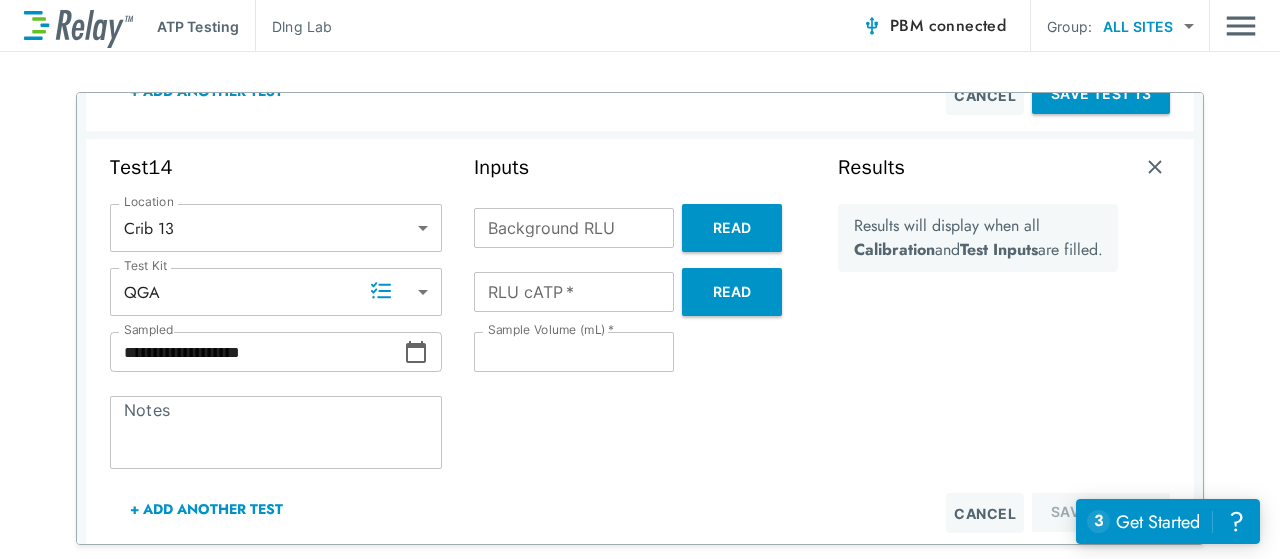 click 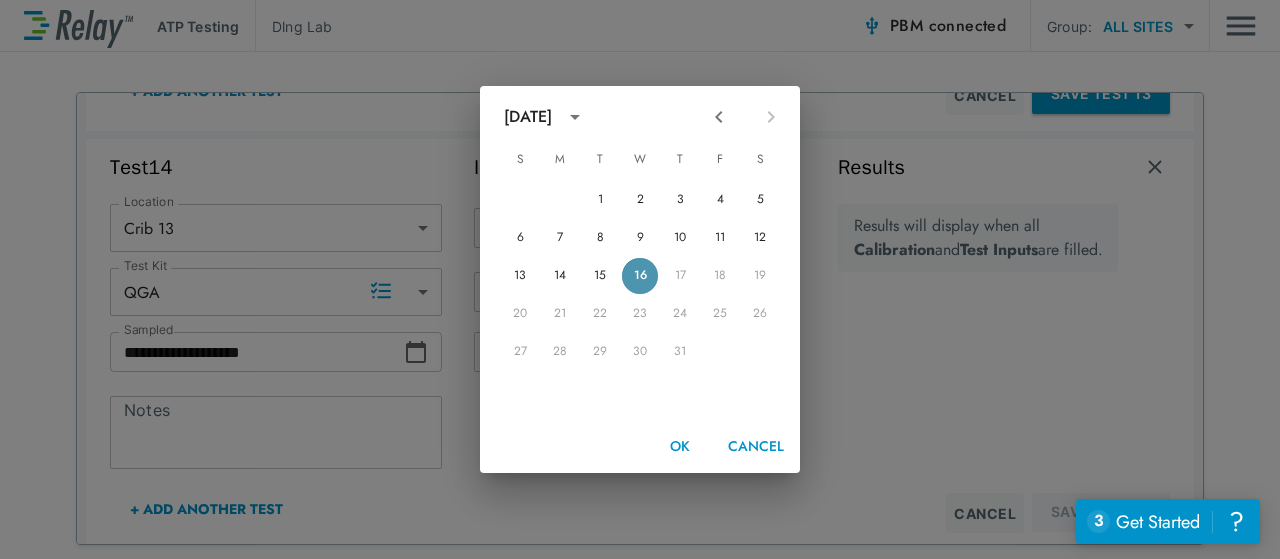 click on "16" at bounding box center [640, 276] 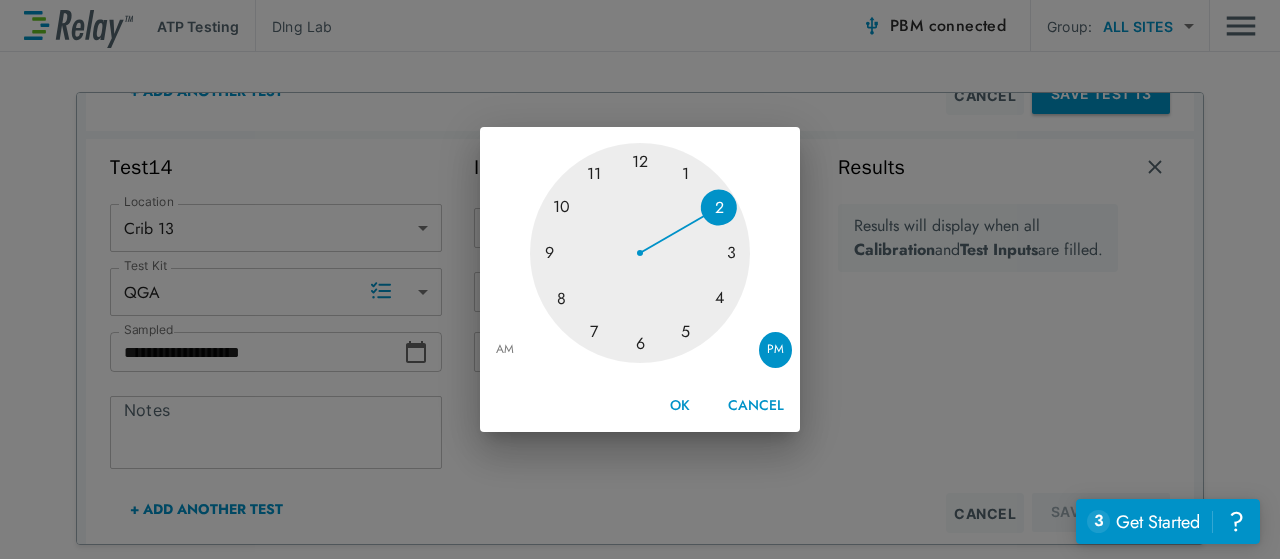 click on "AM" at bounding box center (505, 350) 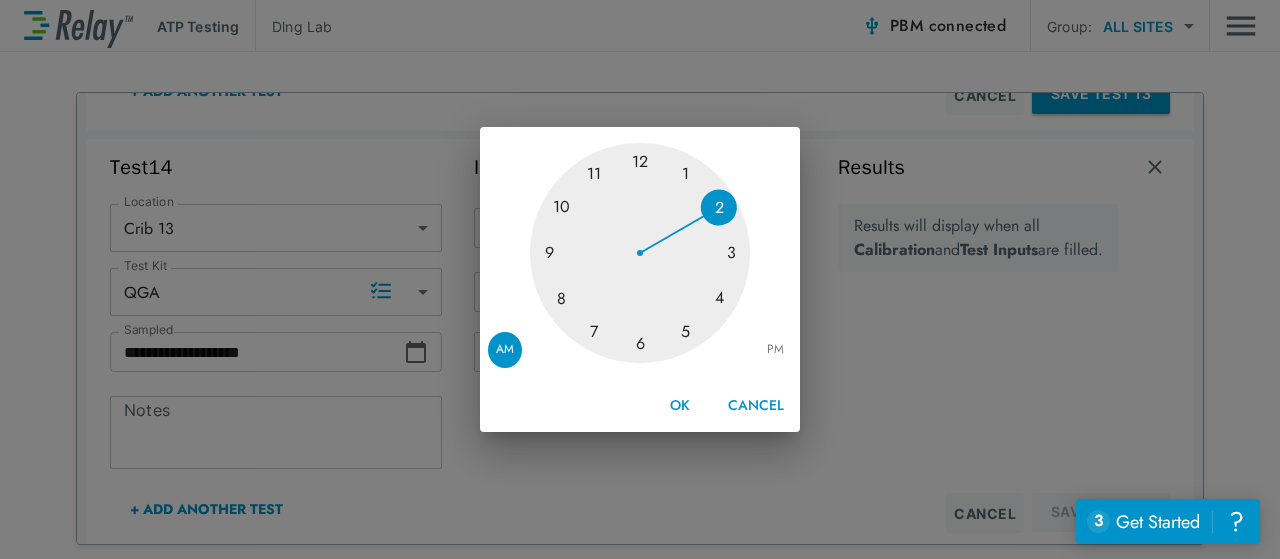 click at bounding box center (640, 253) 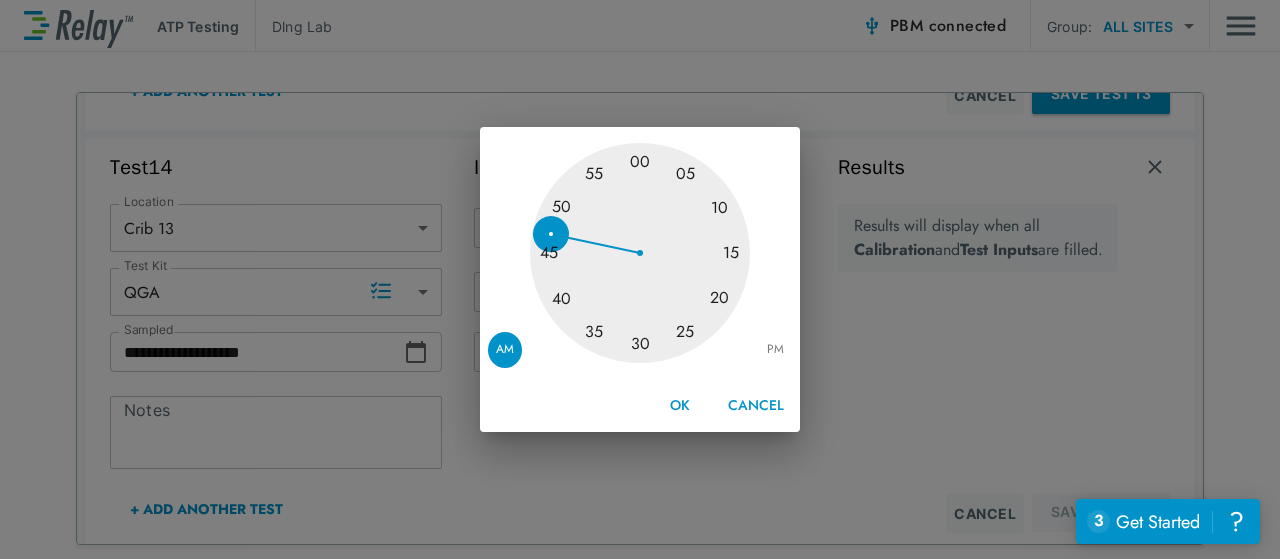 click at bounding box center [640, 253] 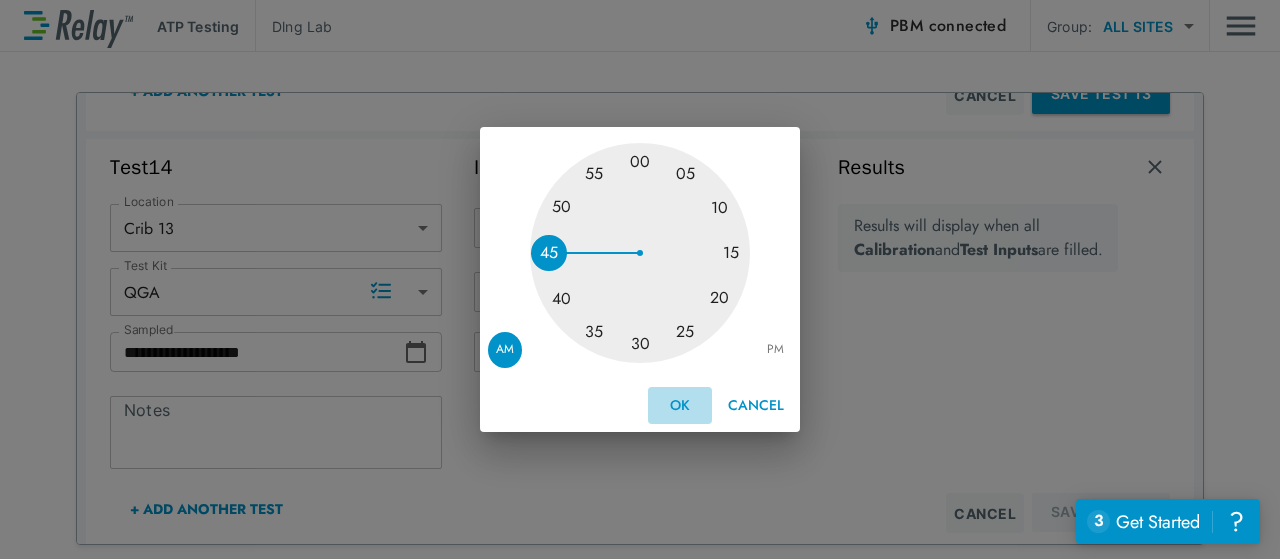 click on "OK" at bounding box center [680, 405] 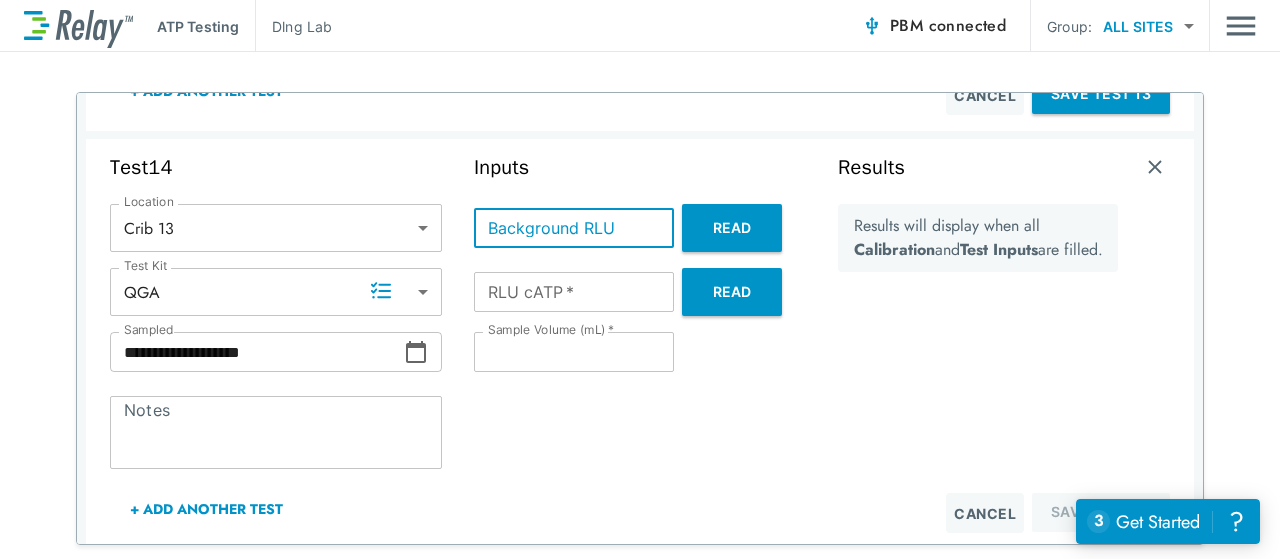 click on "Background RLU" at bounding box center (574, 228) 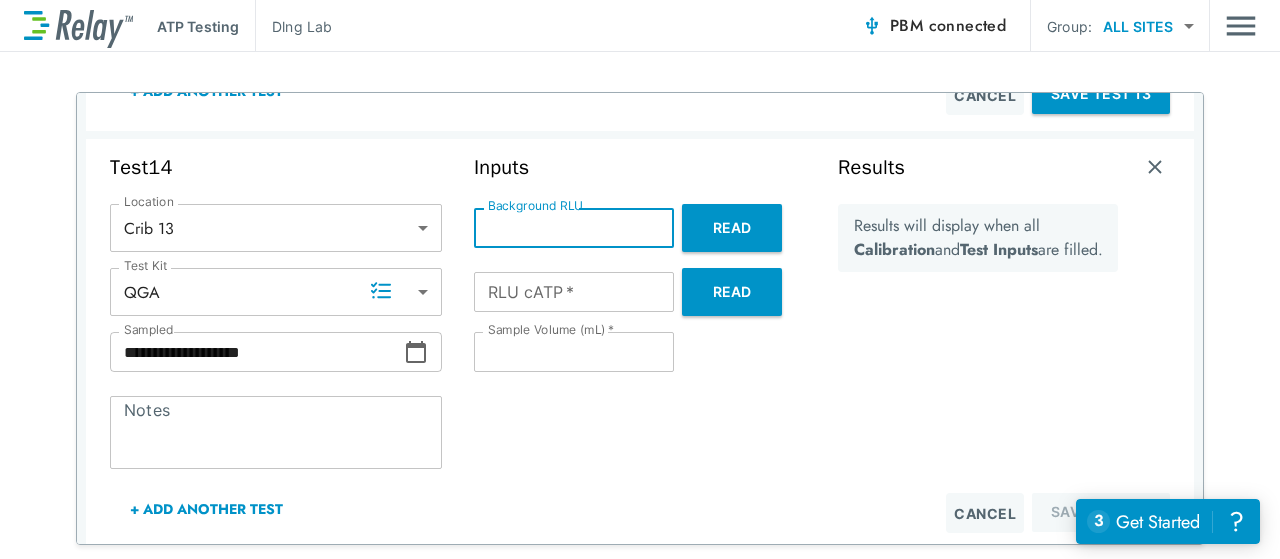 type on "*" 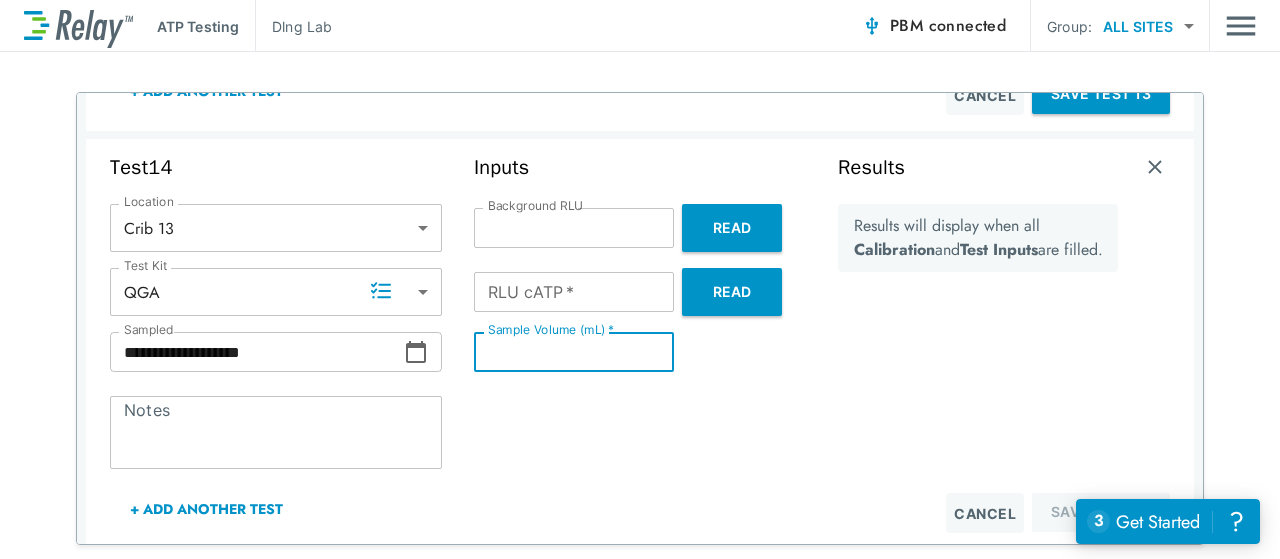 type on "*" 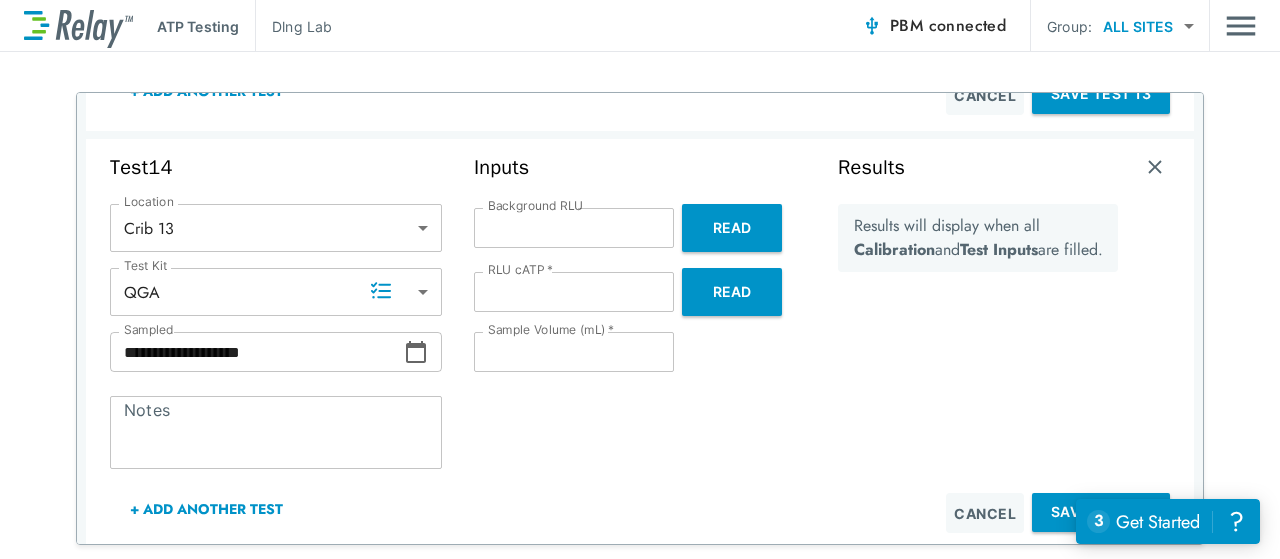 type on "****" 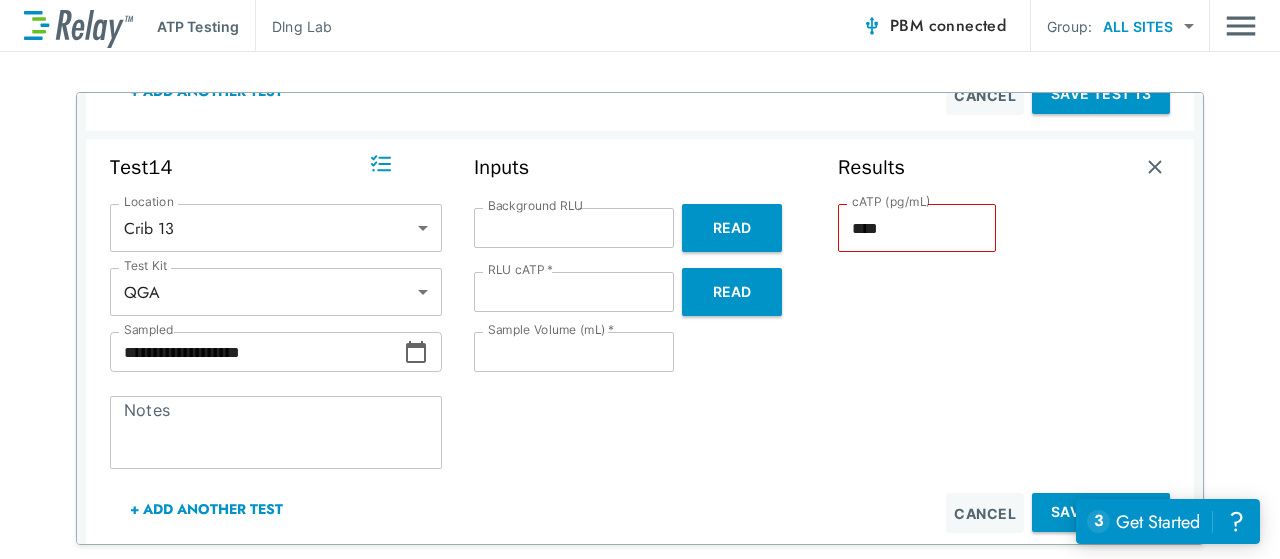 scroll, scrollTop: 5721, scrollLeft: 0, axis: vertical 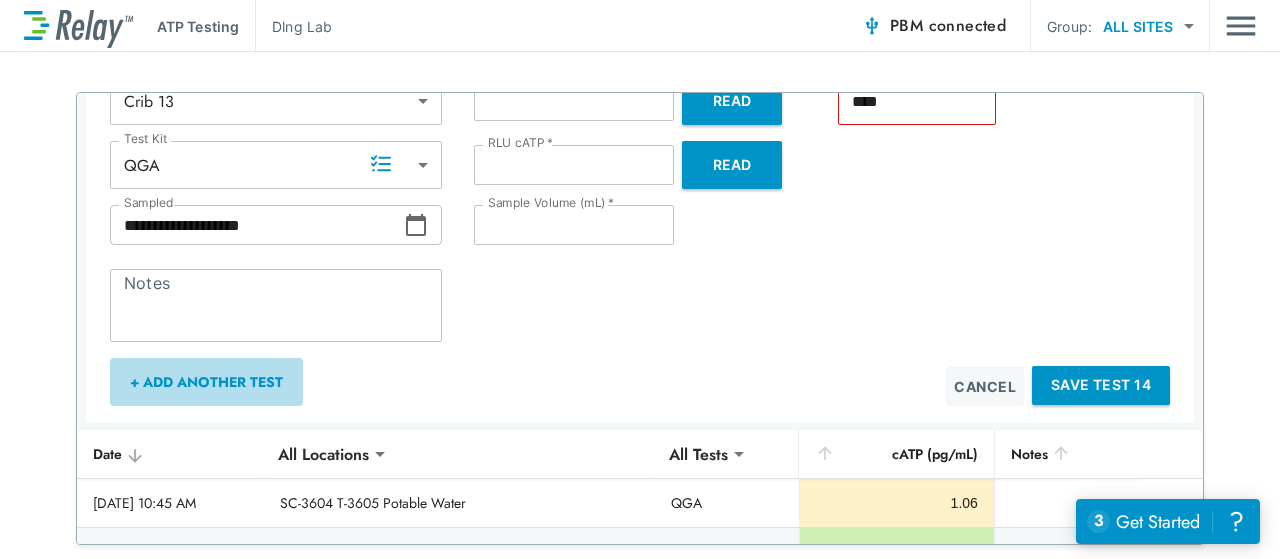 click on "+ Add Another Test" at bounding box center (206, 382) 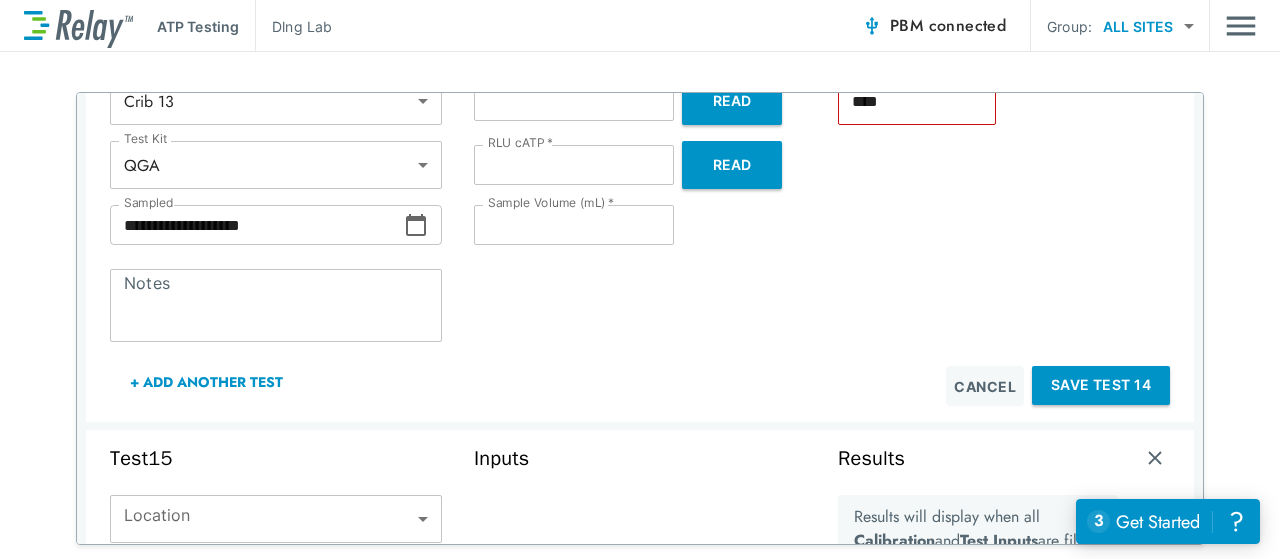 scroll, scrollTop: 5943, scrollLeft: 0, axis: vertical 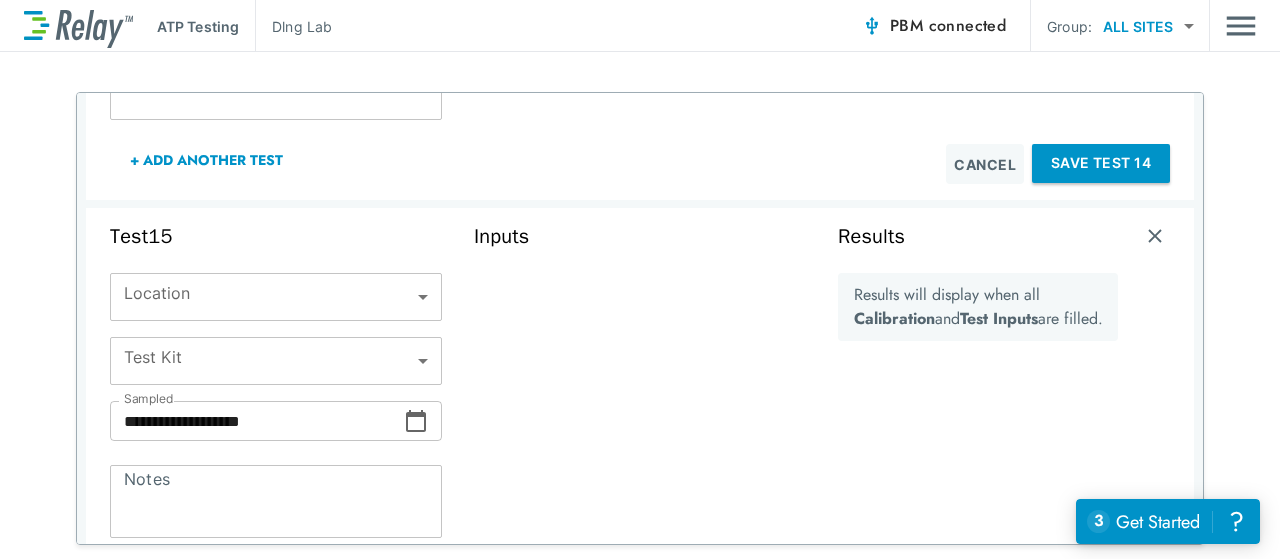 click on "**********" at bounding box center (640, 279) 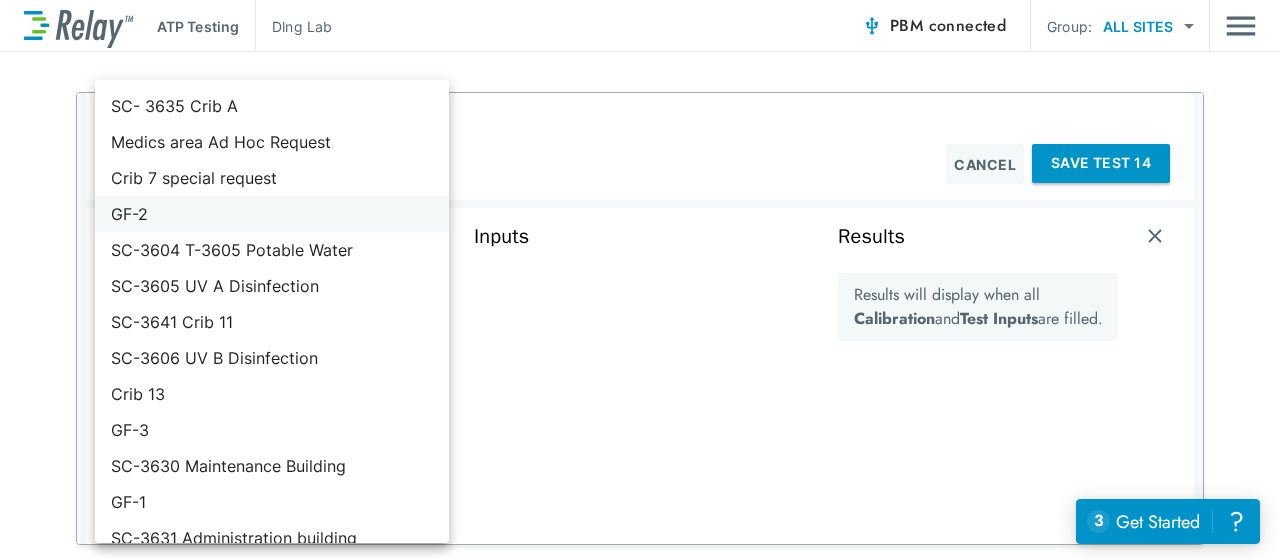 click on "GF-2" at bounding box center [272, 214] 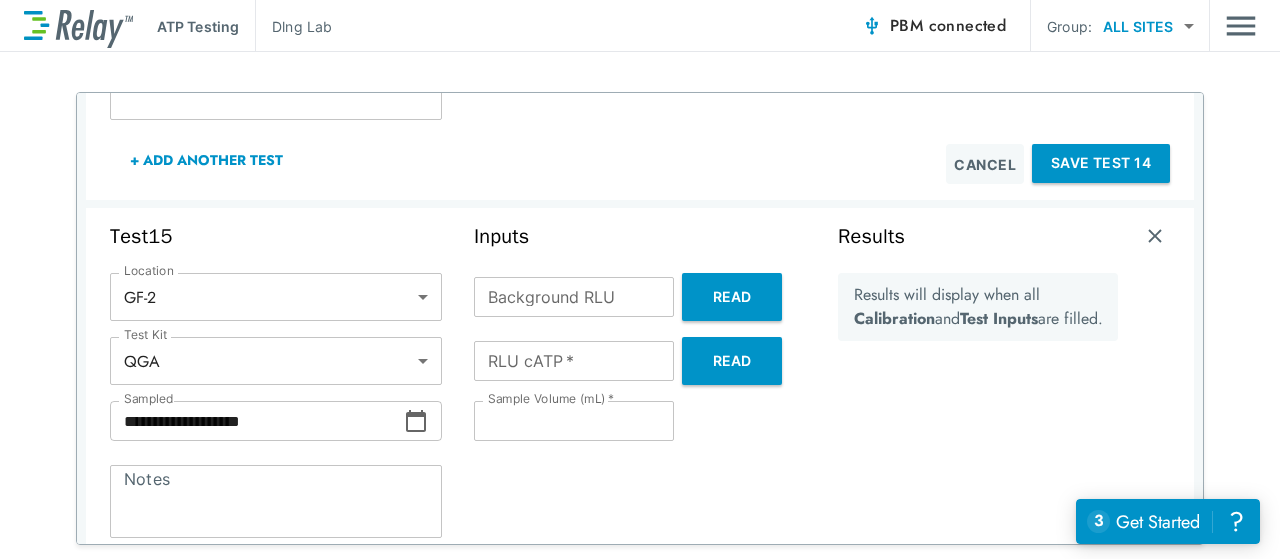click 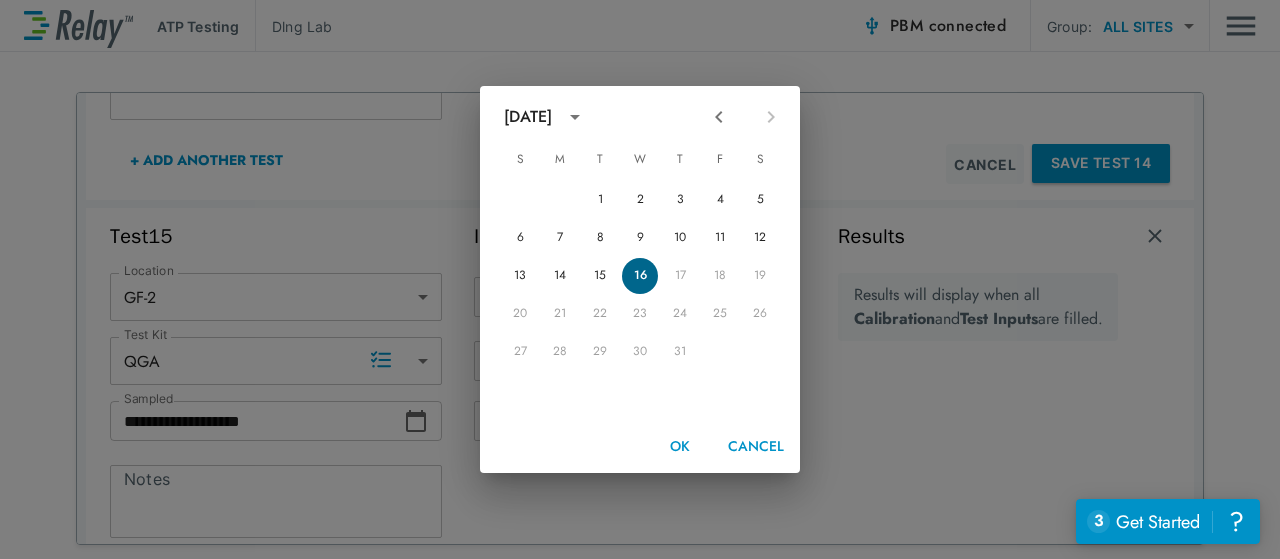 click on "16" at bounding box center [640, 276] 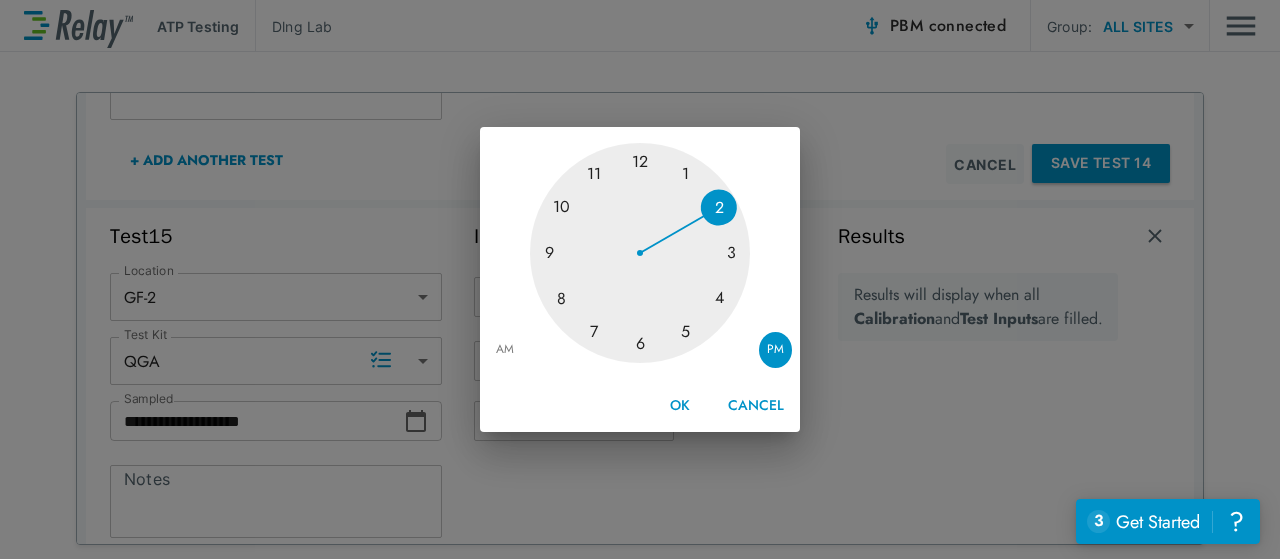 click on "AM" at bounding box center (505, 350) 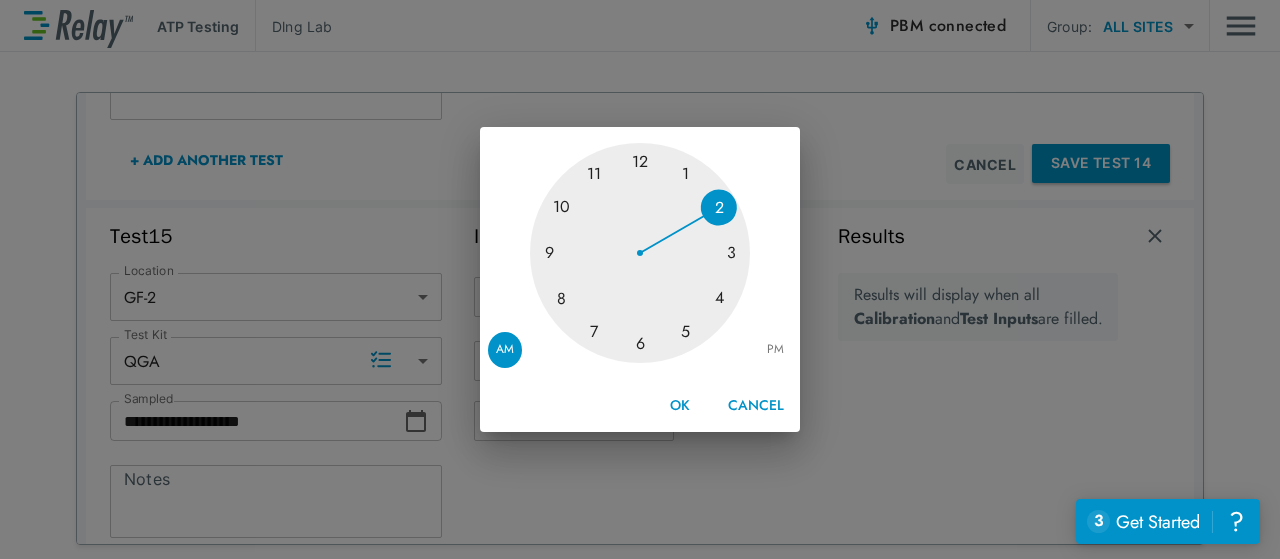 click at bounding box center [640, 253] 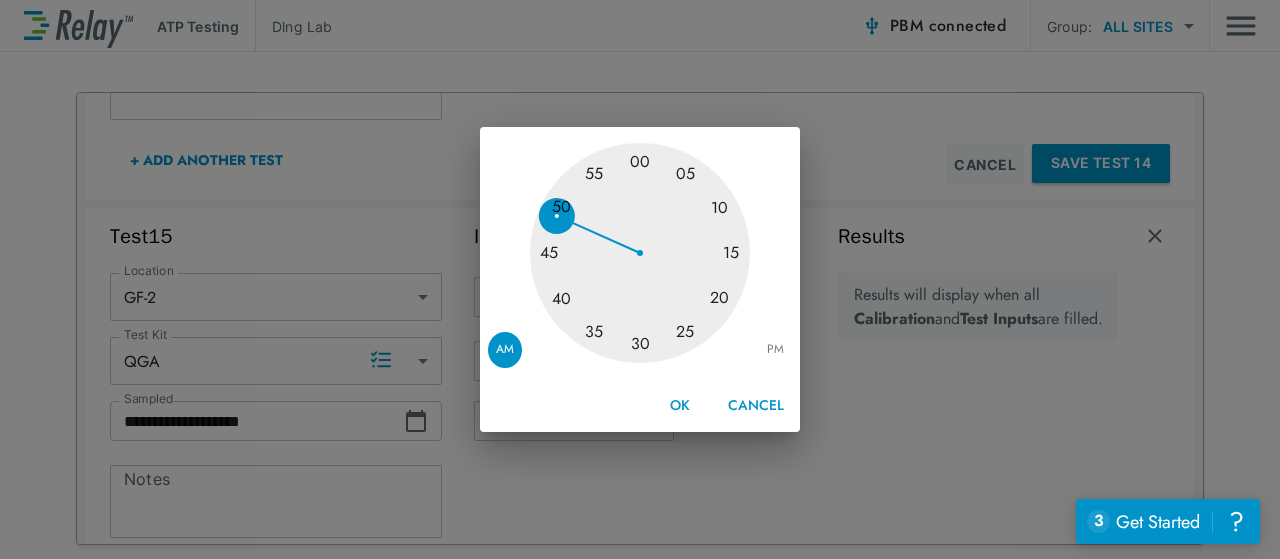 click at bounding box center [640, 253] 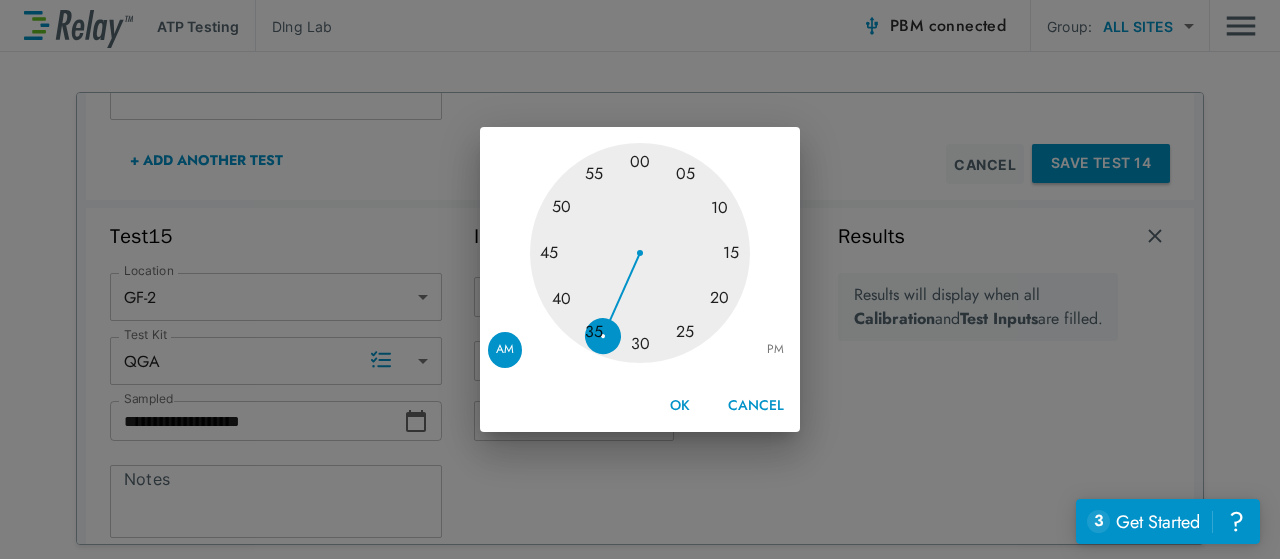 click at bounding box center [640, 253] 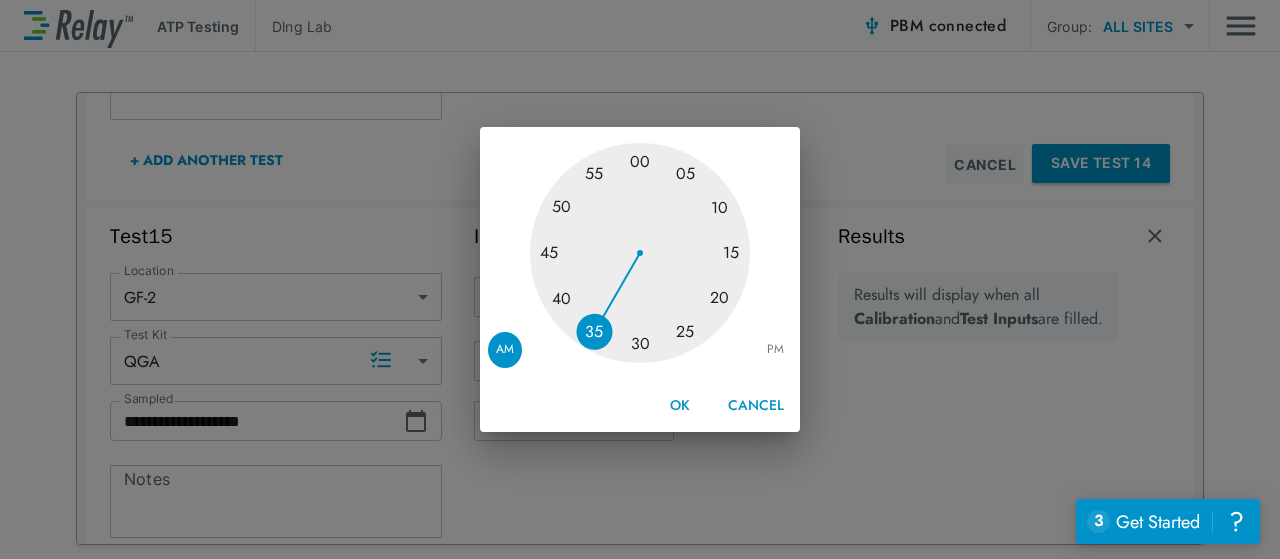 type on "**********" 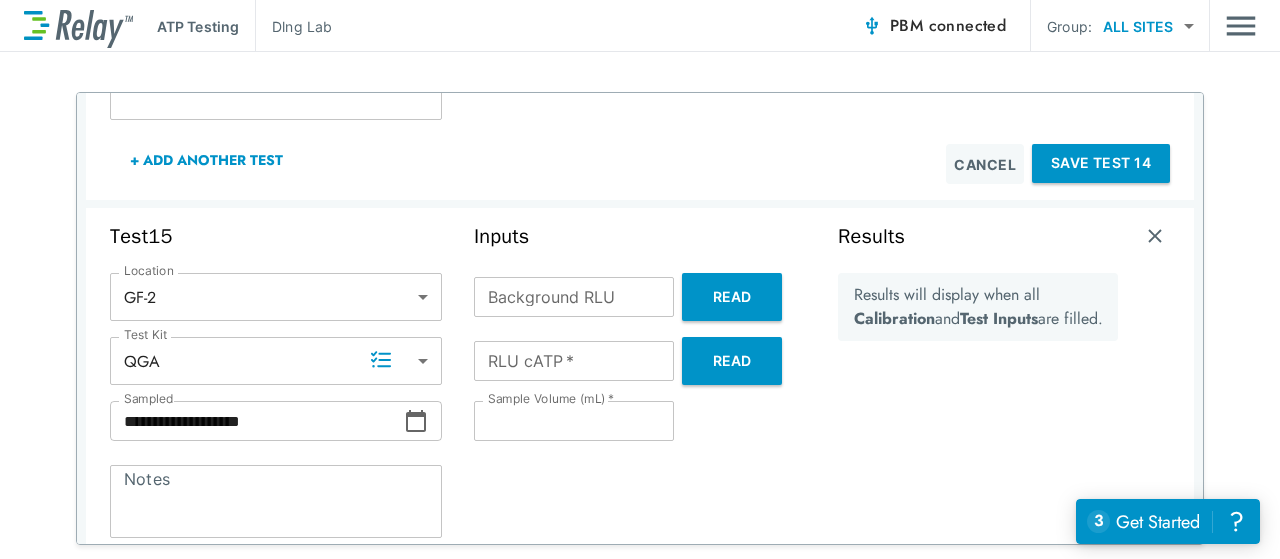 click on "Background RLU" at bounding box center (574, 297) 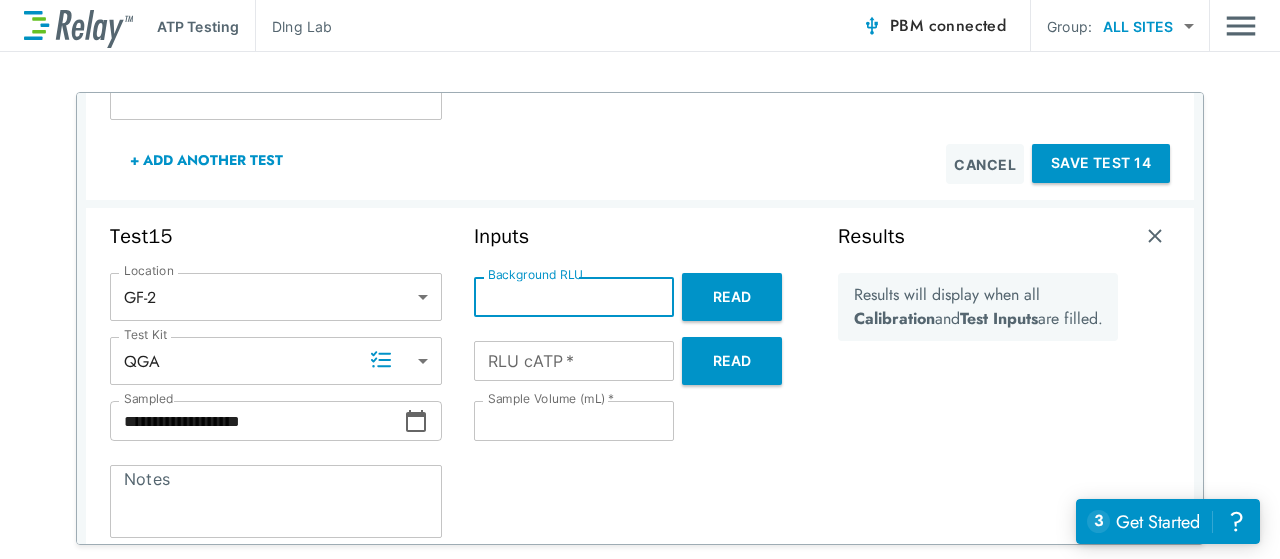 type on "*" 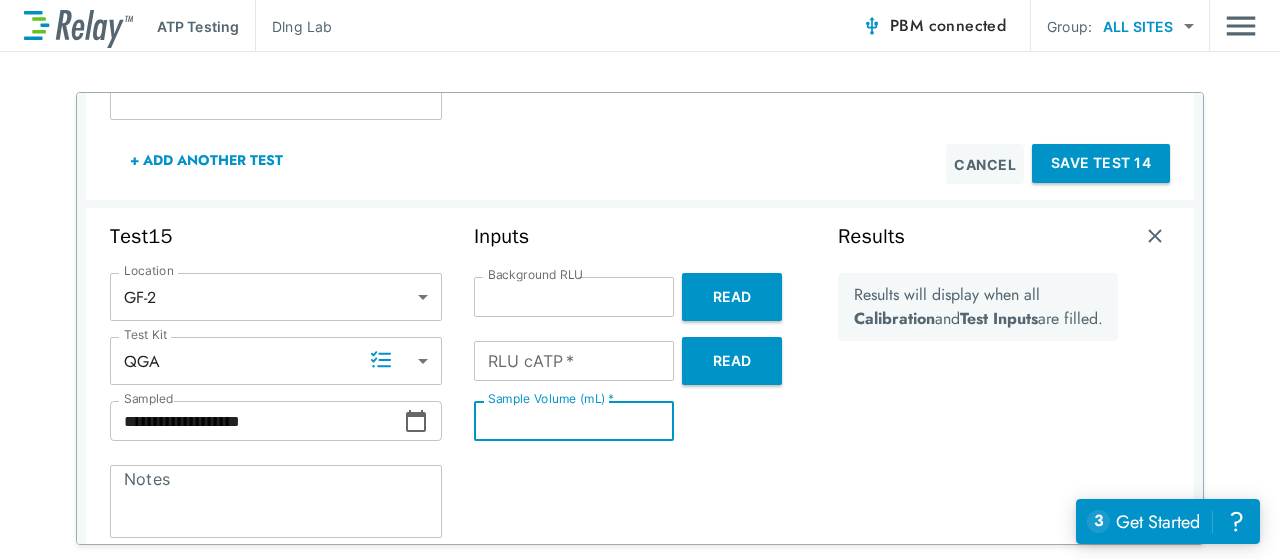 type on "*" 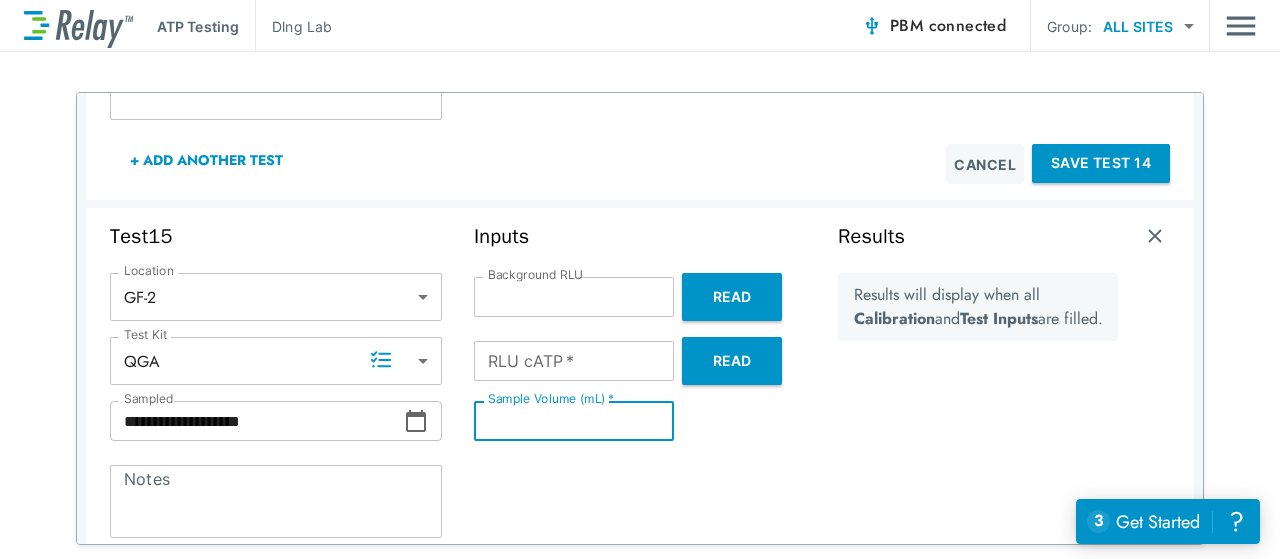 type on "**" 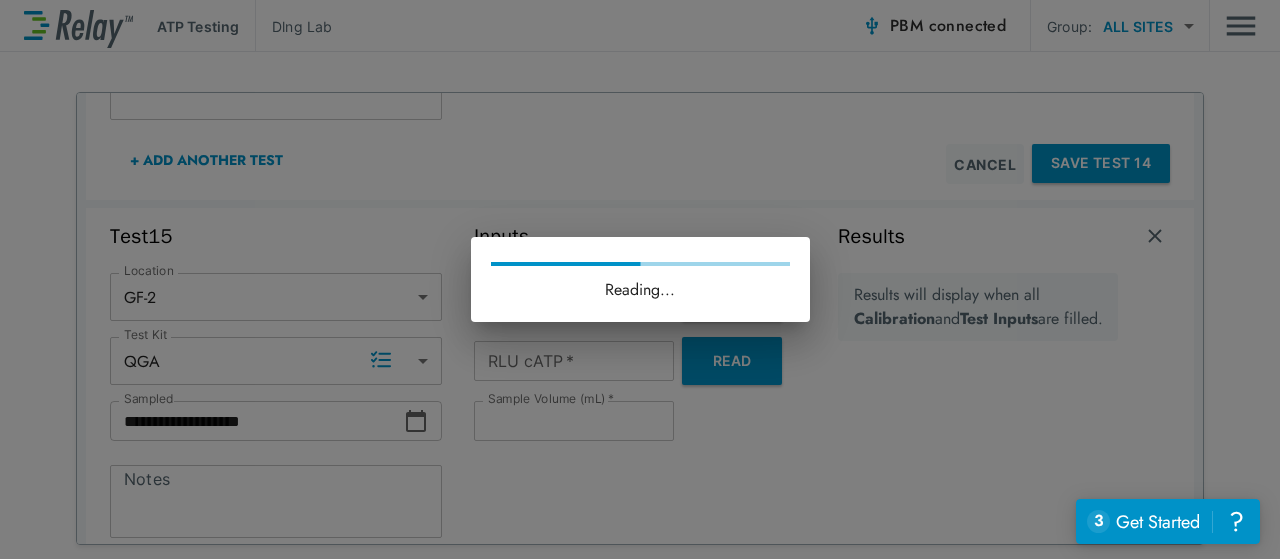 type on "****" 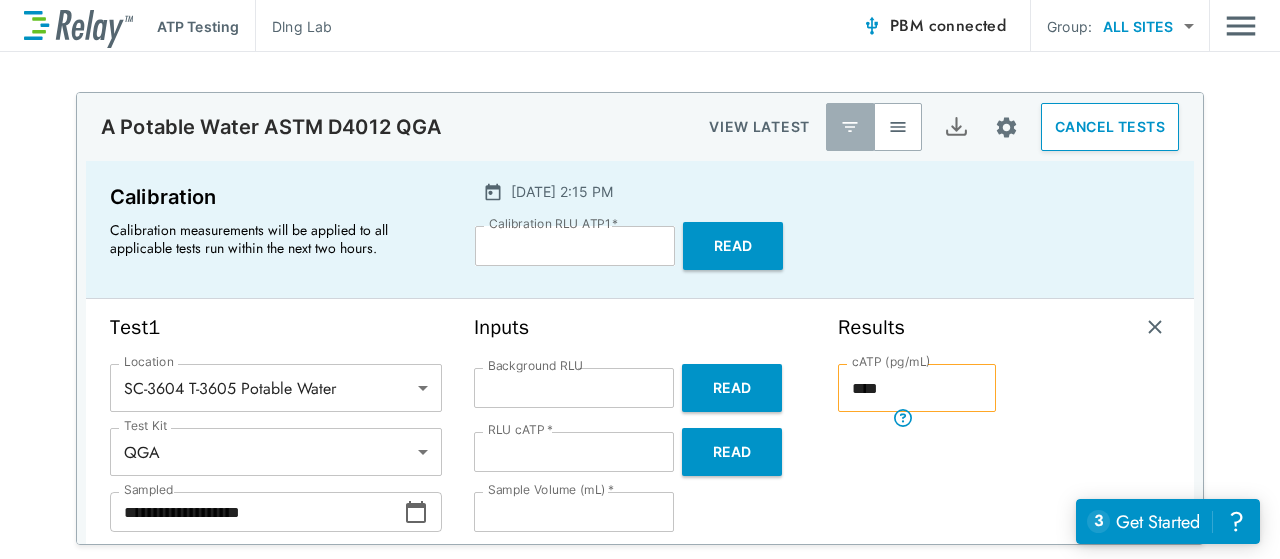 scroll, scrollTop: 308, scrollLeft: 0, axis: vertical 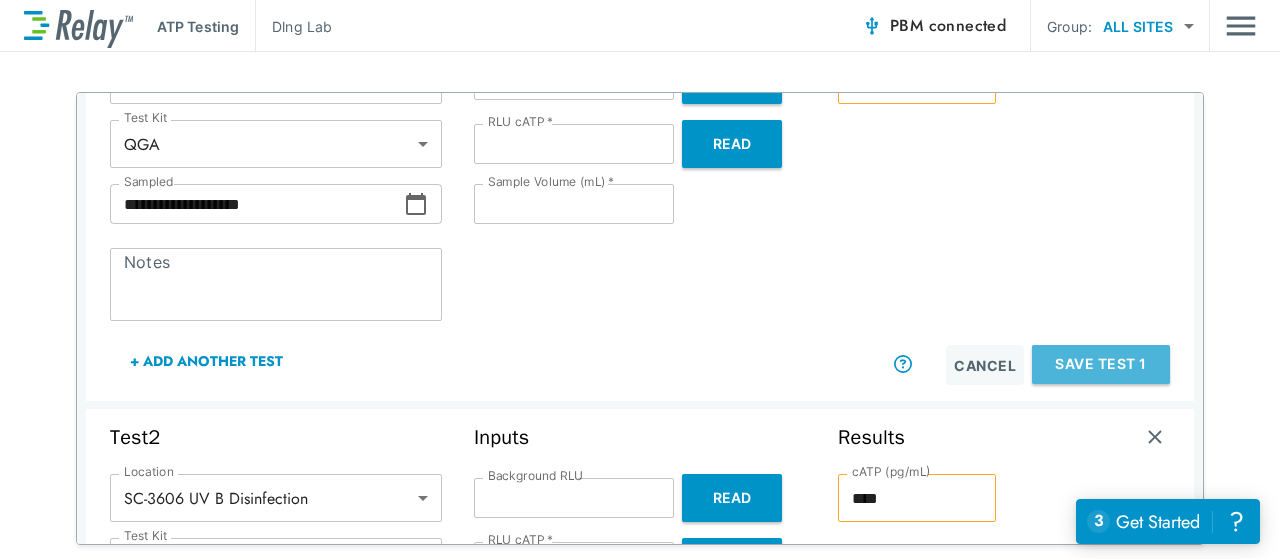 click on "Save Test 1" at bounding box center (1101, 364) 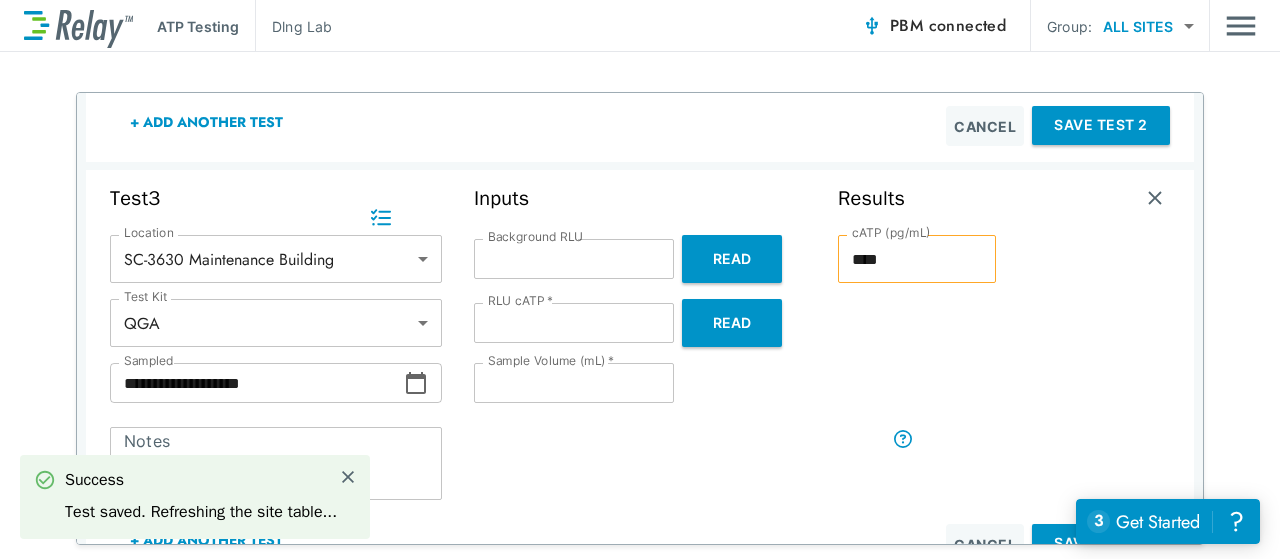 scroll, scrollTop: 233, scrollLeft: 0, axis: vertical 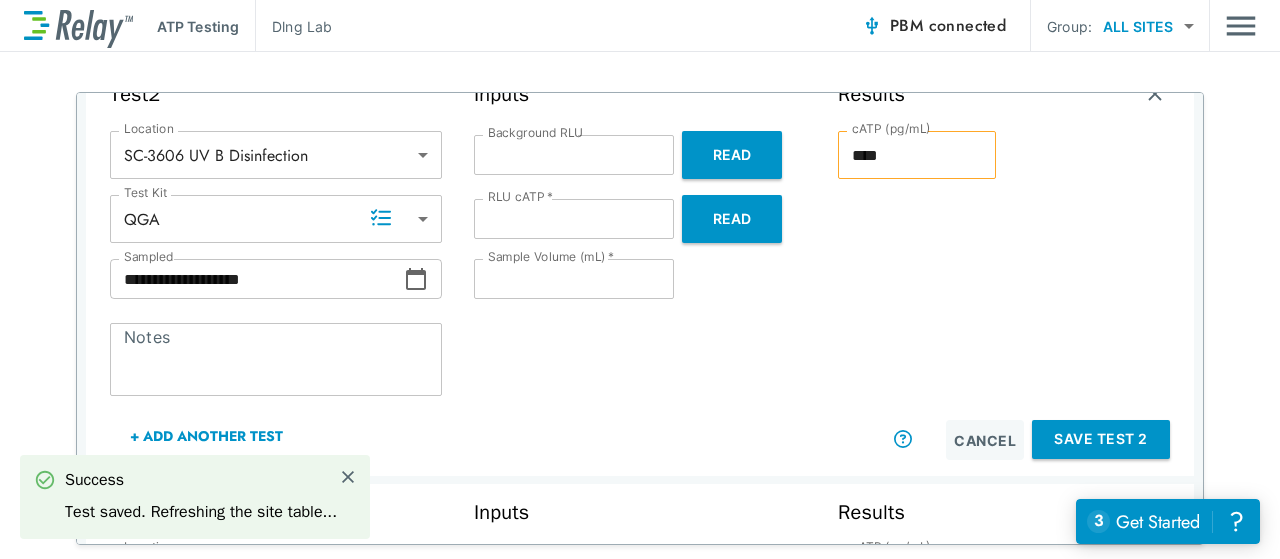 click on "Save Test 2" at bounding box center [1101, 439] 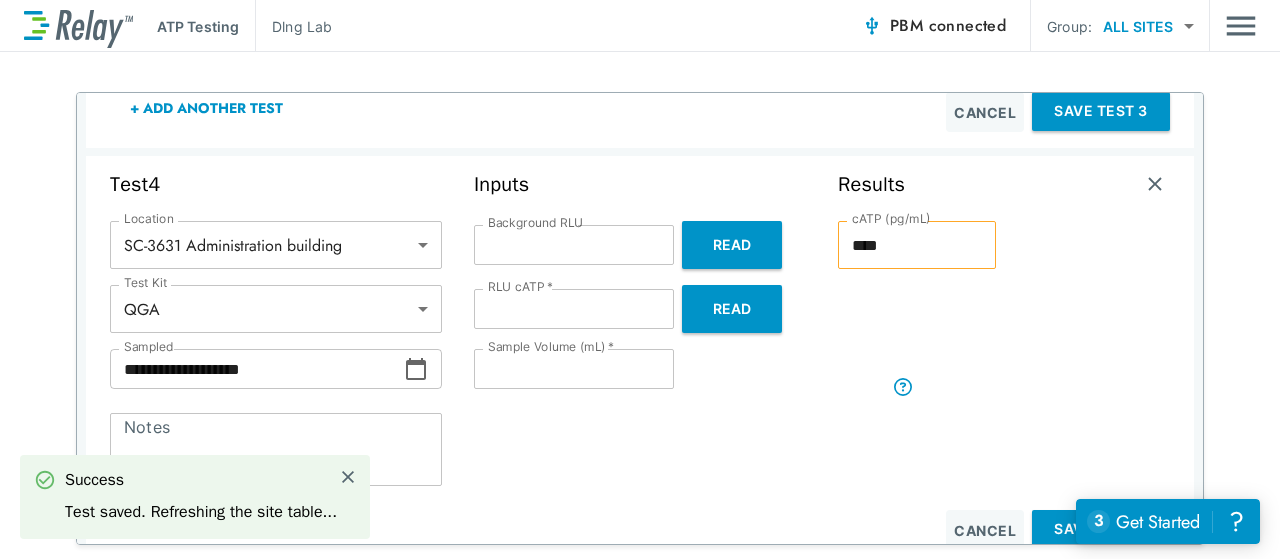 scroll, scrollTop: 316, scrollLeft: 0, axis: vertical 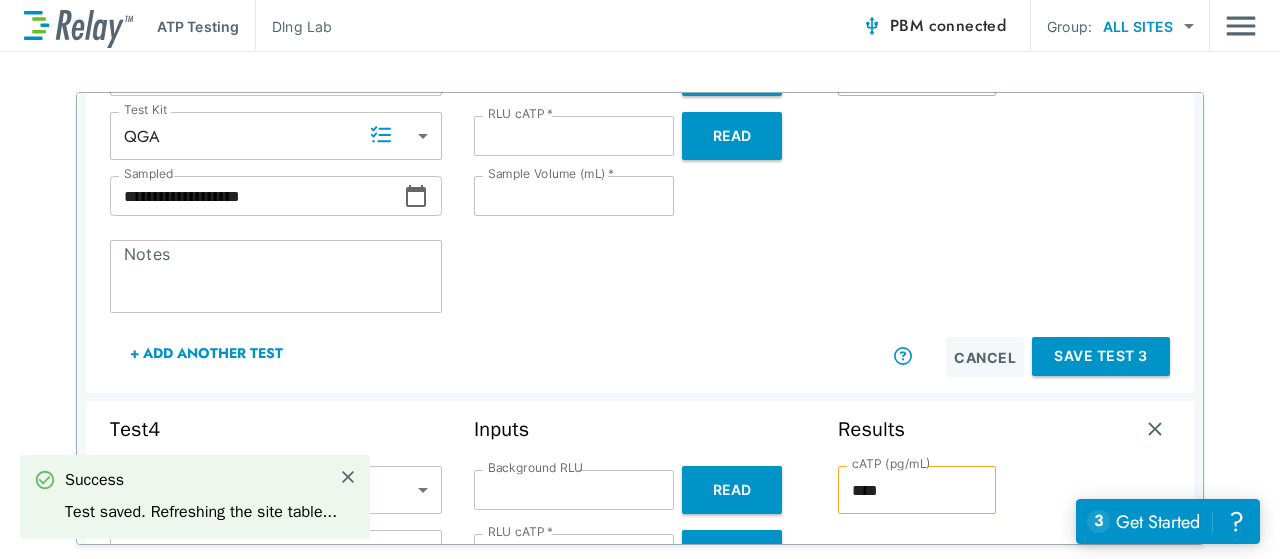 click on "Save Test 3" at bounding box center [1101, 356] 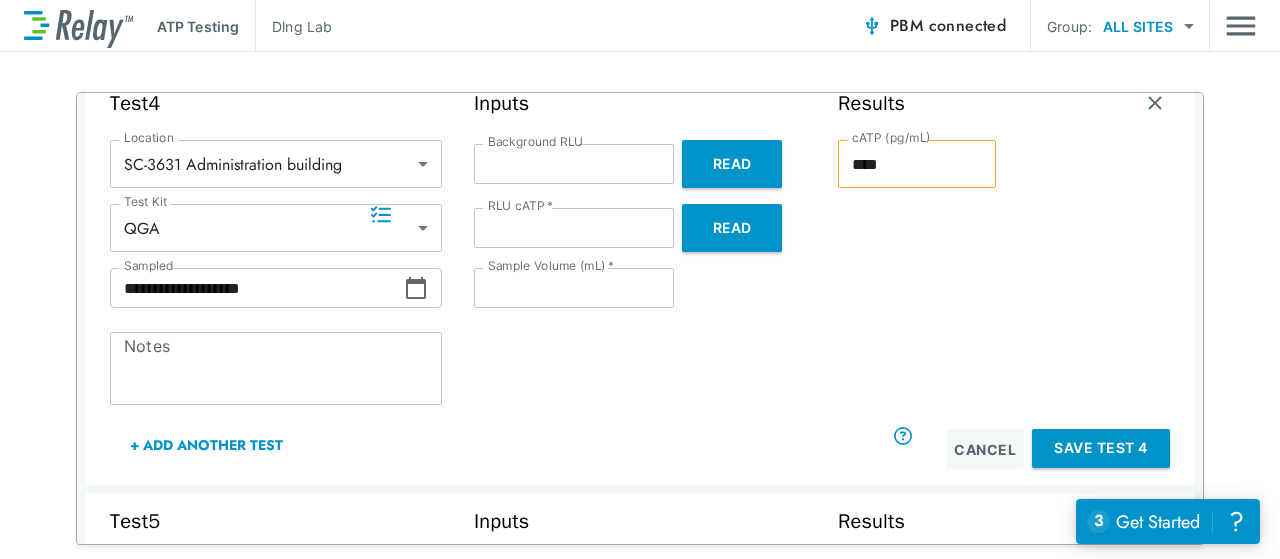 scroll, scrollTop: 236, scrollLeft: 0, axis: vertical 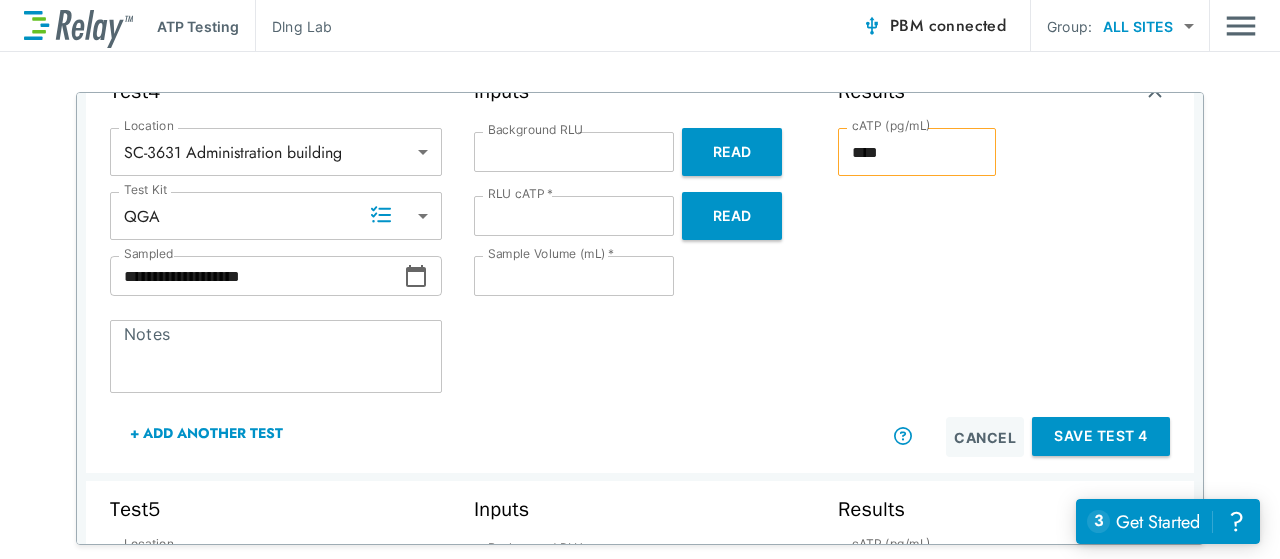 click on "Save Test 4" at bounding box center [1101, 436] 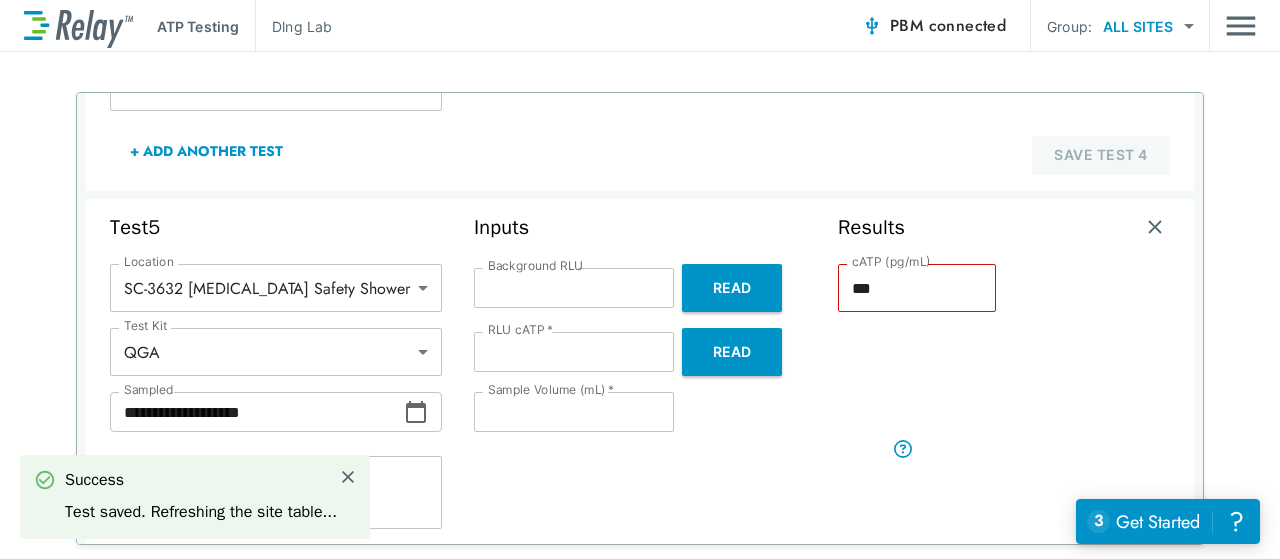 scroll, scrollTop: 641, scrollLeft: 0, axis: vertical 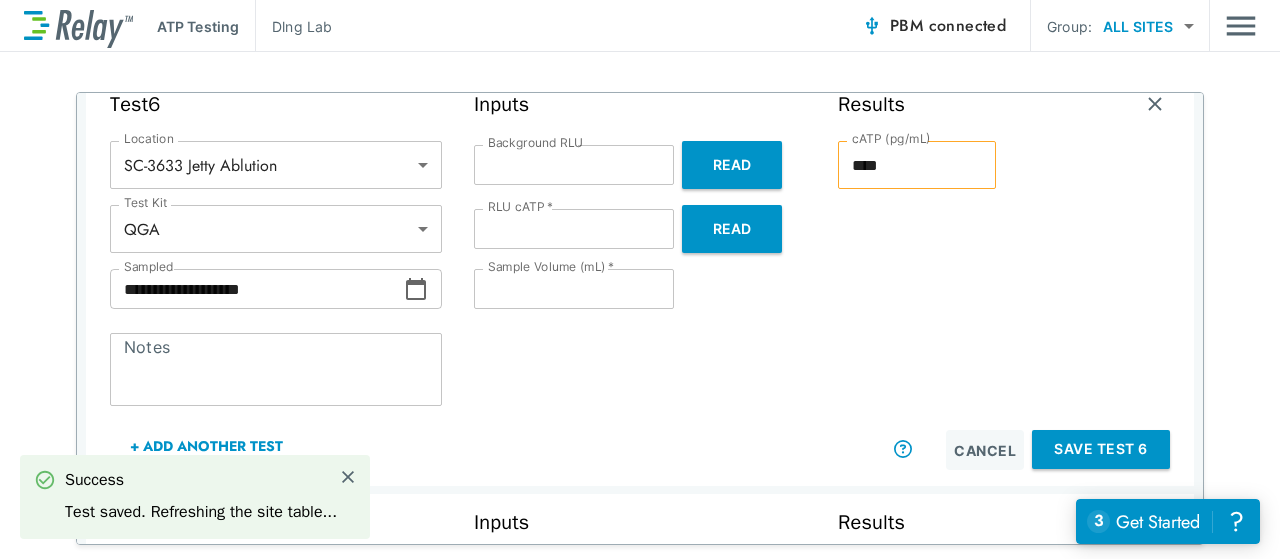 click on "Save Test 5" at bounding box center (1101, 31) 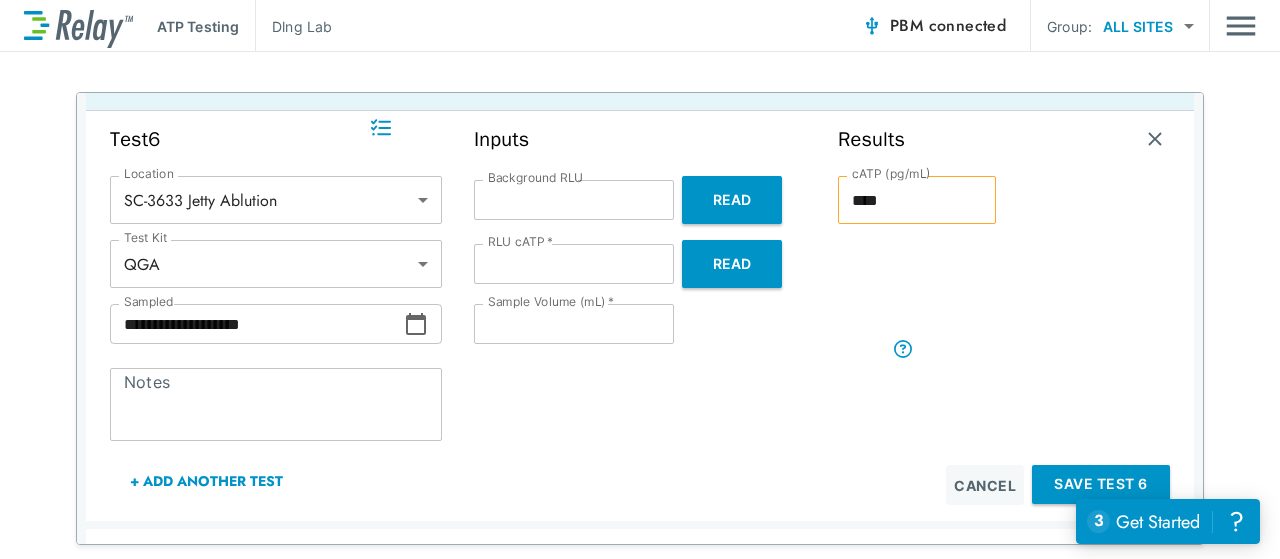 scroll, scrollTop: 323, scrollLeft: 0, axis: vertical 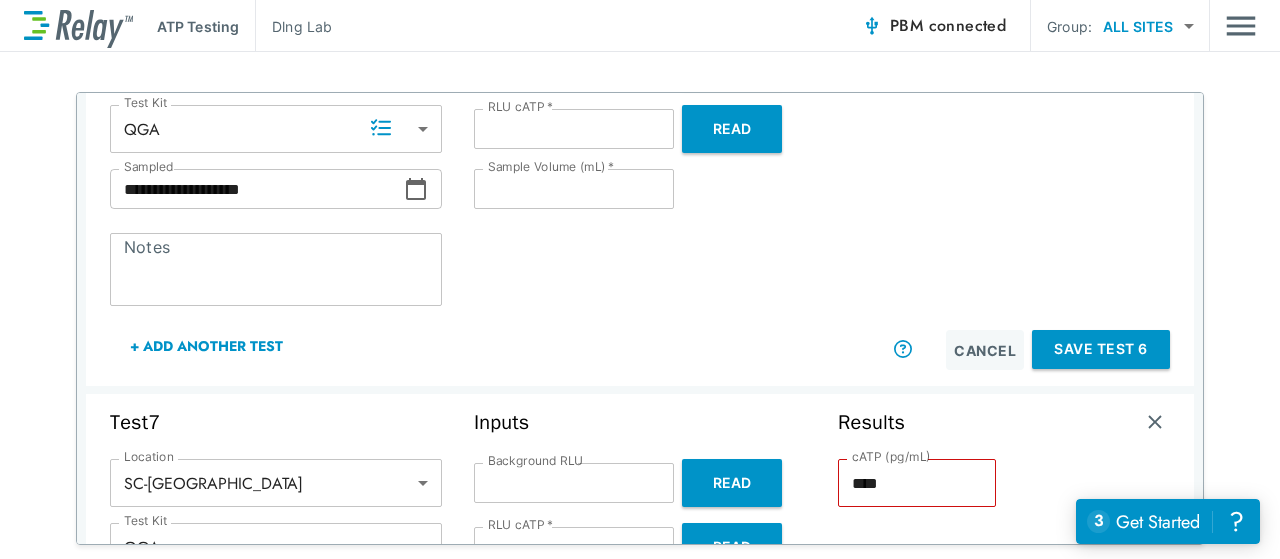 click on "Save Test 6" at bounding box center (1101, 349) 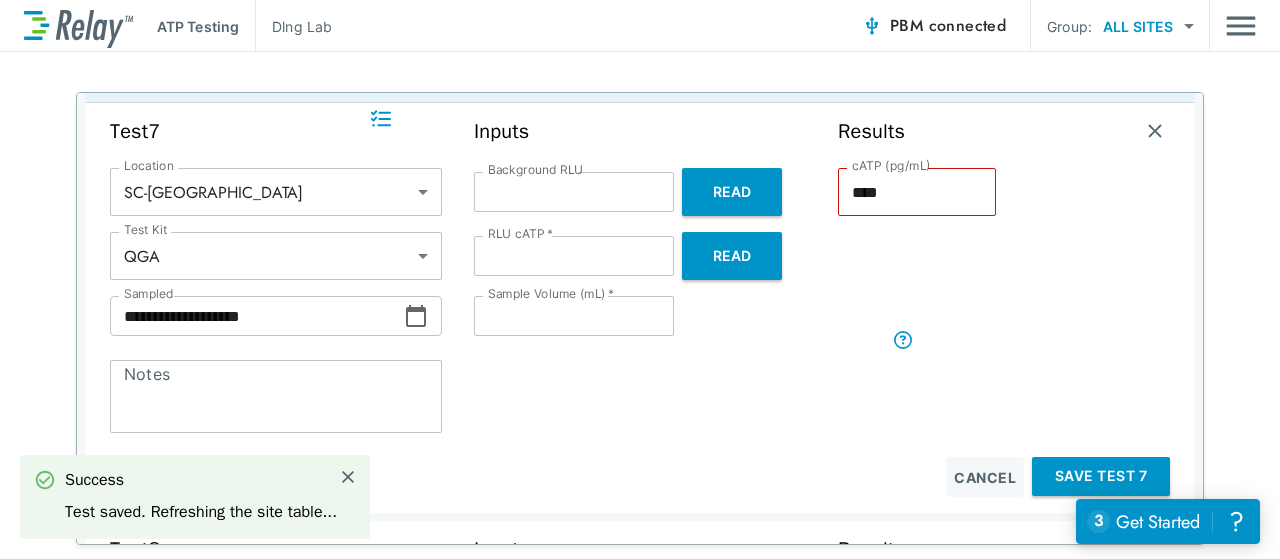 scroll, scrollTop: 332, scrollLeft: 0, axis: vertical 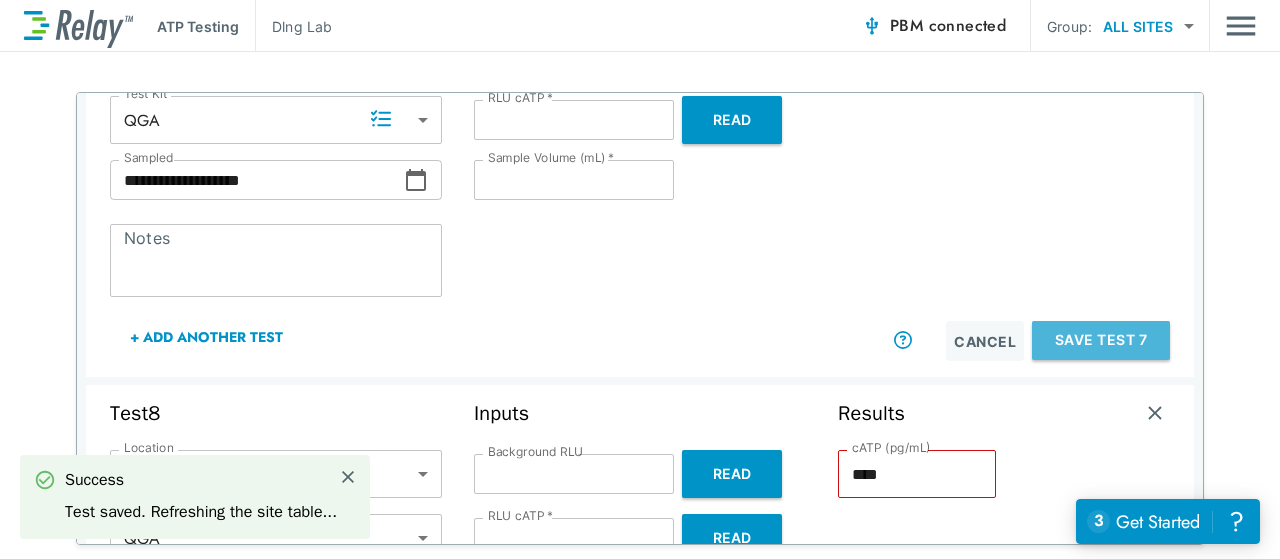 click on "Save Test 7" at bounding box center [1101, 340] 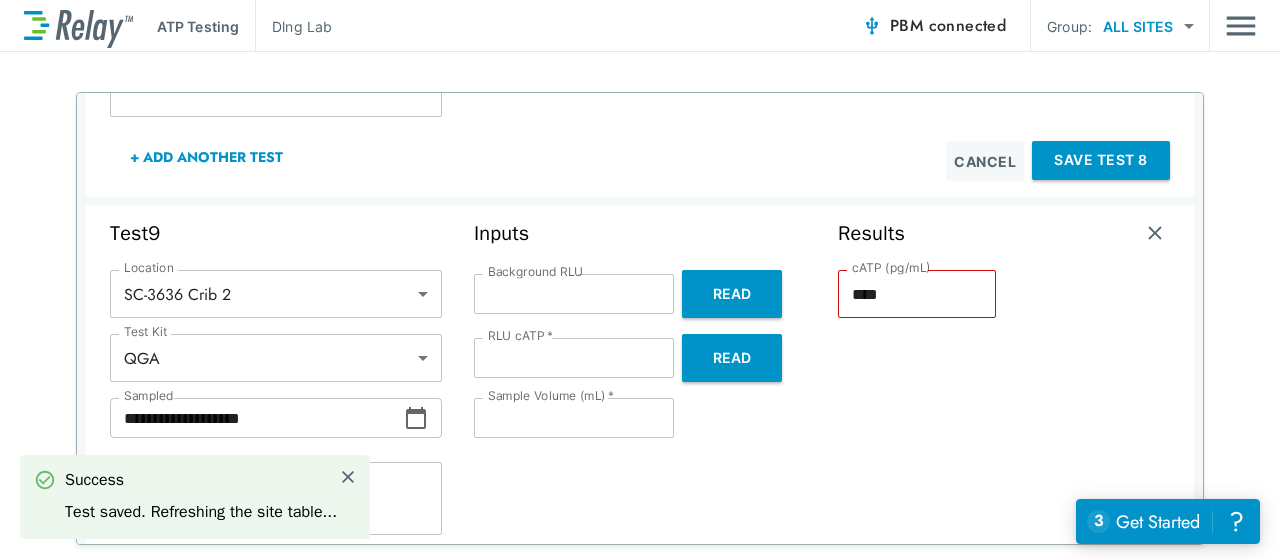 scroll, scrollTop: 94, scrollLeft: 0, axis: vertical 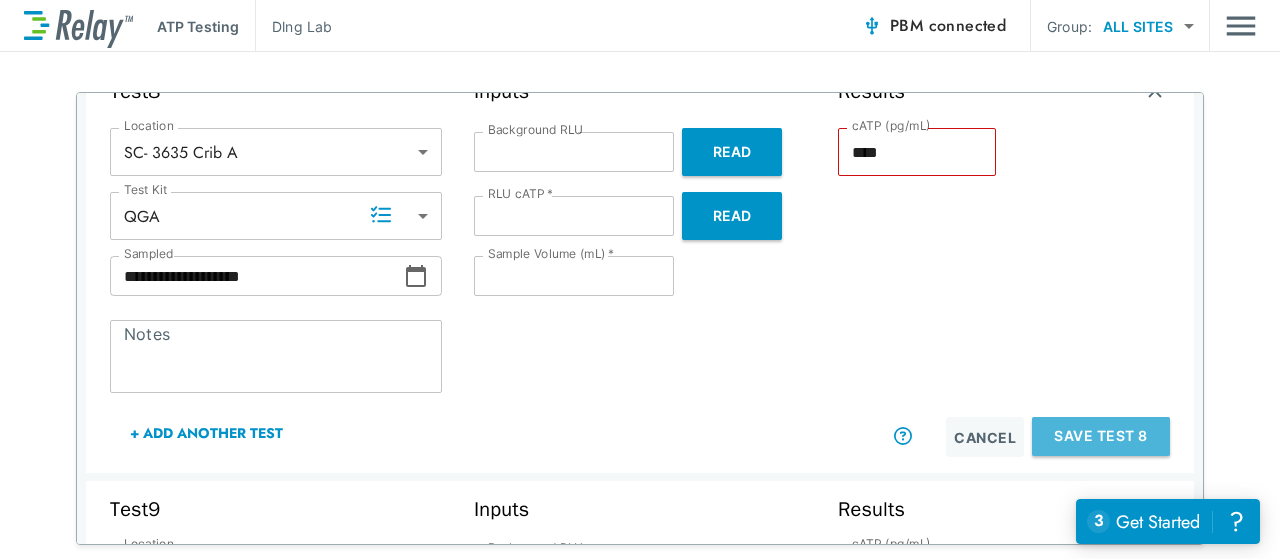 click on "Save Test 8" at bounding box center (1101, 436) 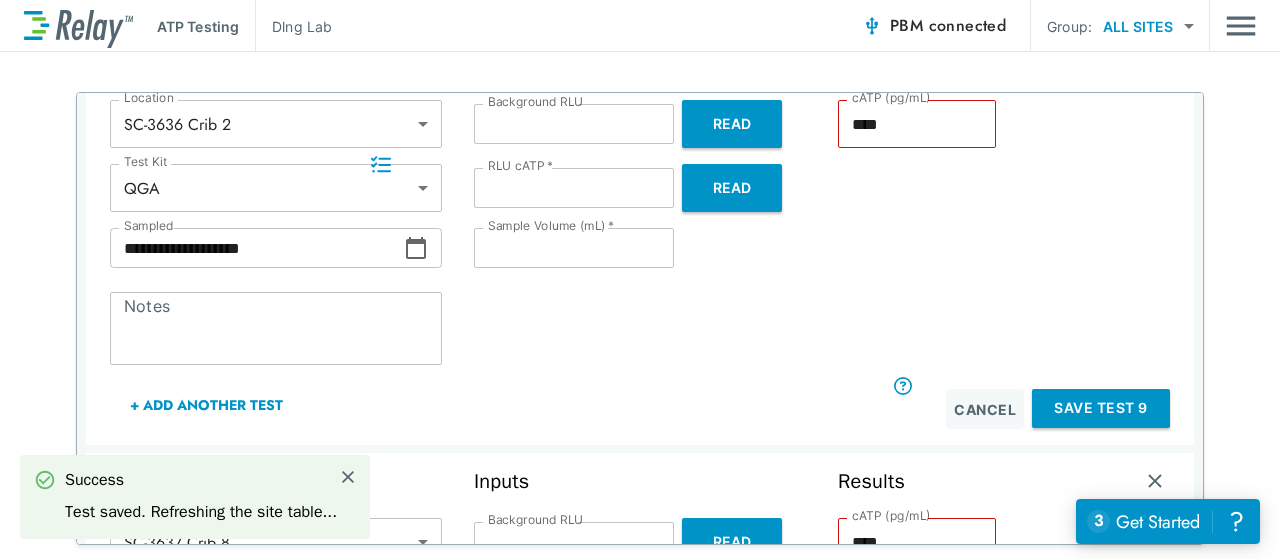 scroll, scrollTop: 286, scrollLeft: 0, axis: vertical 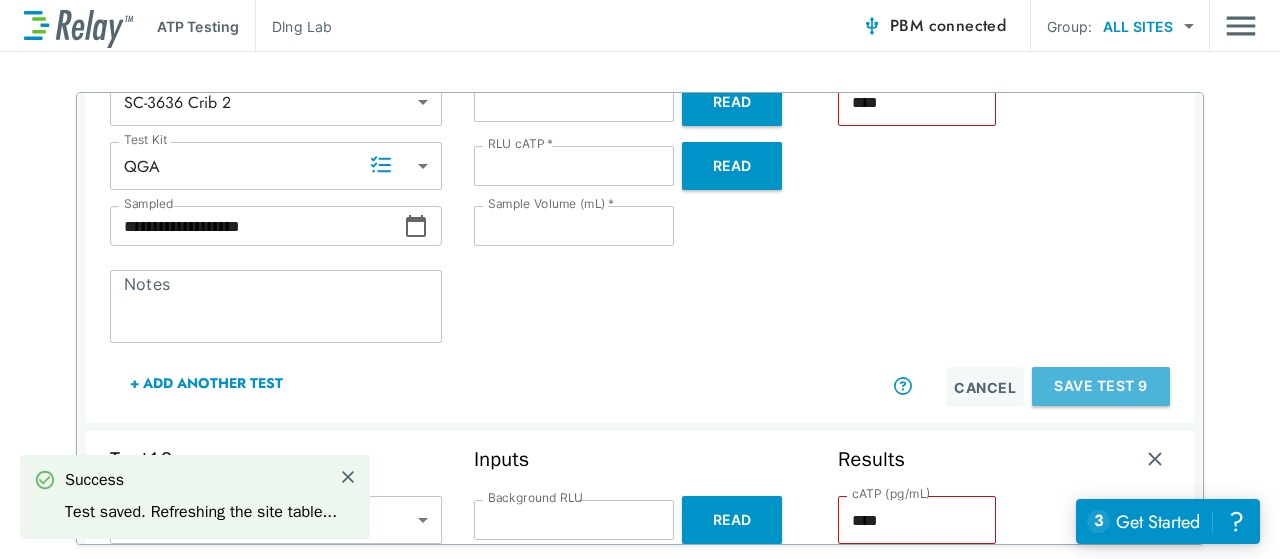 click on "Save Test 9" at bounding box center (1101, 386) 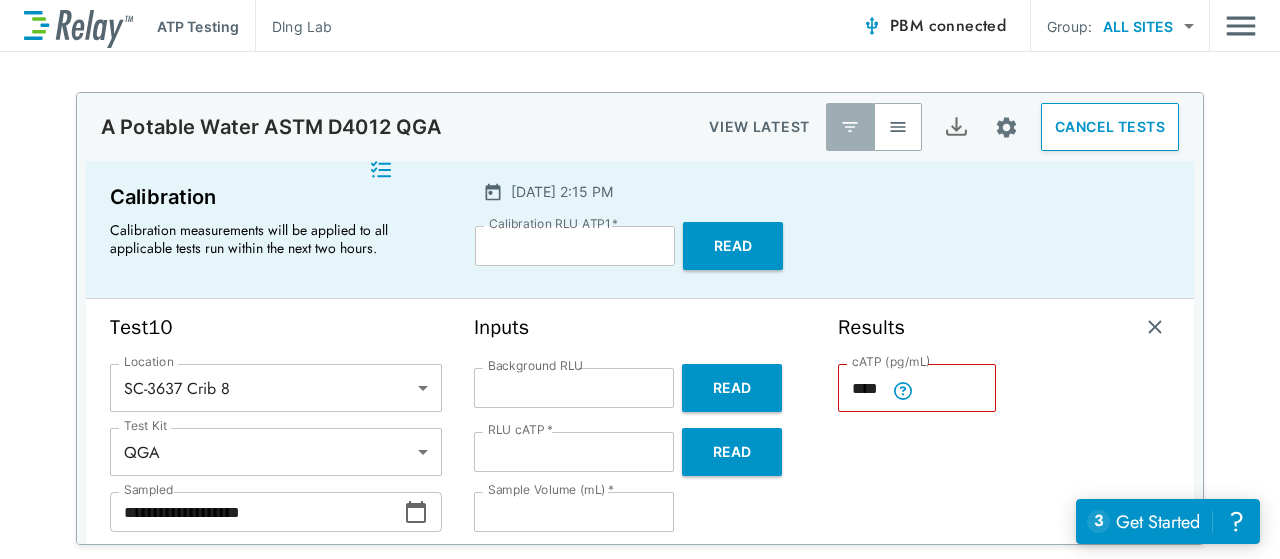 scroll, scrollTop: 281, scrollLeft: 0, axis: vertical 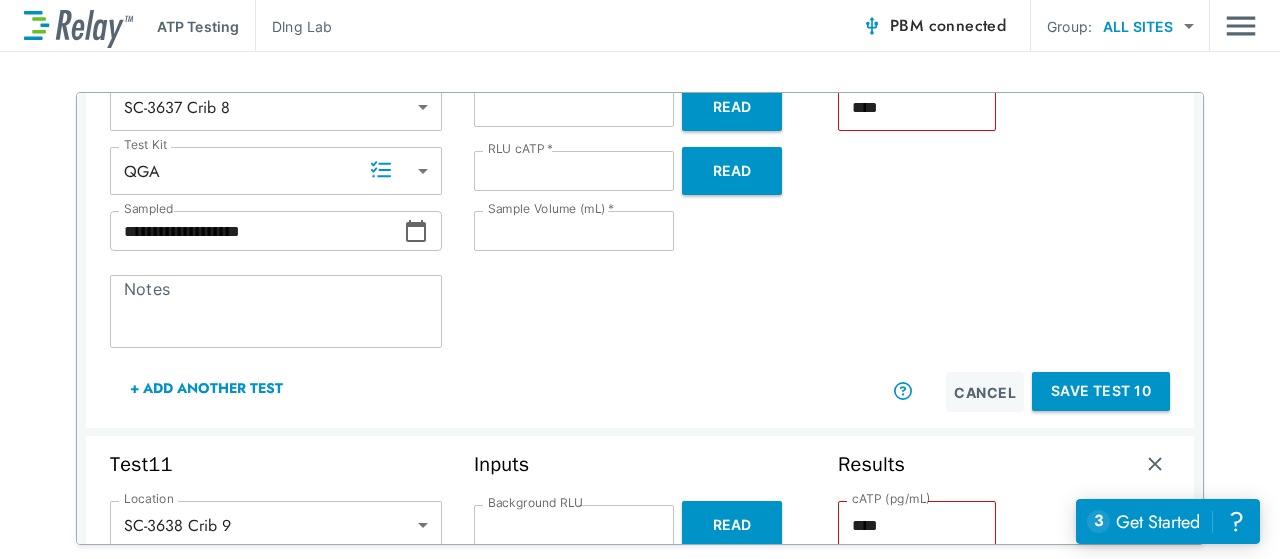 click on "Save Test 10" at bounding box center (1101, 391) 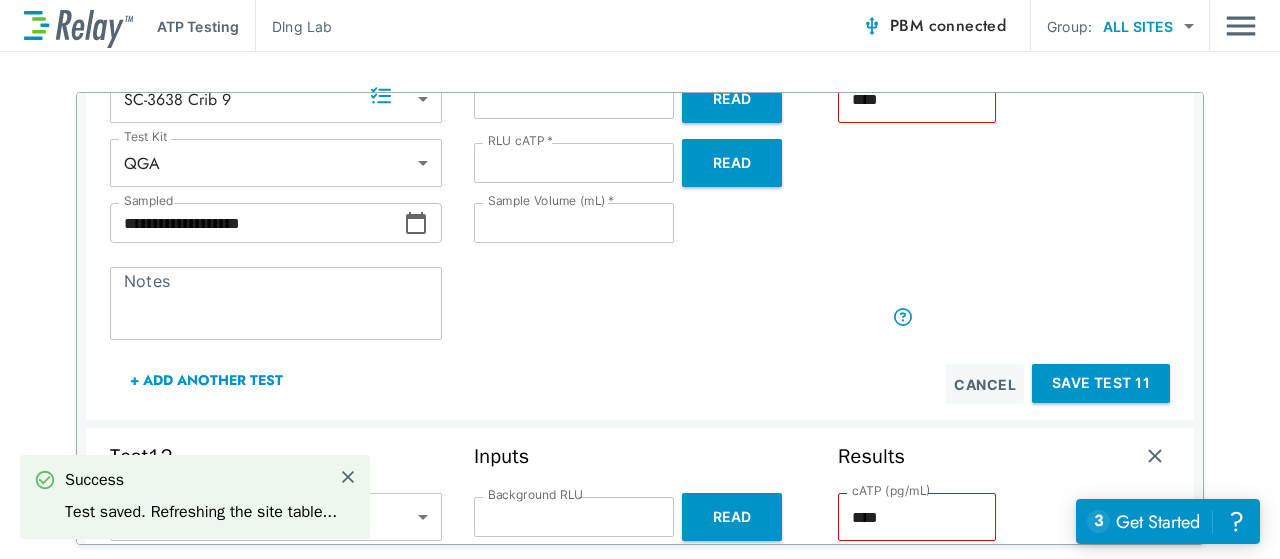 scroll, scrollTop: 355, scrollLeft: 0, axis: vertical 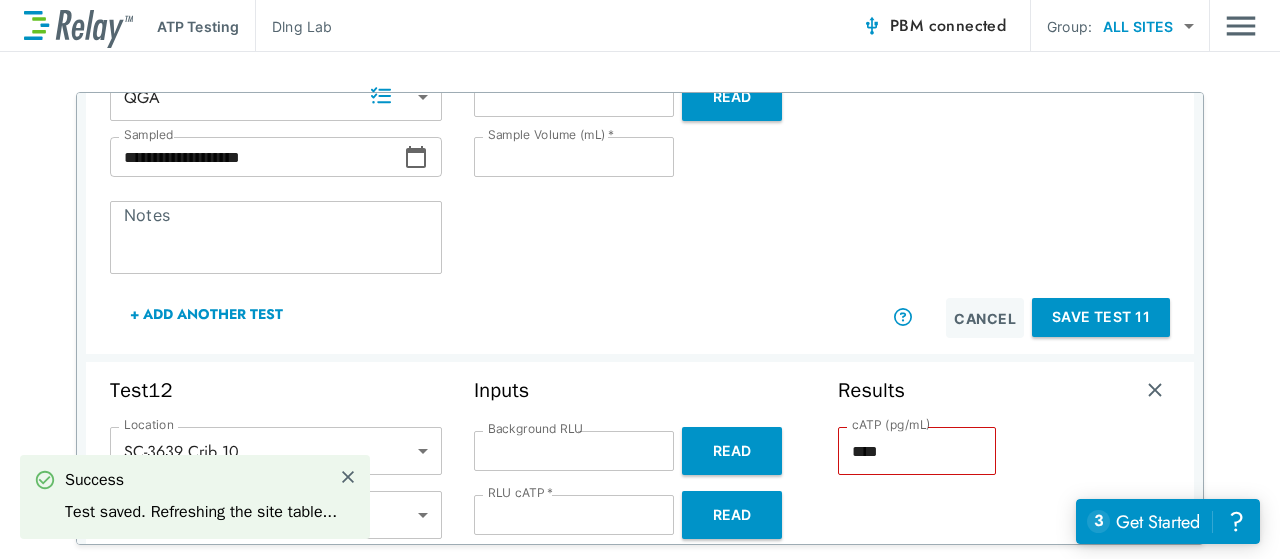 click on "Save Test 11" at bounding box center (1101, 317) 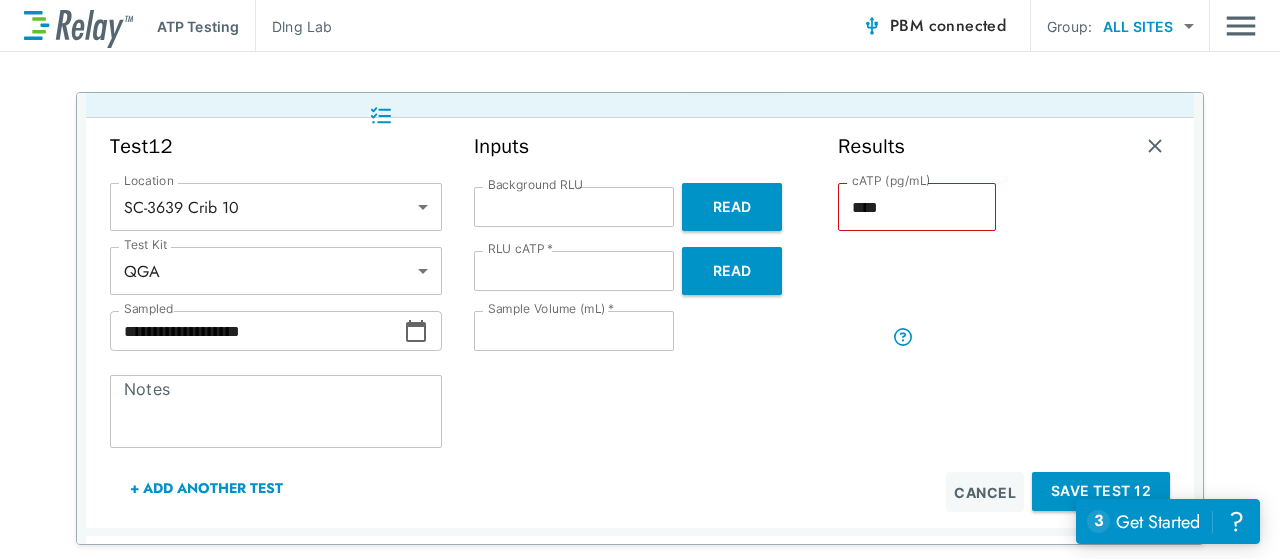 scroll, scrollTop: 349, scrollLeft: 0, axis: vertical 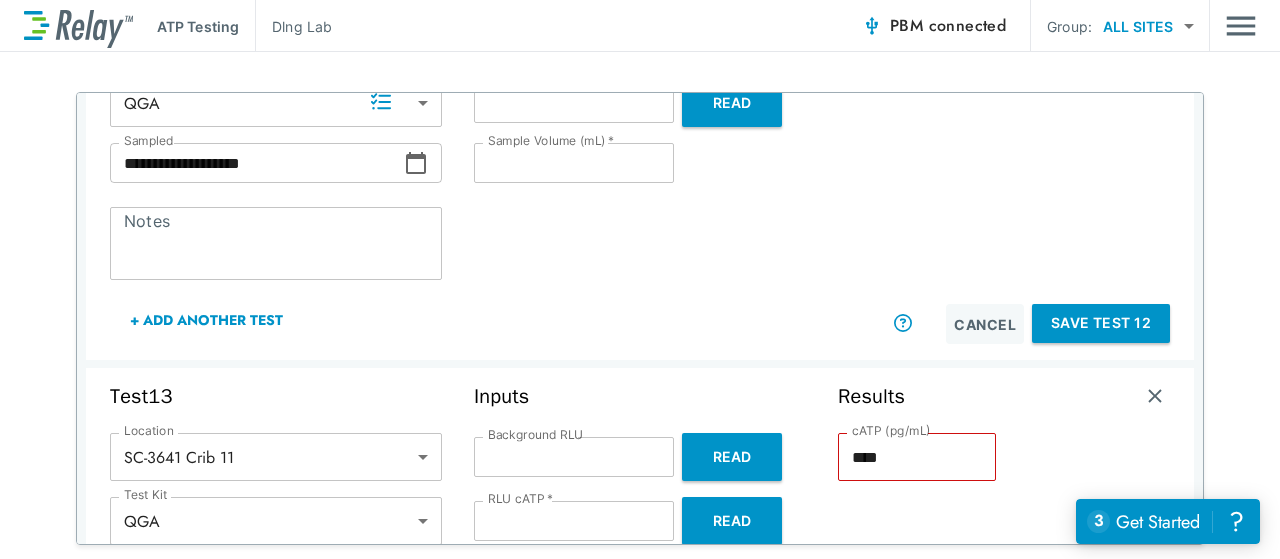 click on "Save Test 12" at bounding box center [1101, 323] 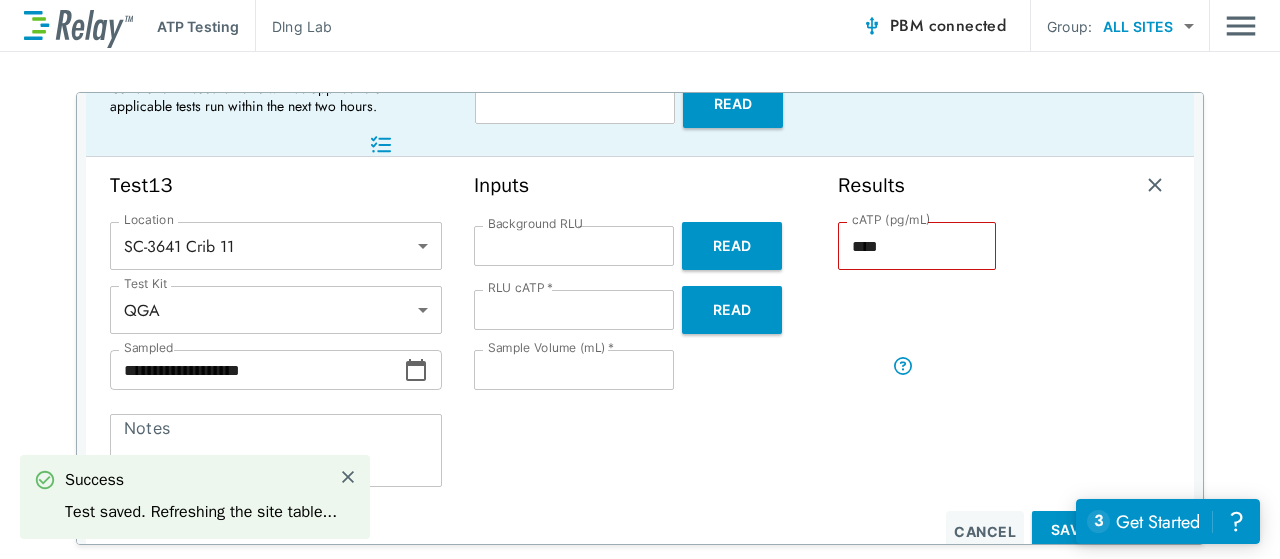 scroll, scrollTop: 306, scrollLeft: 0, axis: vertical 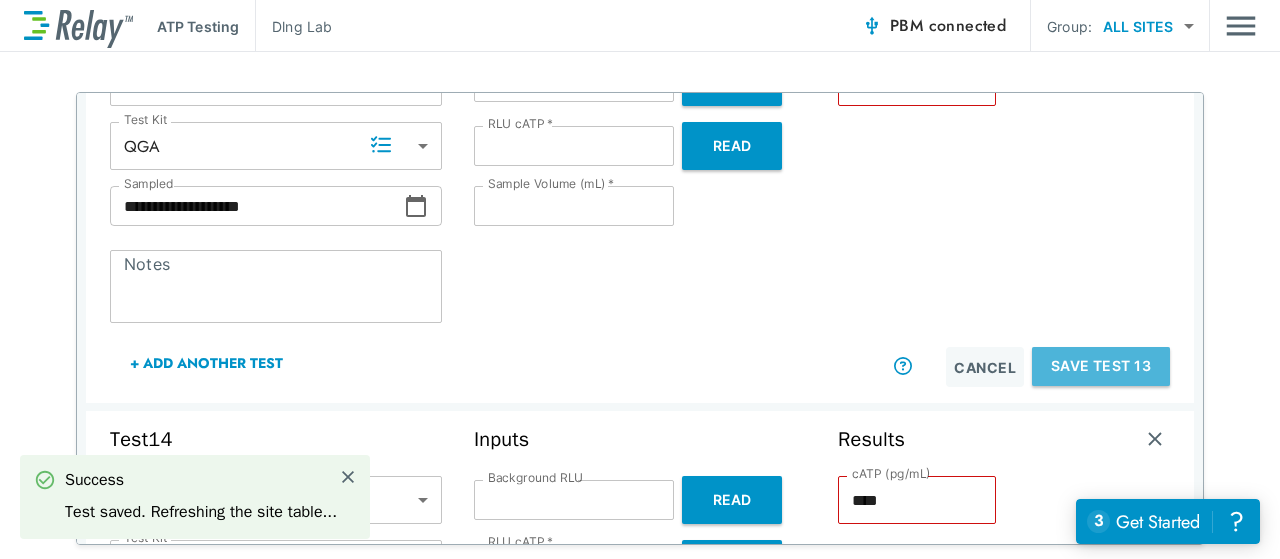 click on "Save Test 13" at bounding box center [1101, 366] 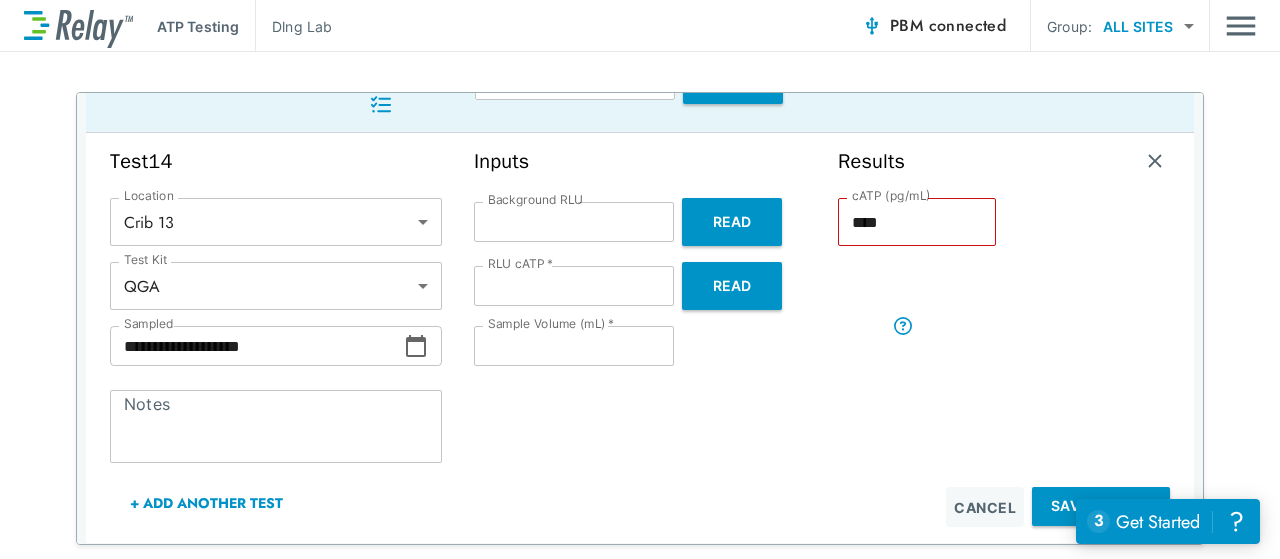 scroll, scrollTop: 359, scrollLeft: 0, axis: vertical 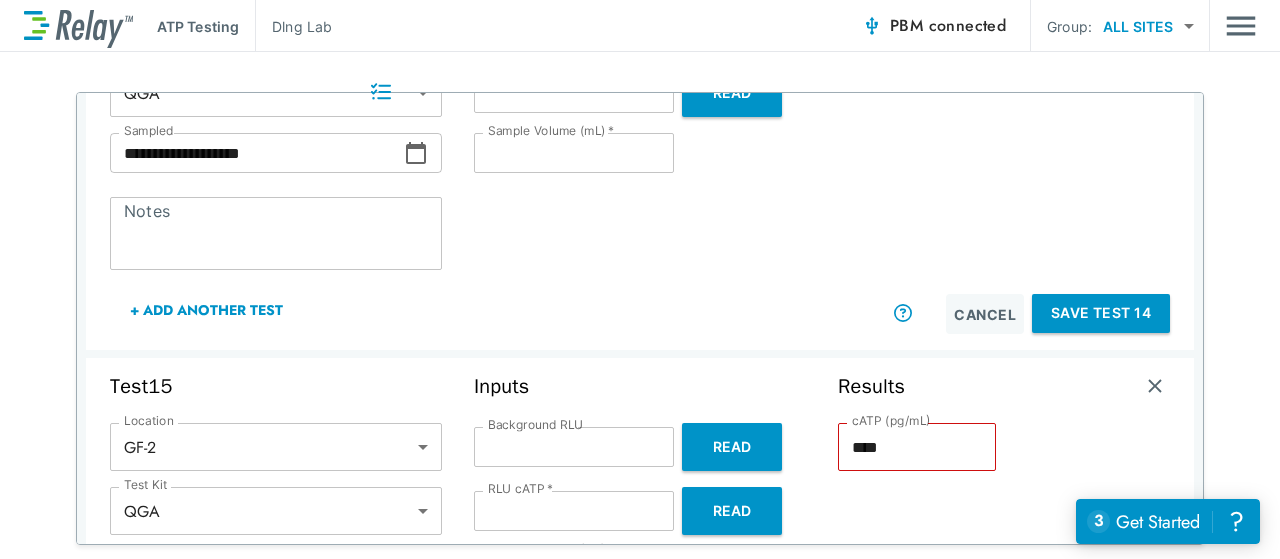 click on "Save Test 14" at bounding box center [1101, 313] 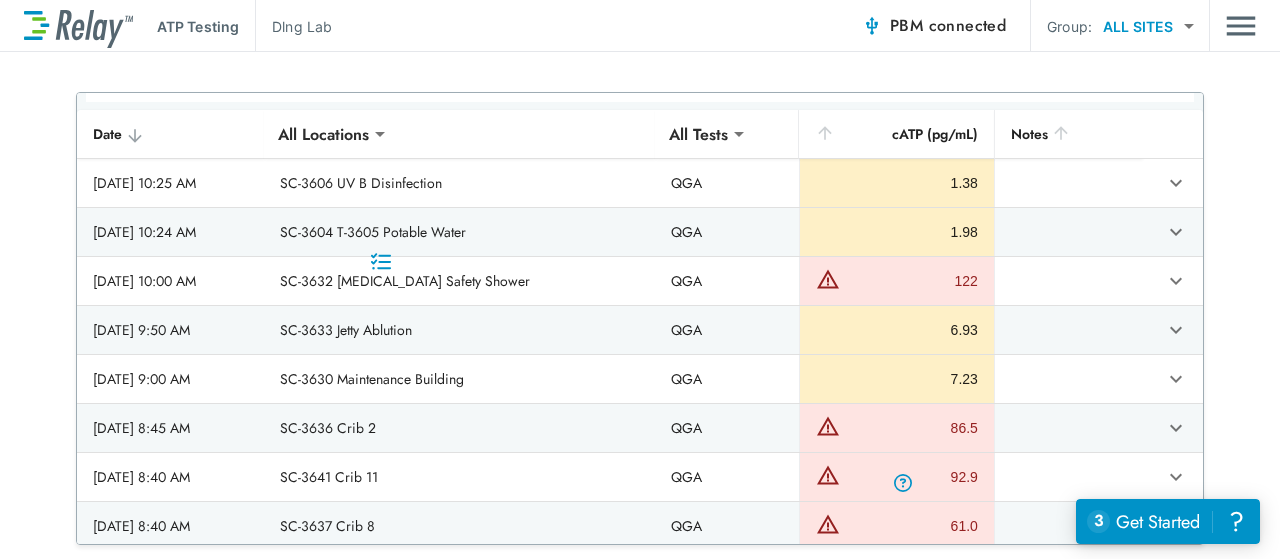 scroll, scrollTop: 189, scrollLeft: 0, axis: vertical 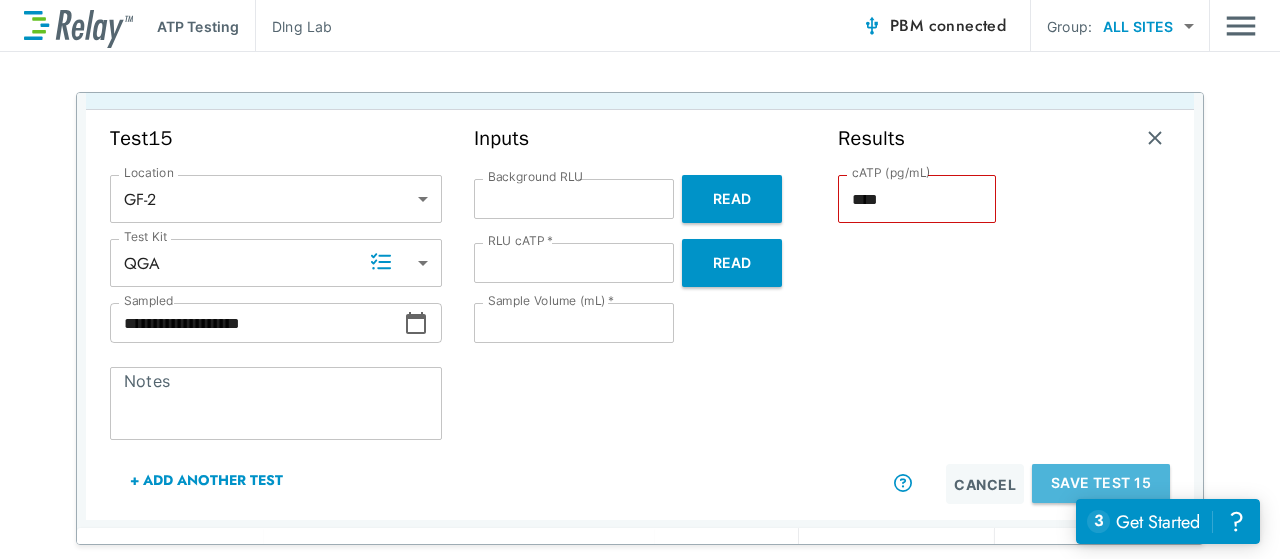 click on "Save Test 15" at bounding box center [1101, 483] 